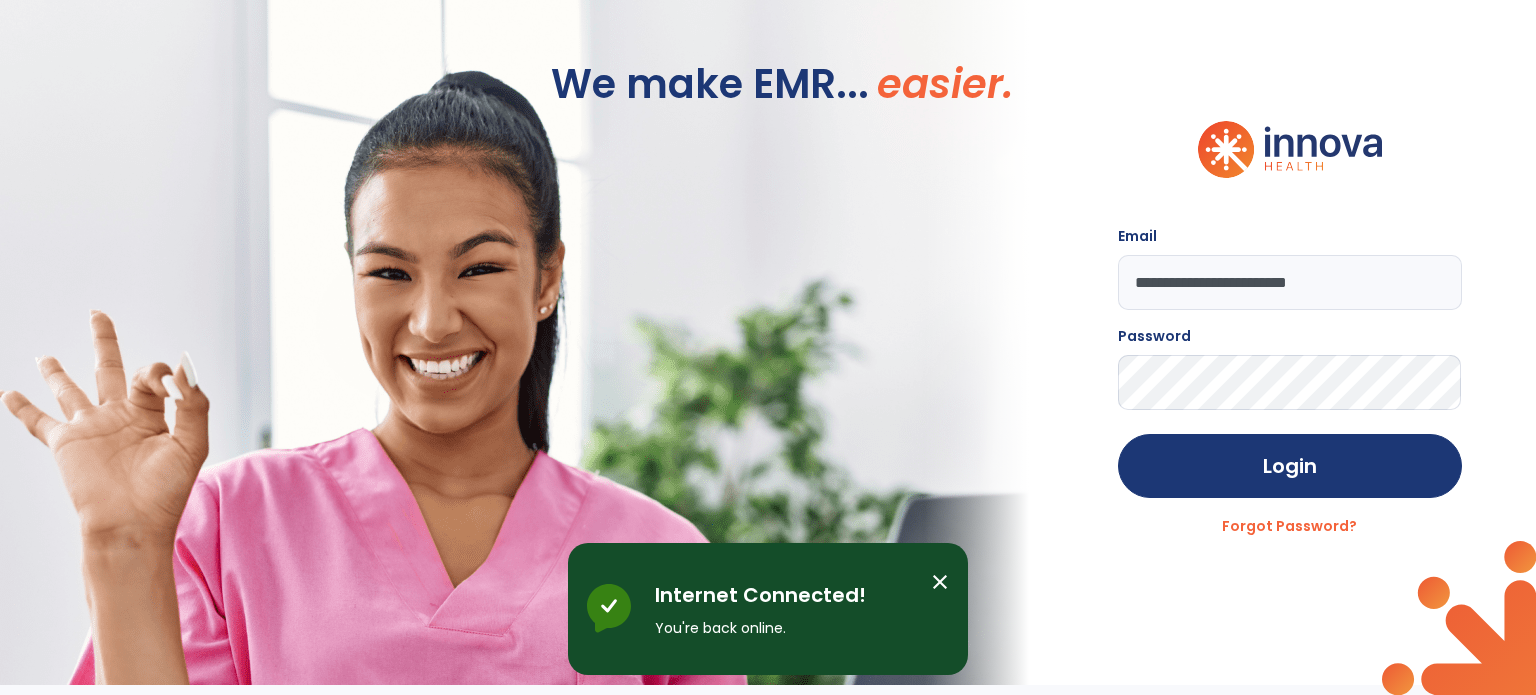 scroll, scrollTop: 0, scrollLeft: 0, axis: both 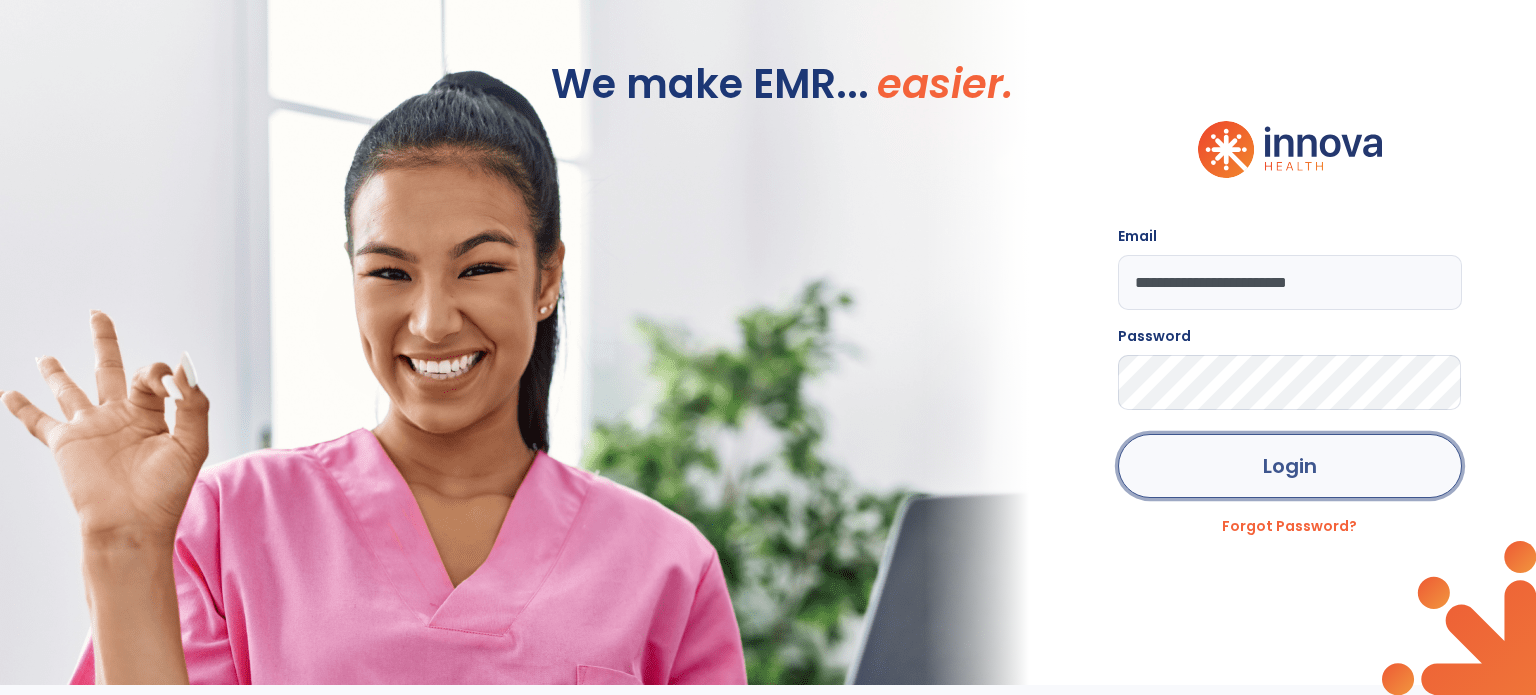 click on "Login" 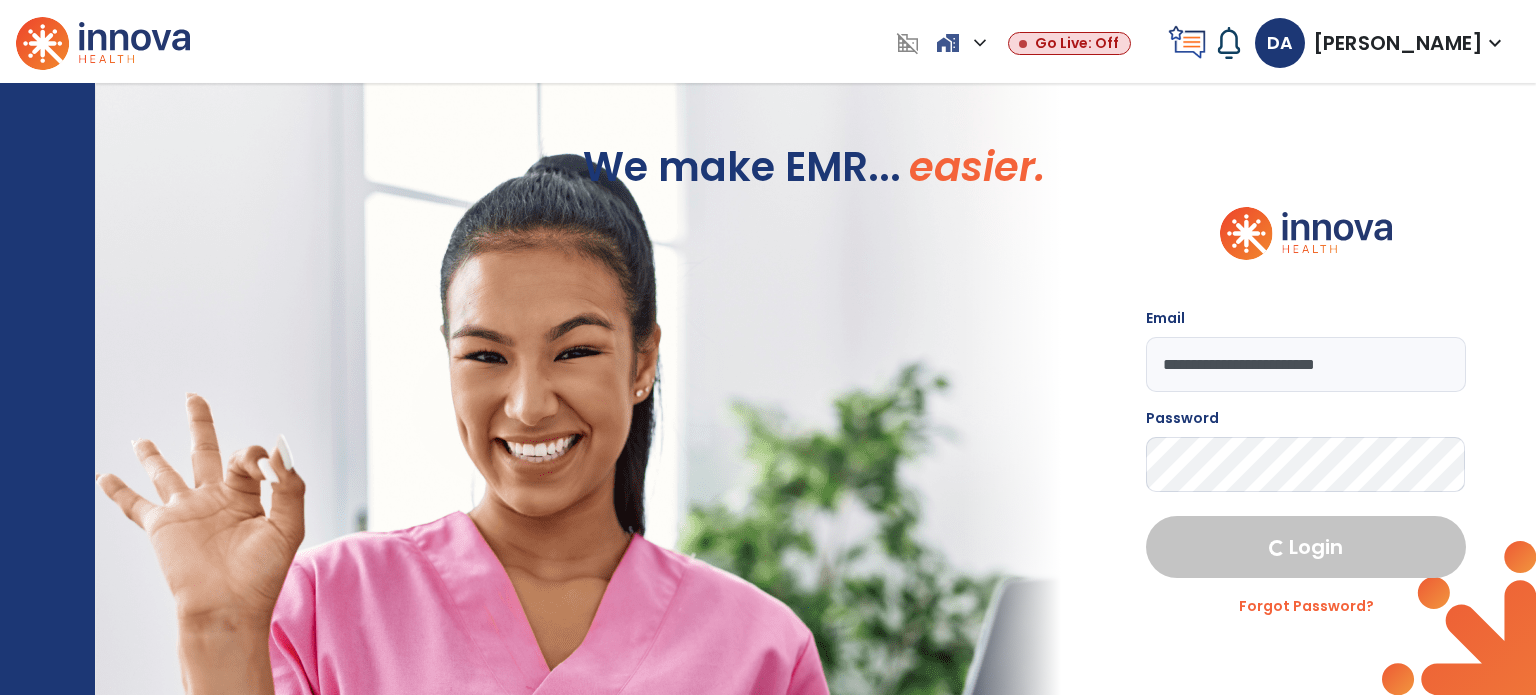 select on "****" 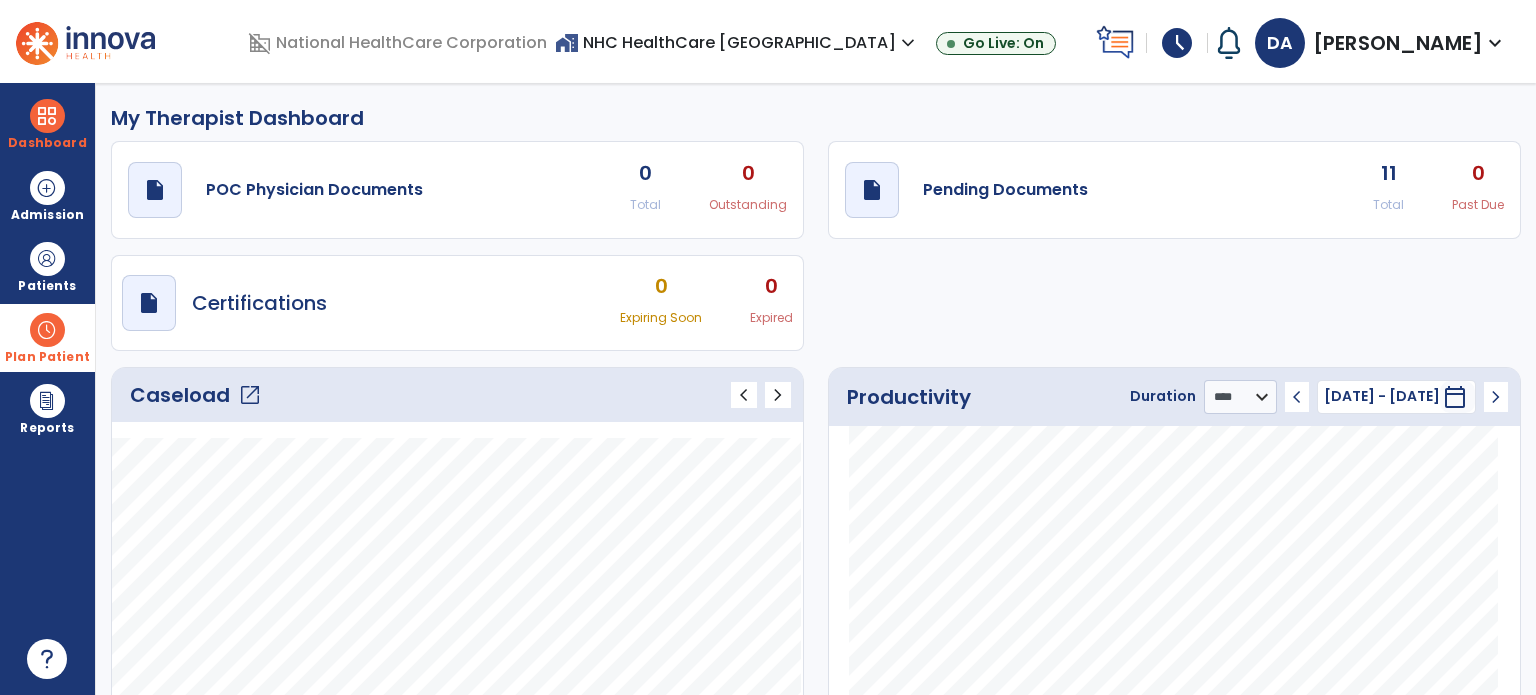 click on "Plan Patient" at bounding box center (47, 286) 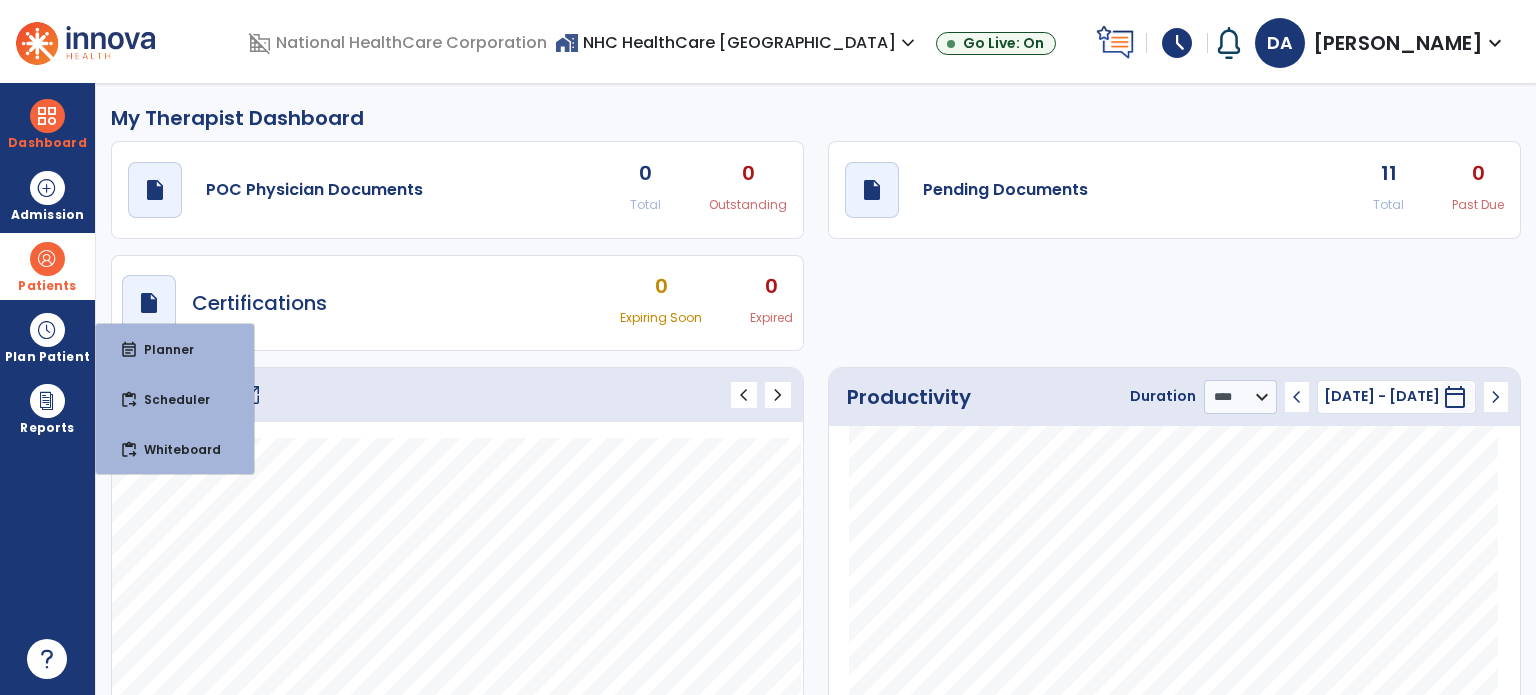 click at bounding box center (47, 259) 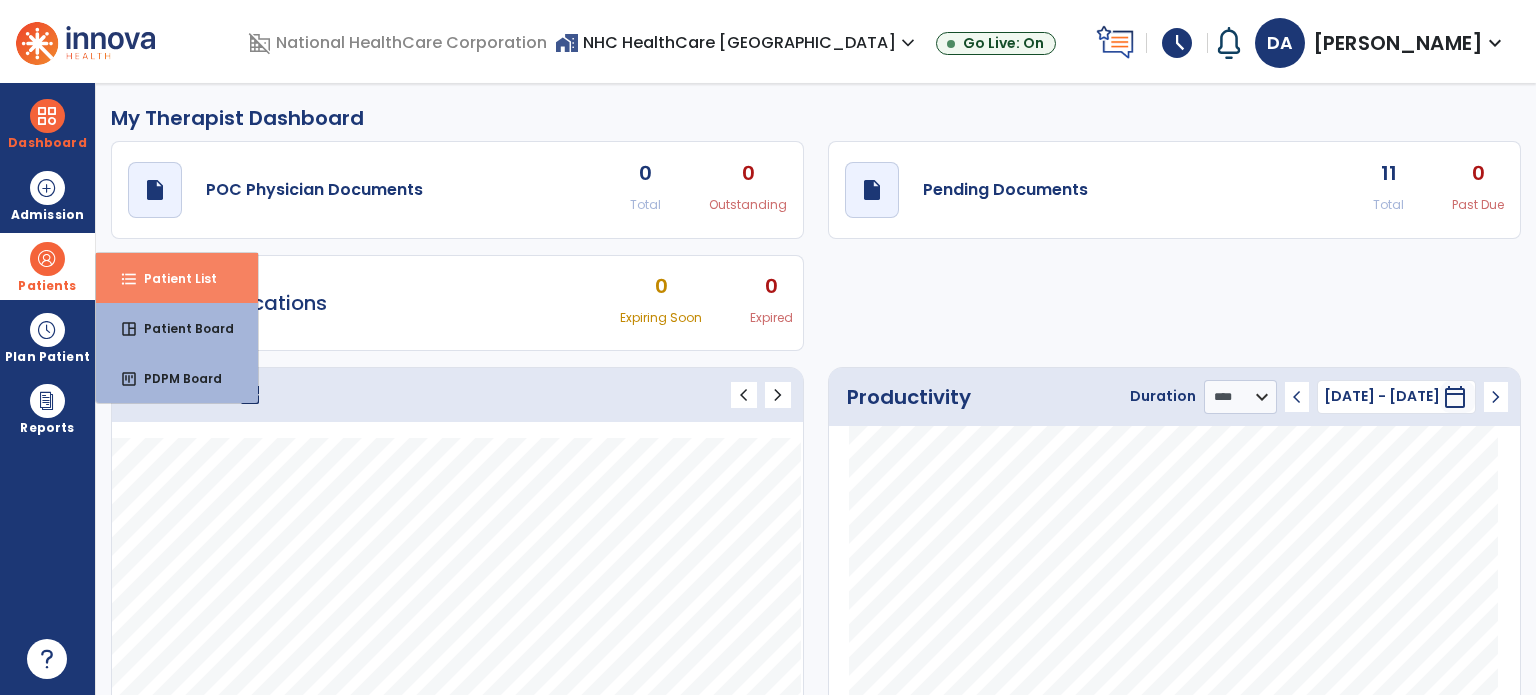 click on "format_list_bulleted  Patient List" at bounding box center [177, 278] 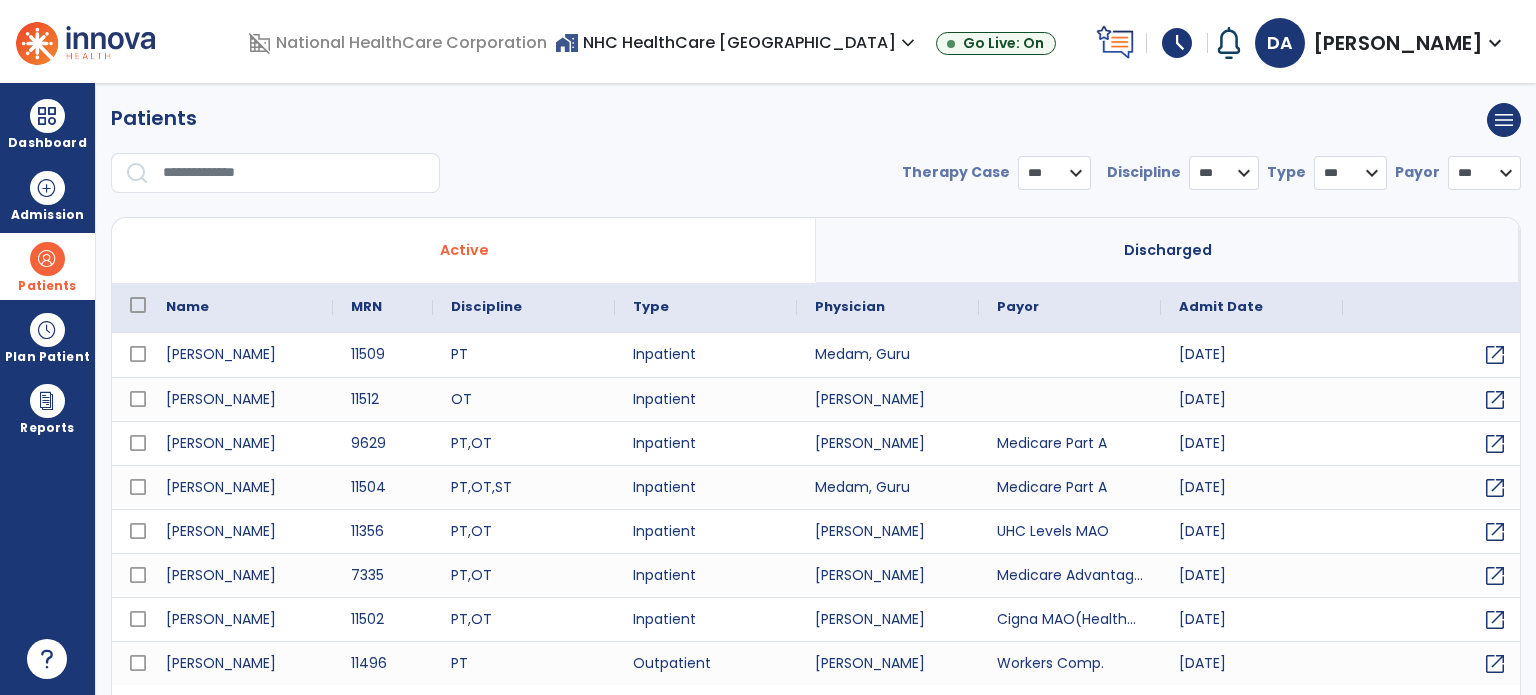 select on "***" 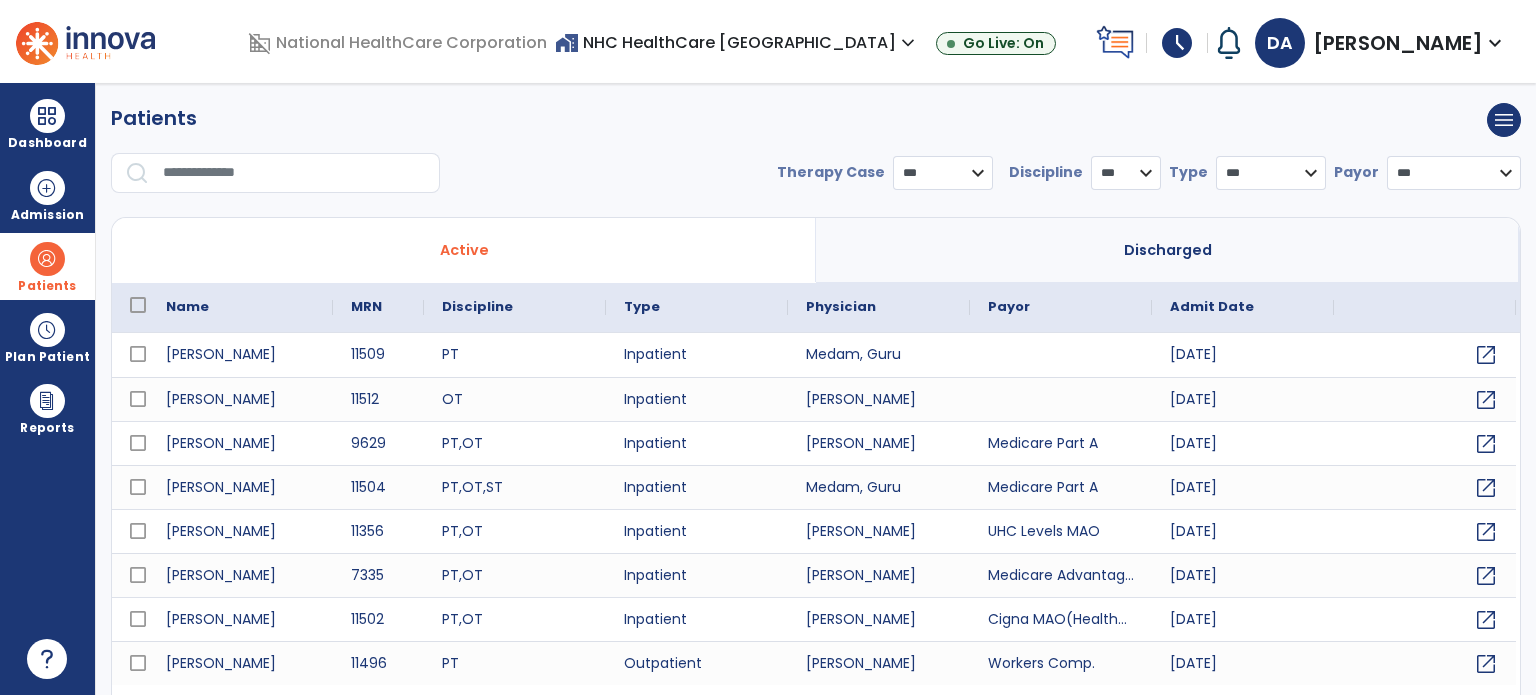 click at bounding box center (294, 173) 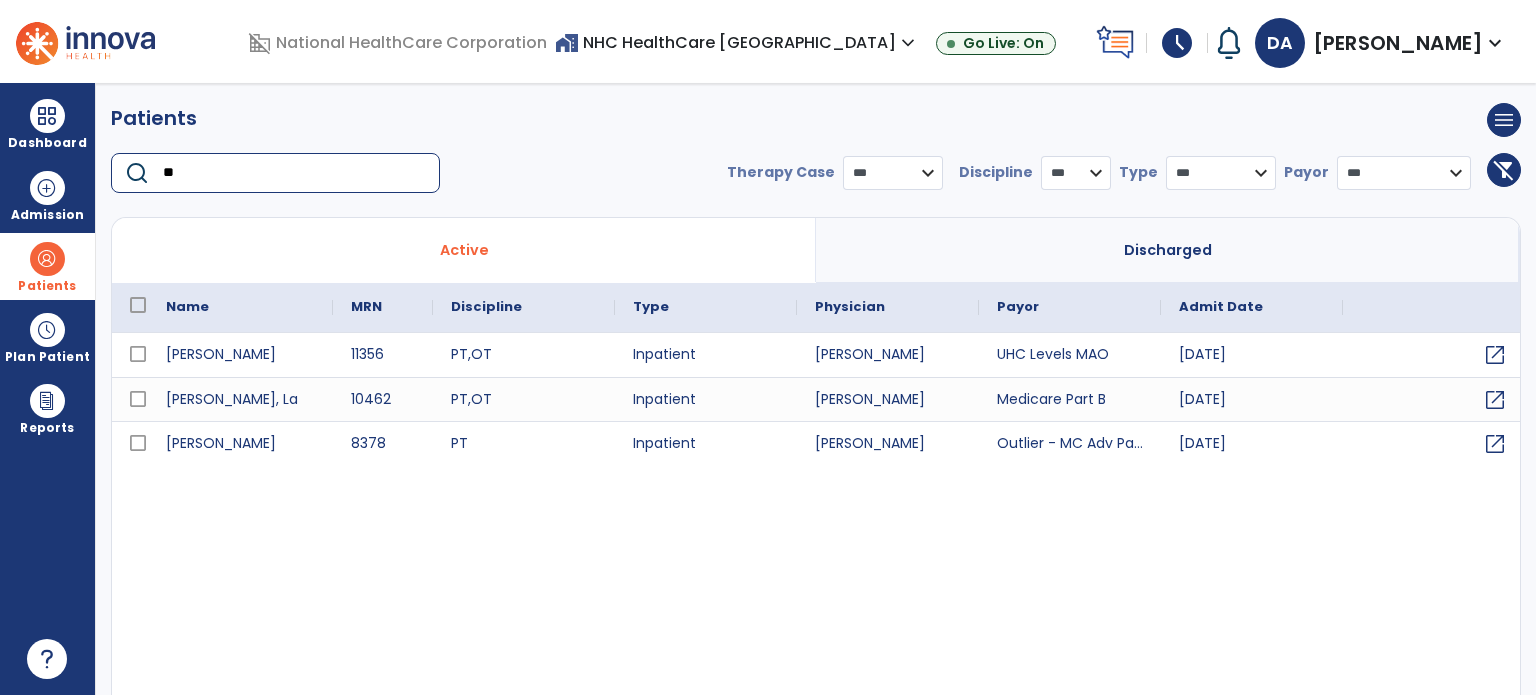 type on "*" 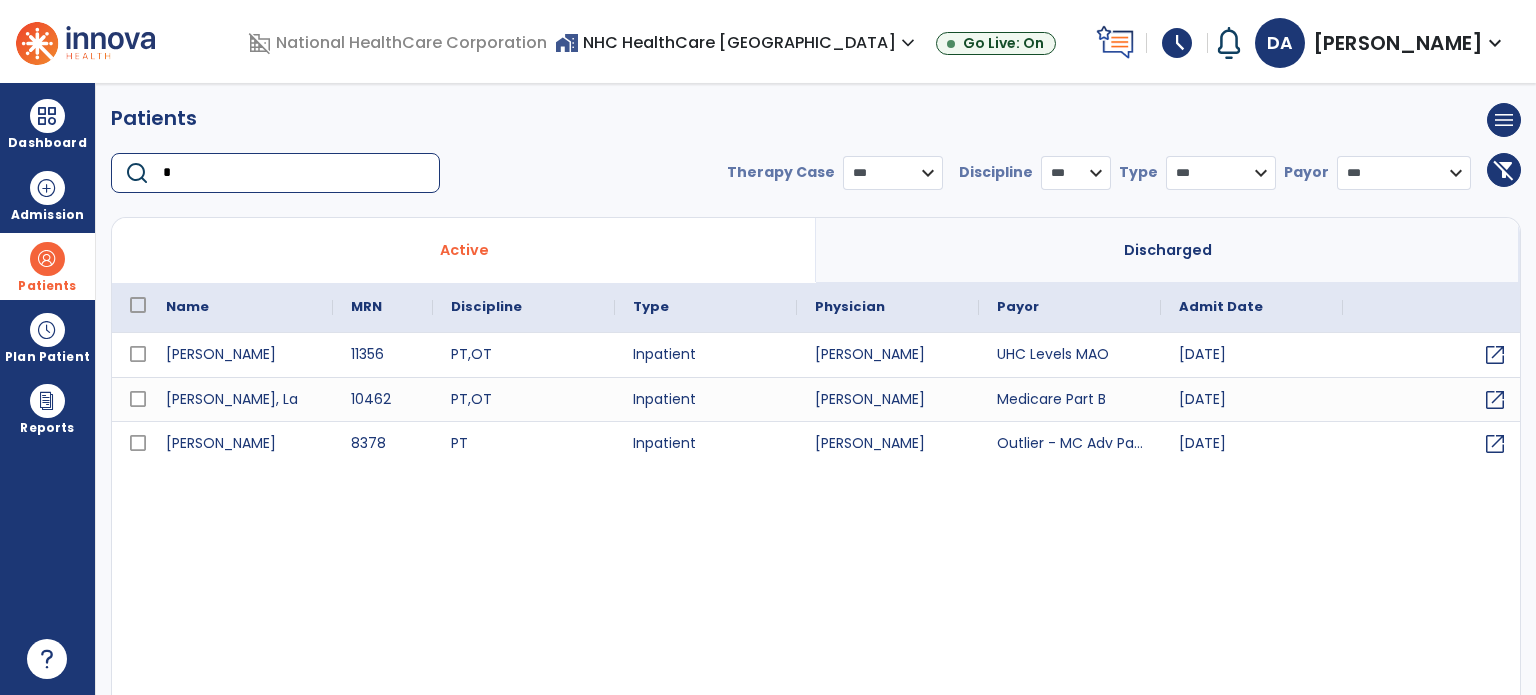 type 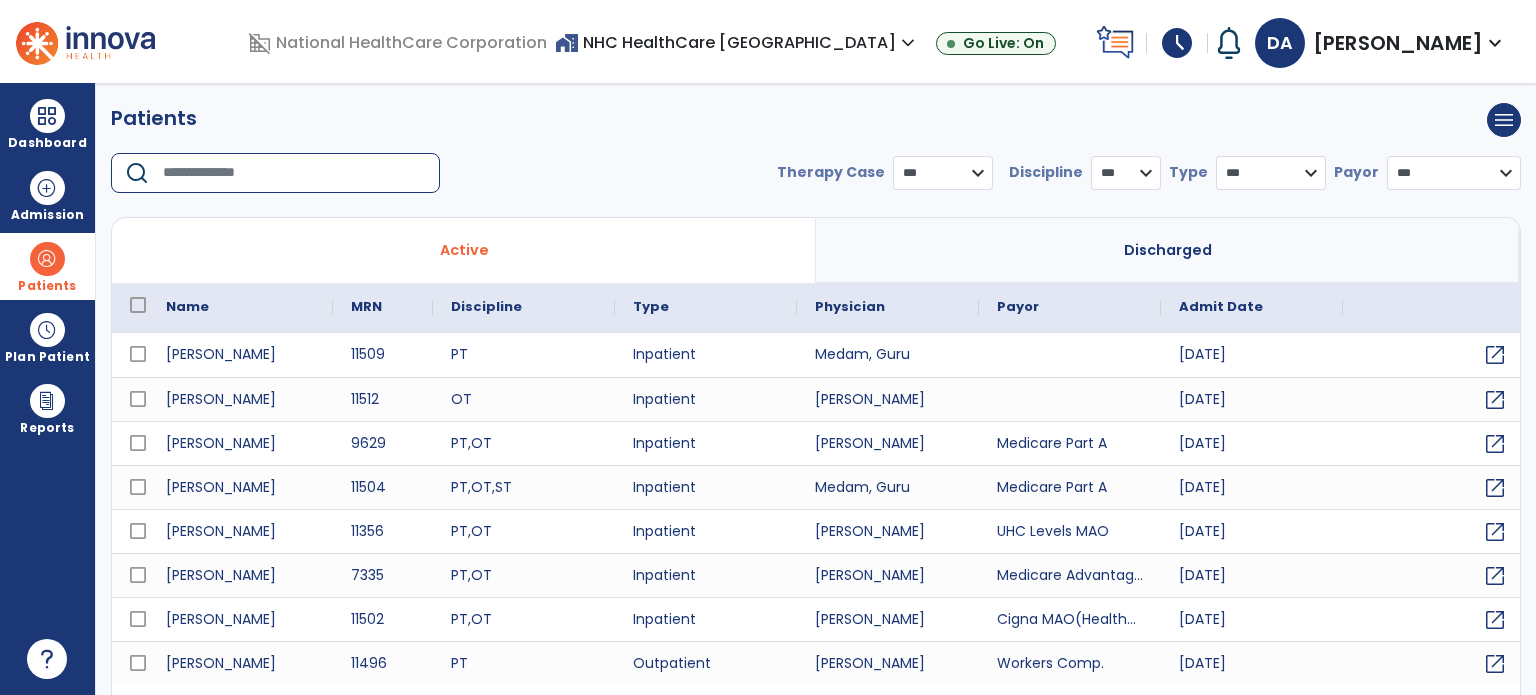 click on "DA" at bounding box center (1280, 43) 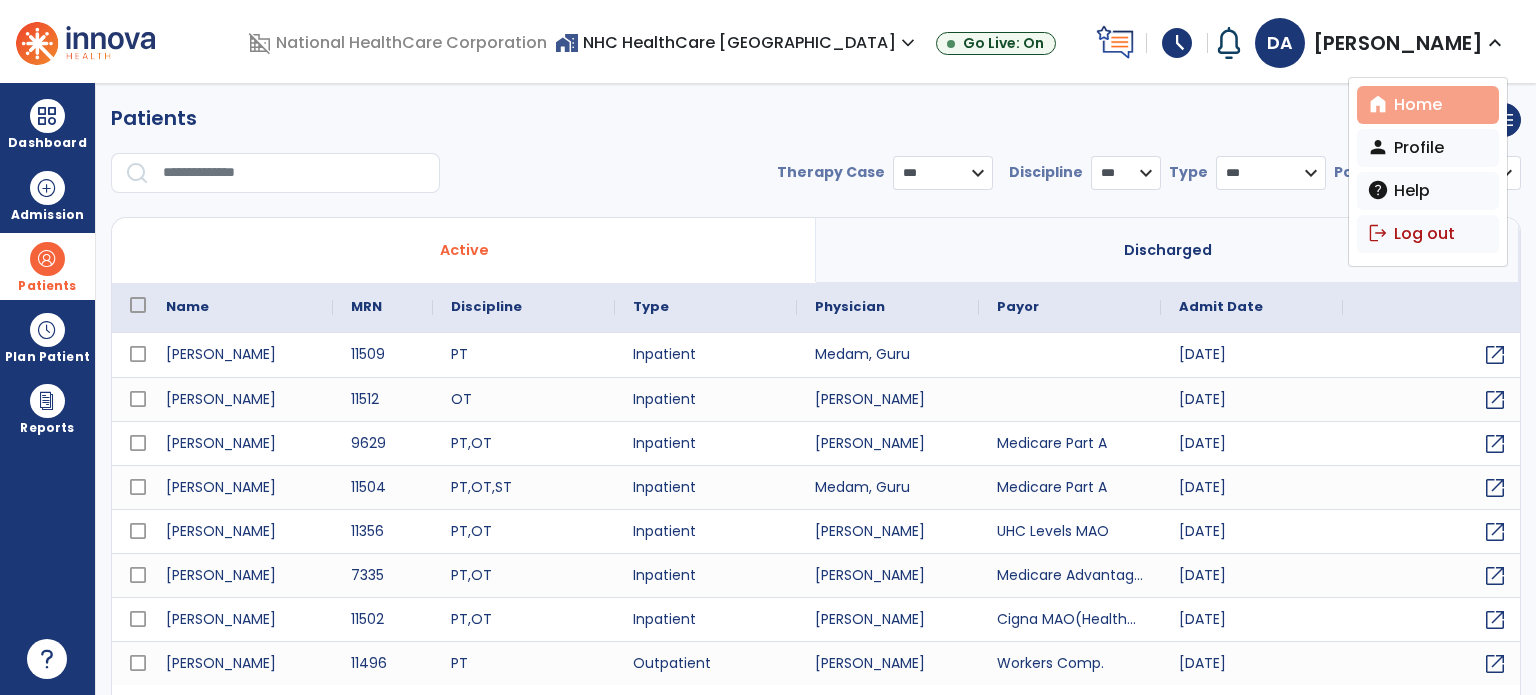 click on "home   Home" at bounding box center (1428, 105) 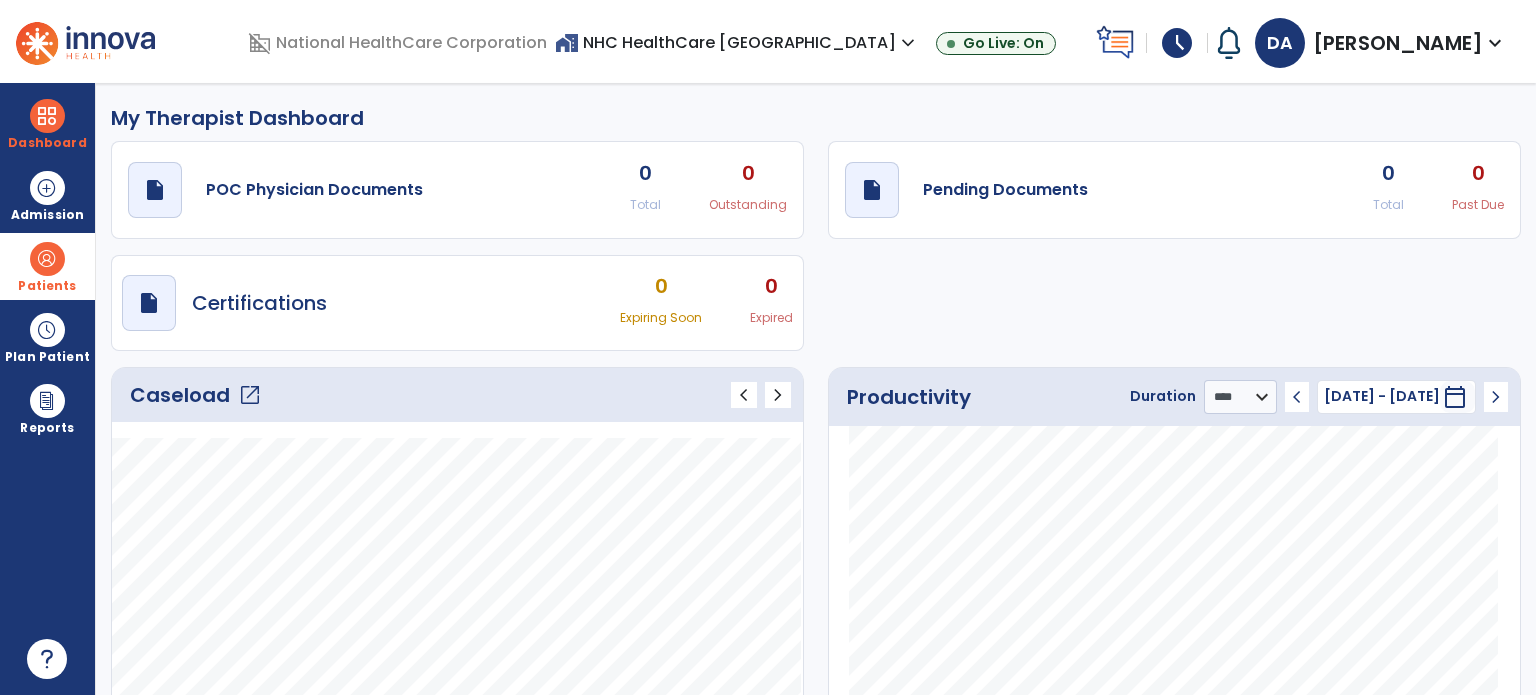 click on "Caseload   open_in_new" 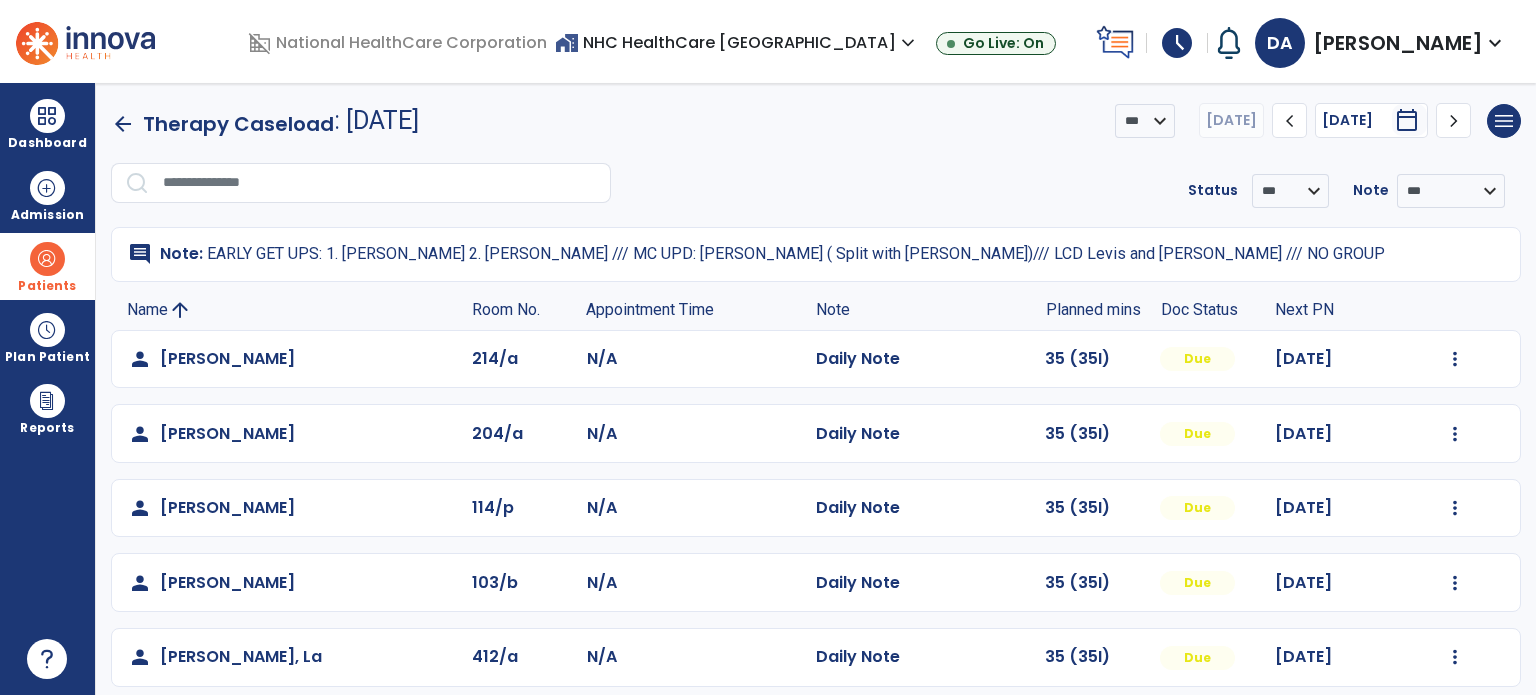 click on "person   [PERSON_NAME]  204/a N/A  Daily Note   35 (35I)  Due [DATE]  Mark Visit As Complete   Reset Note   Open Document   G + C Mins" 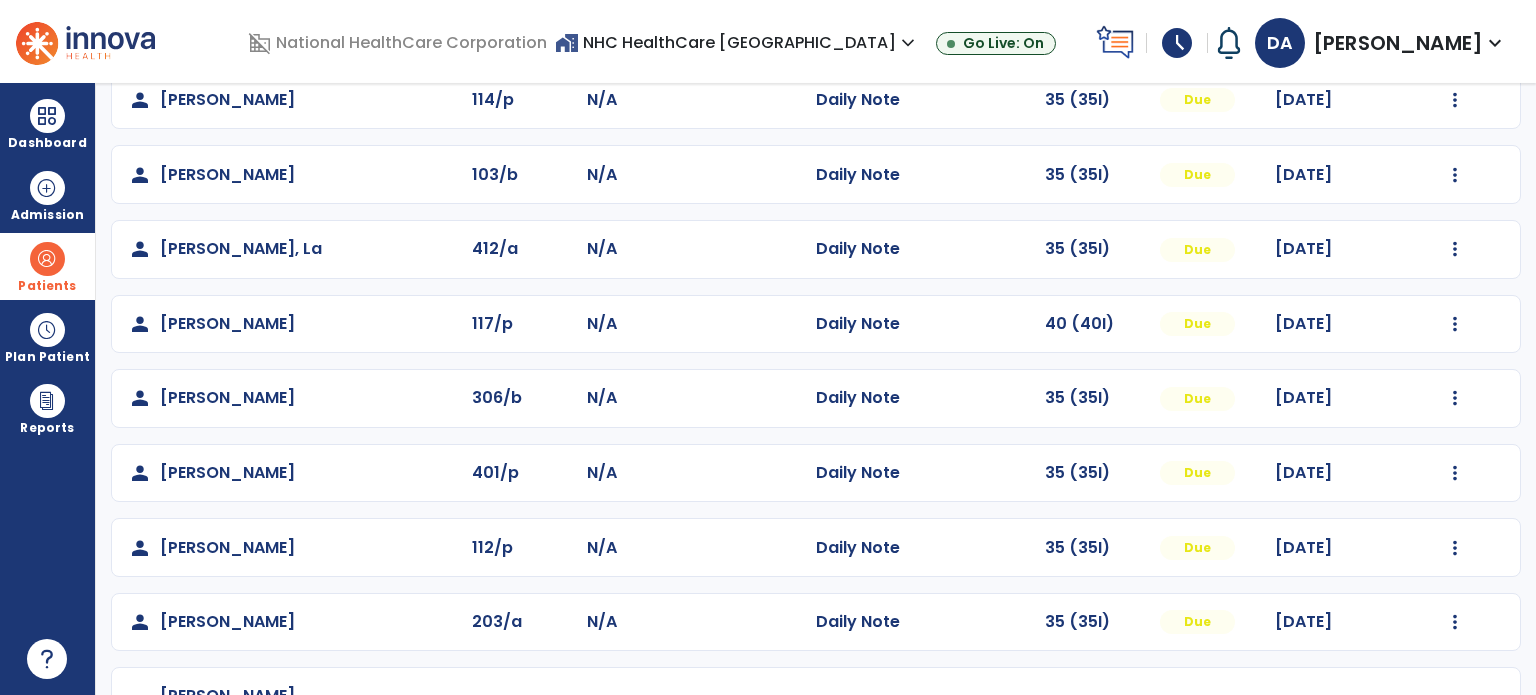 scroll, scrollTop: 412, scrollLeft: 0, axis: vertical 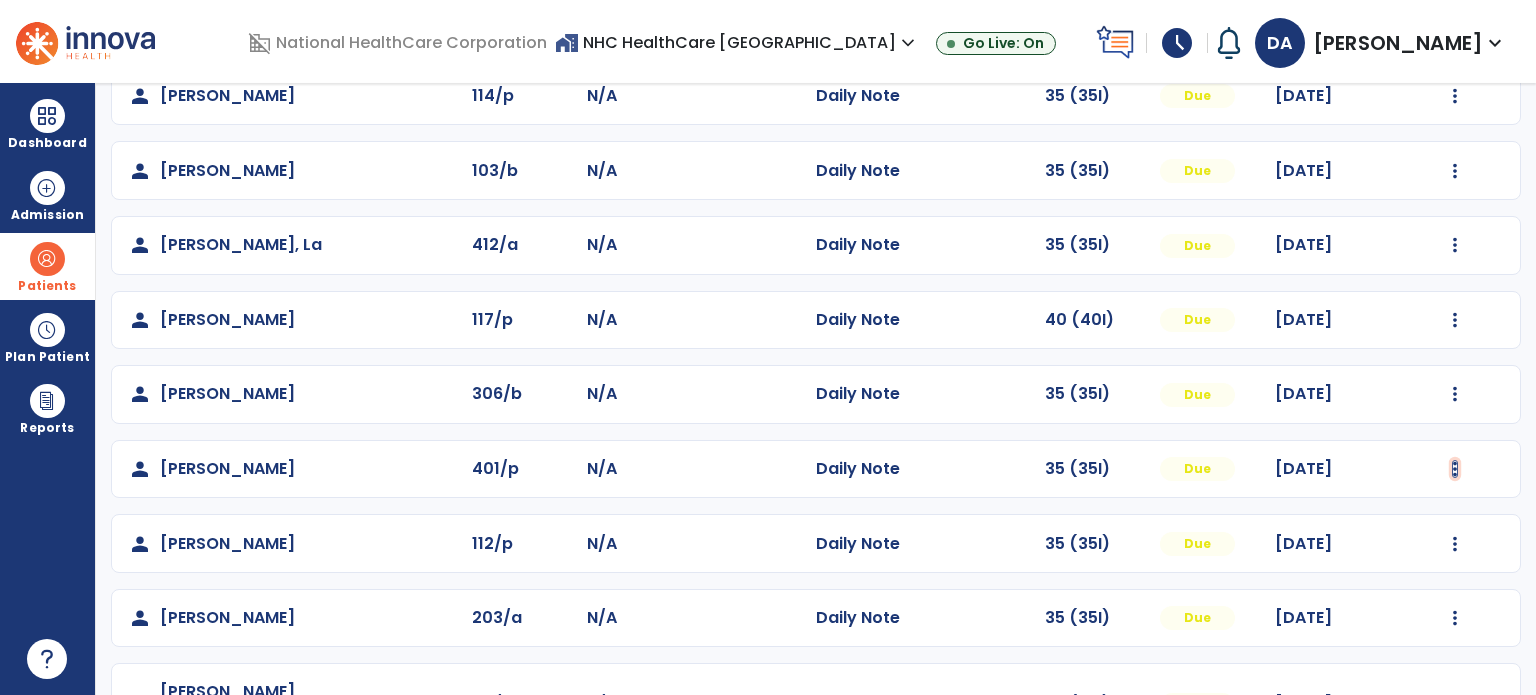 click at bounding box center (1455, -53) 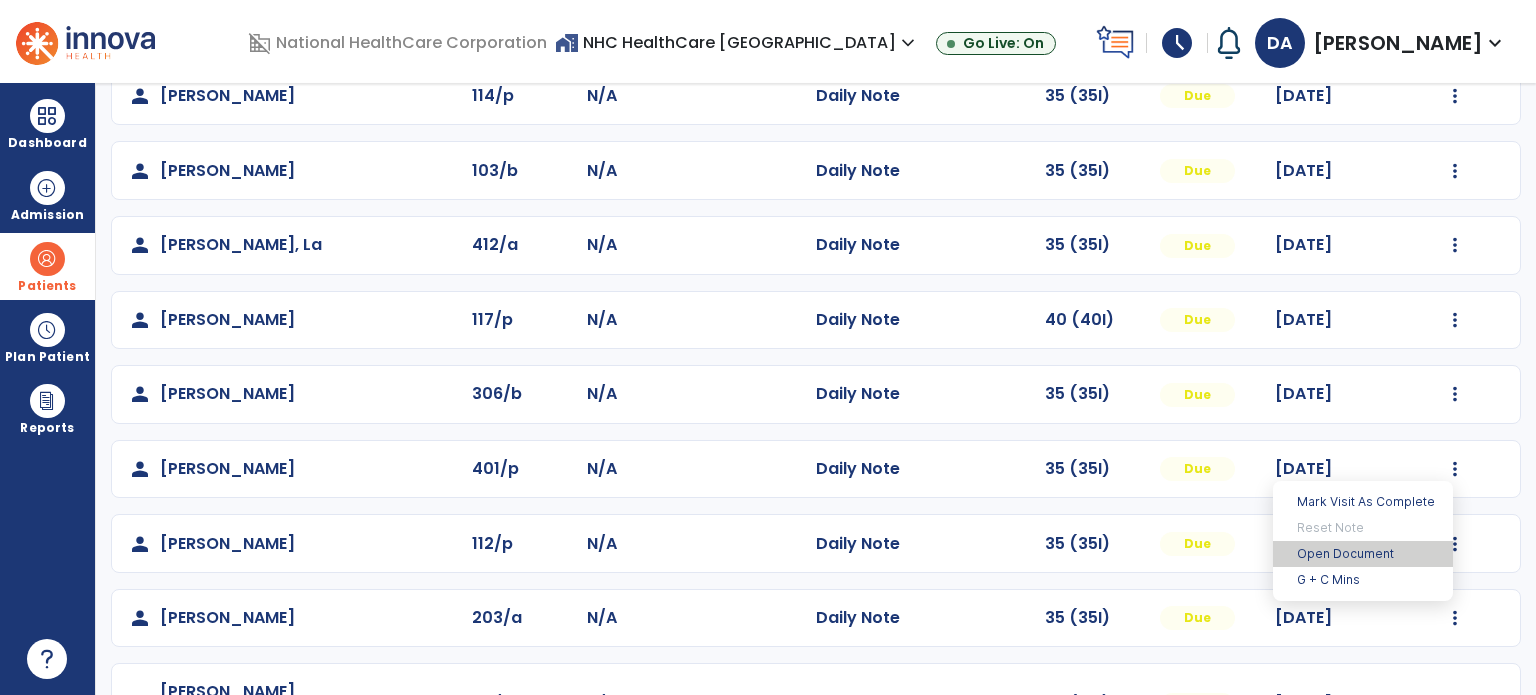 click on "Open Document" at bounding box center [1363, 554] 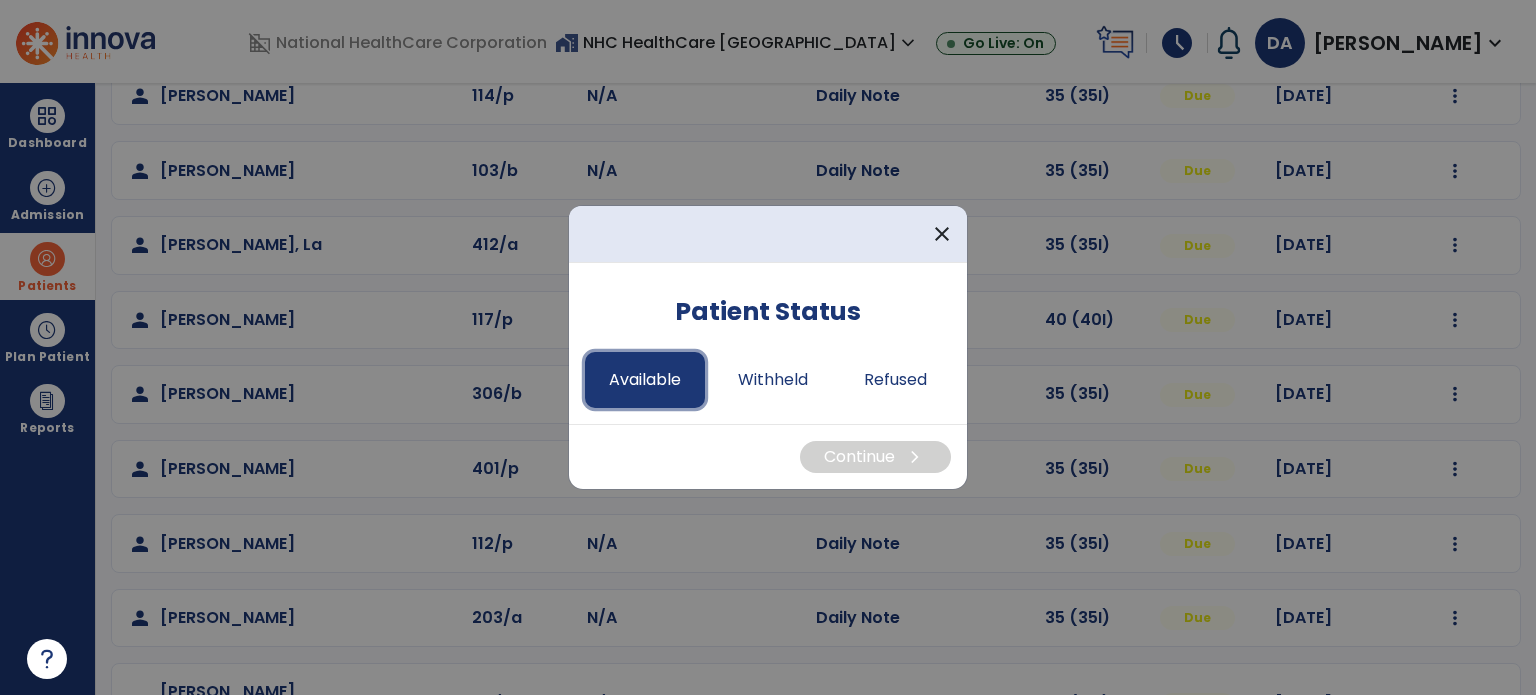 click on "Available" at bounding box center (645, 380) 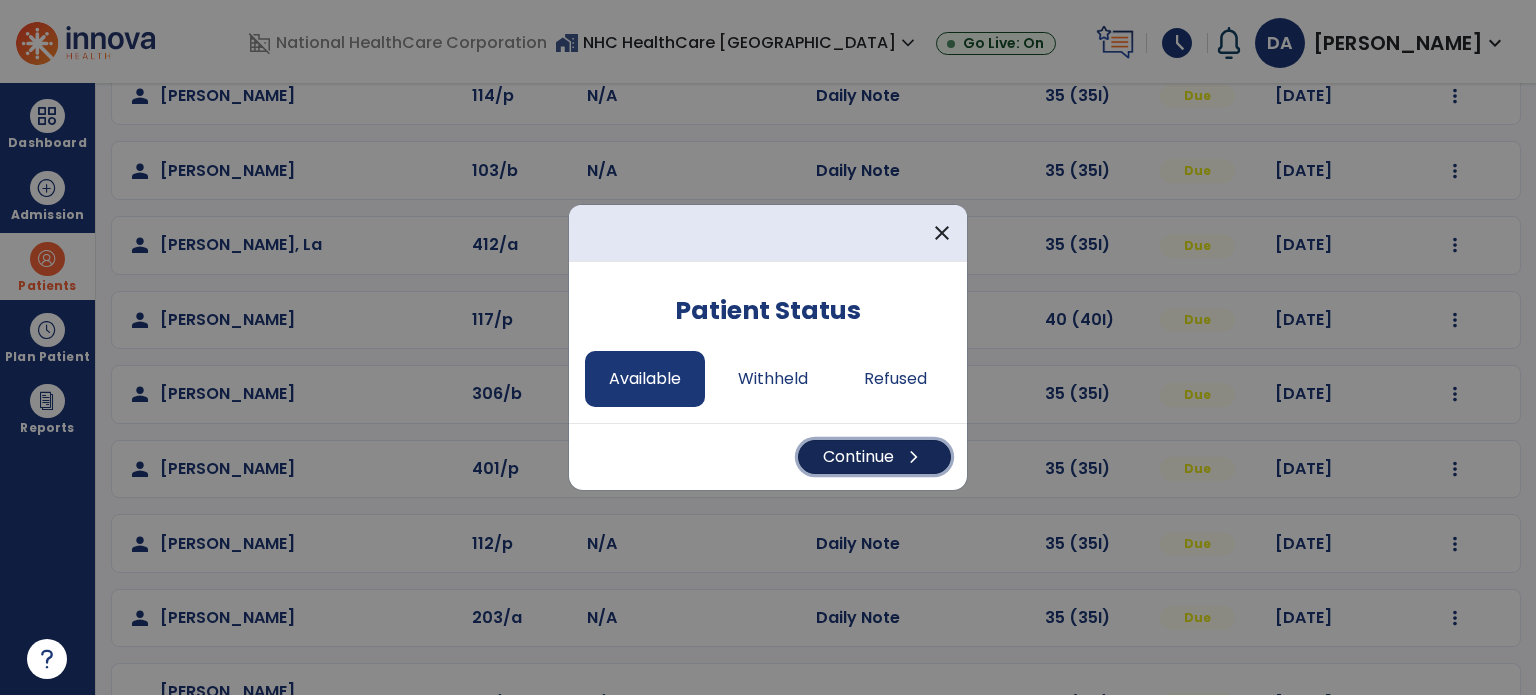 click on "Continue   chevron_right" at bounding box center (874, 457) 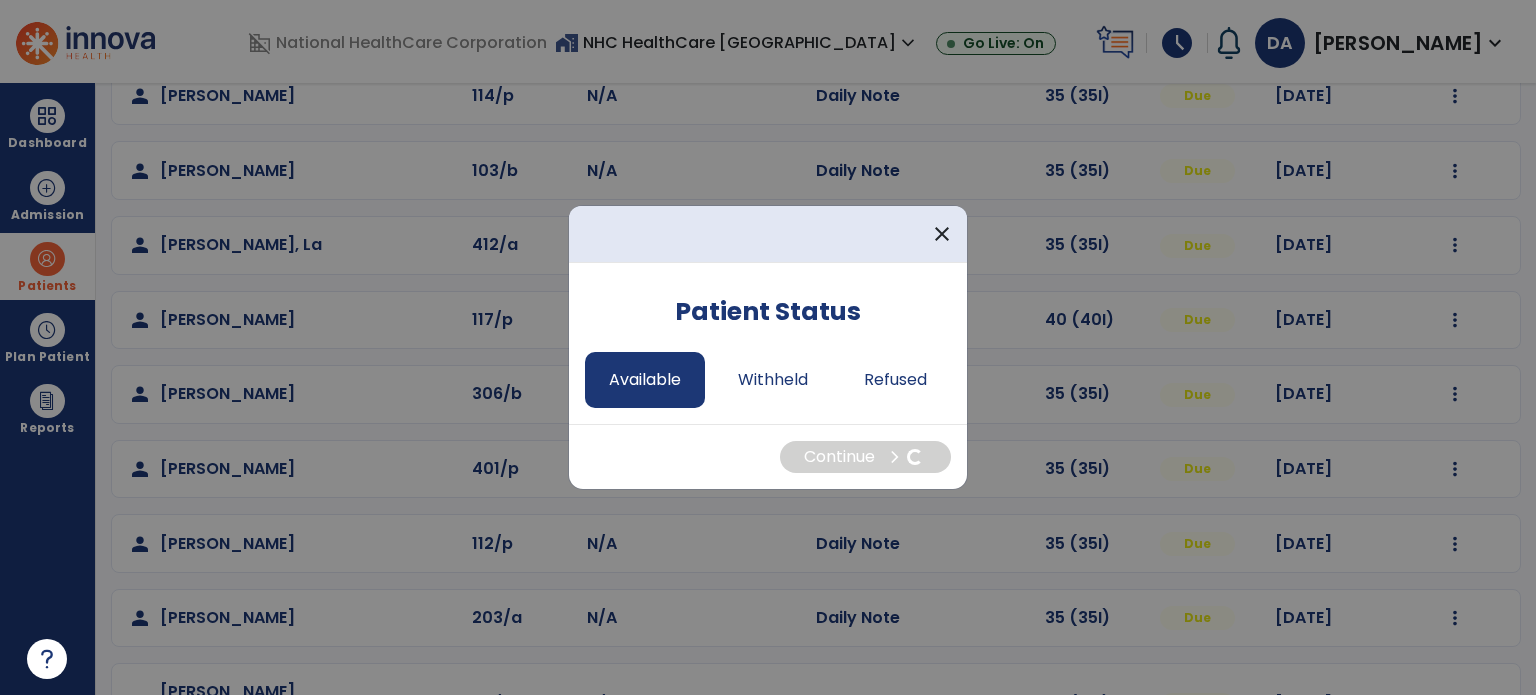 select on "*" 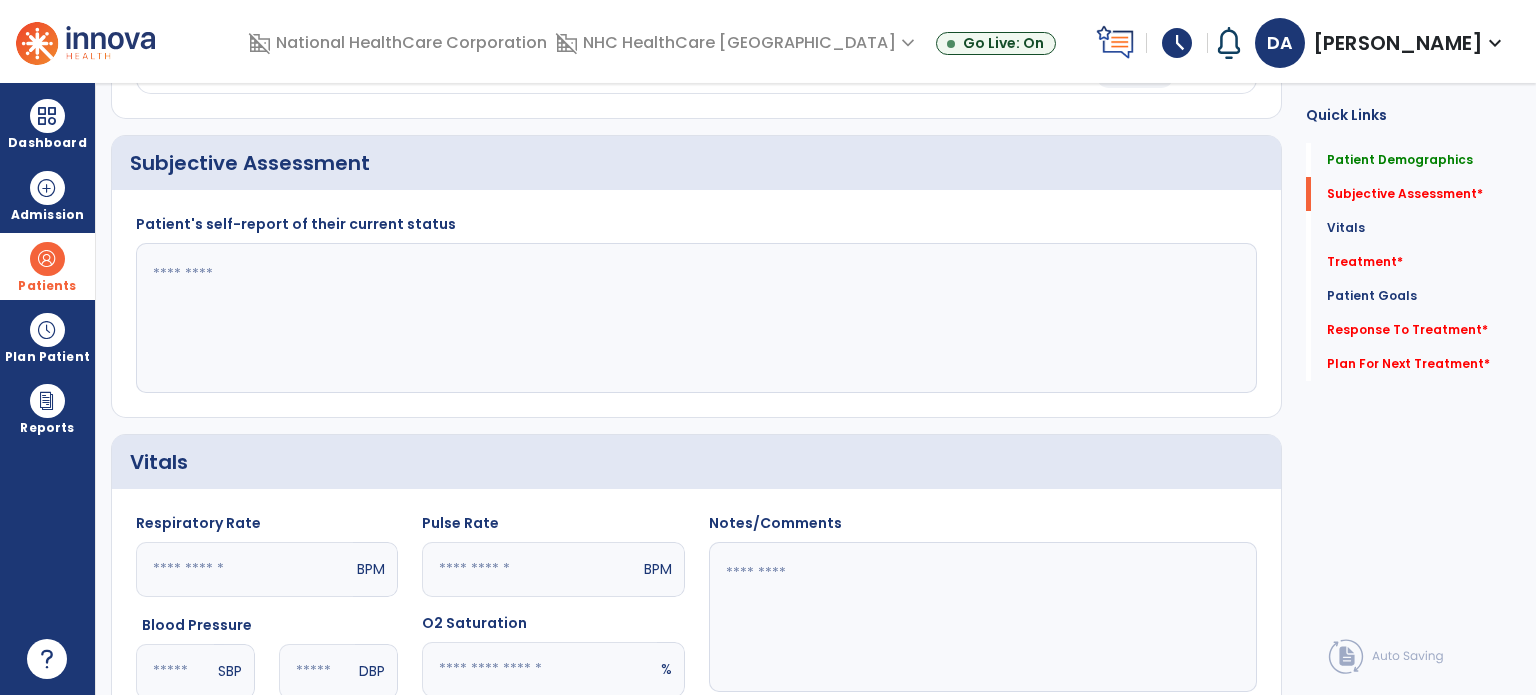 click 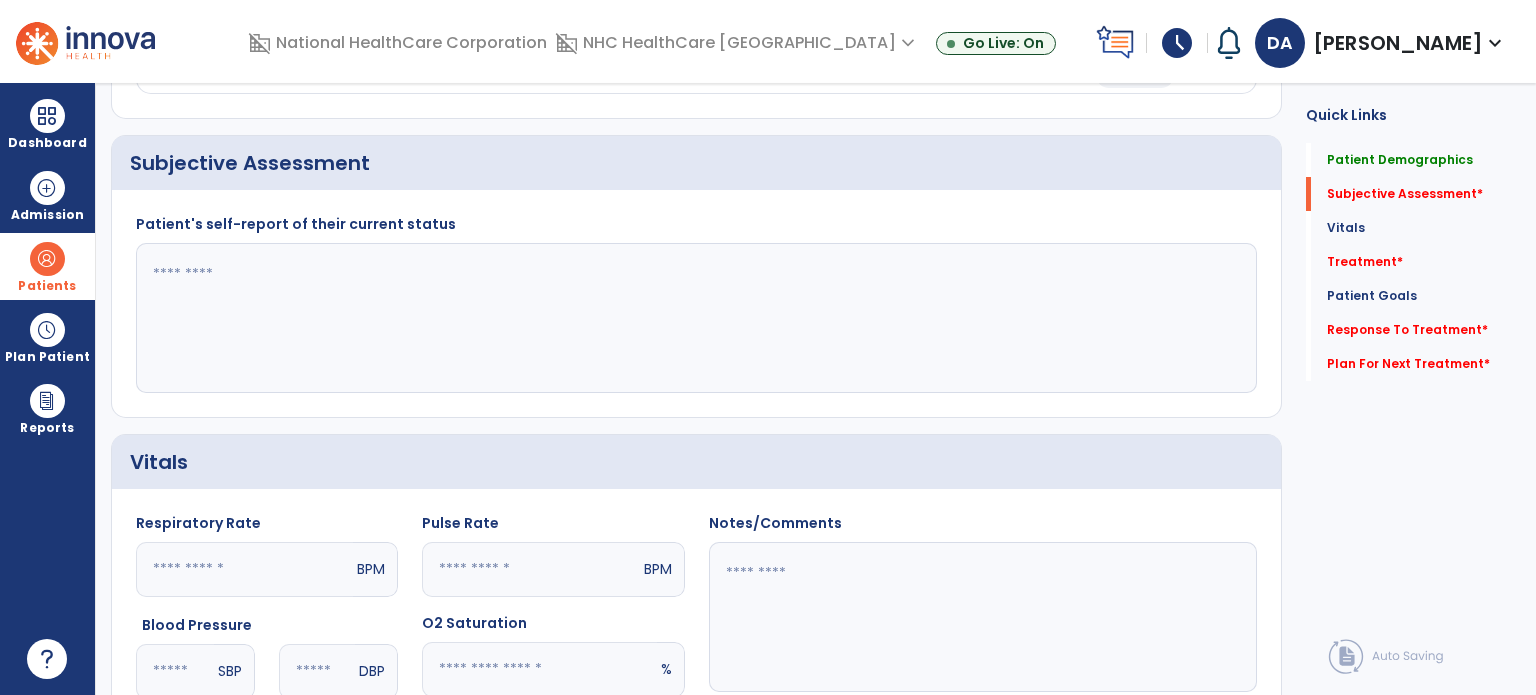 type on "*" 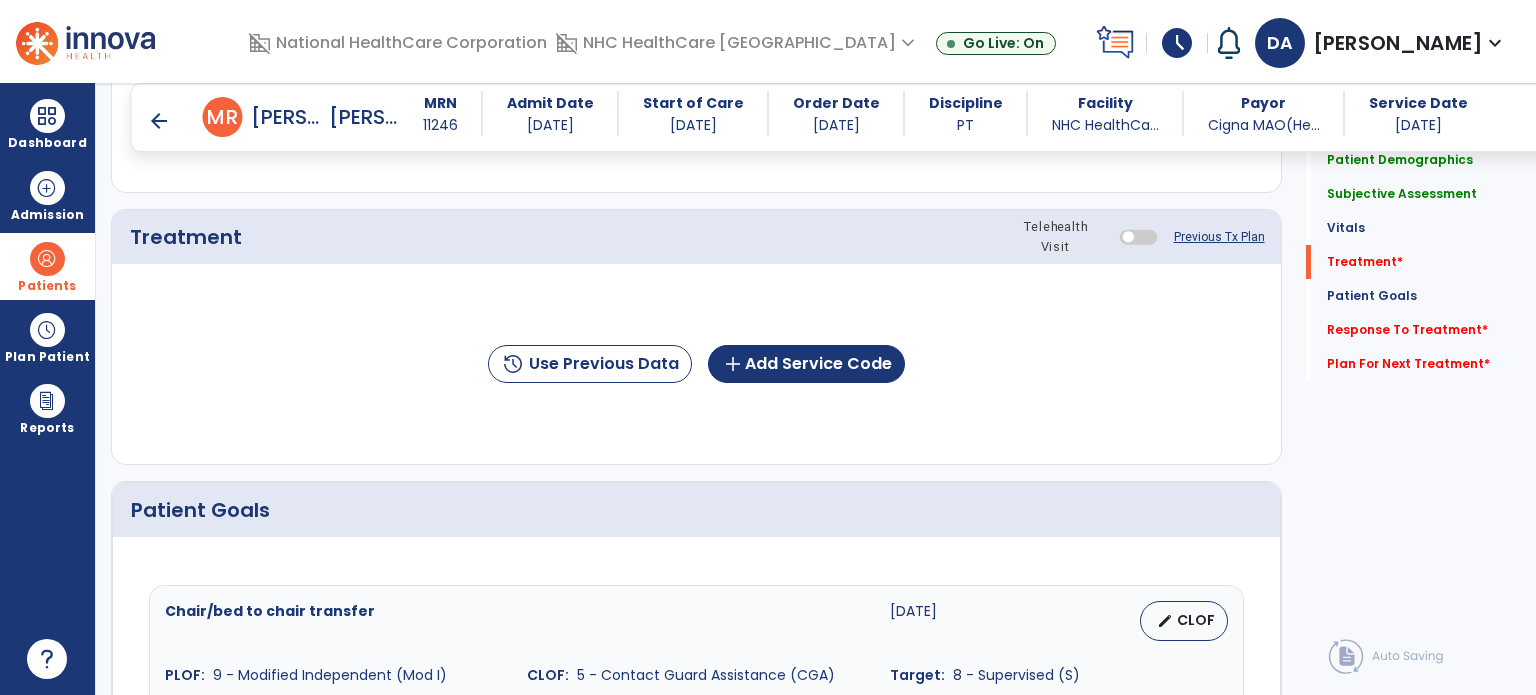 scroll, scrollTop: 1040, scrollLeft: 0, axis: vertical 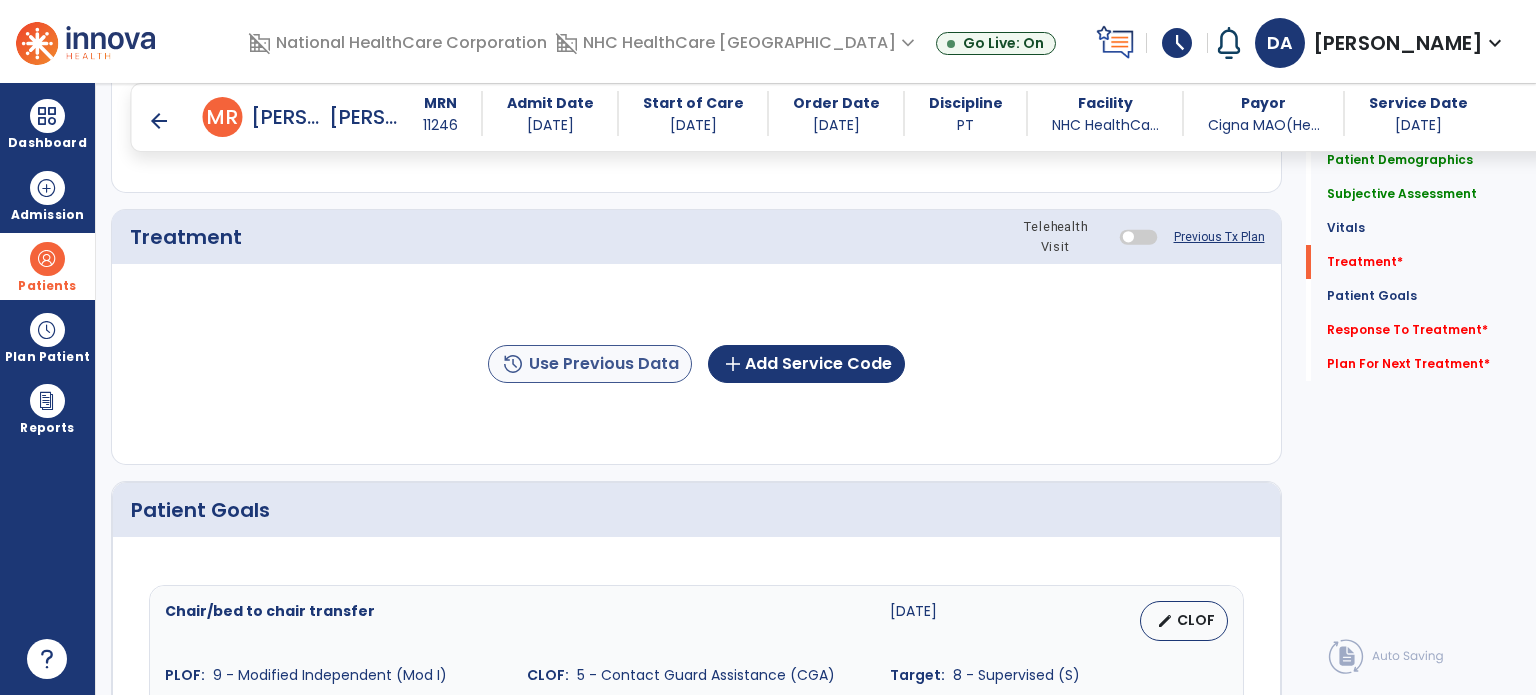 type on "**********" 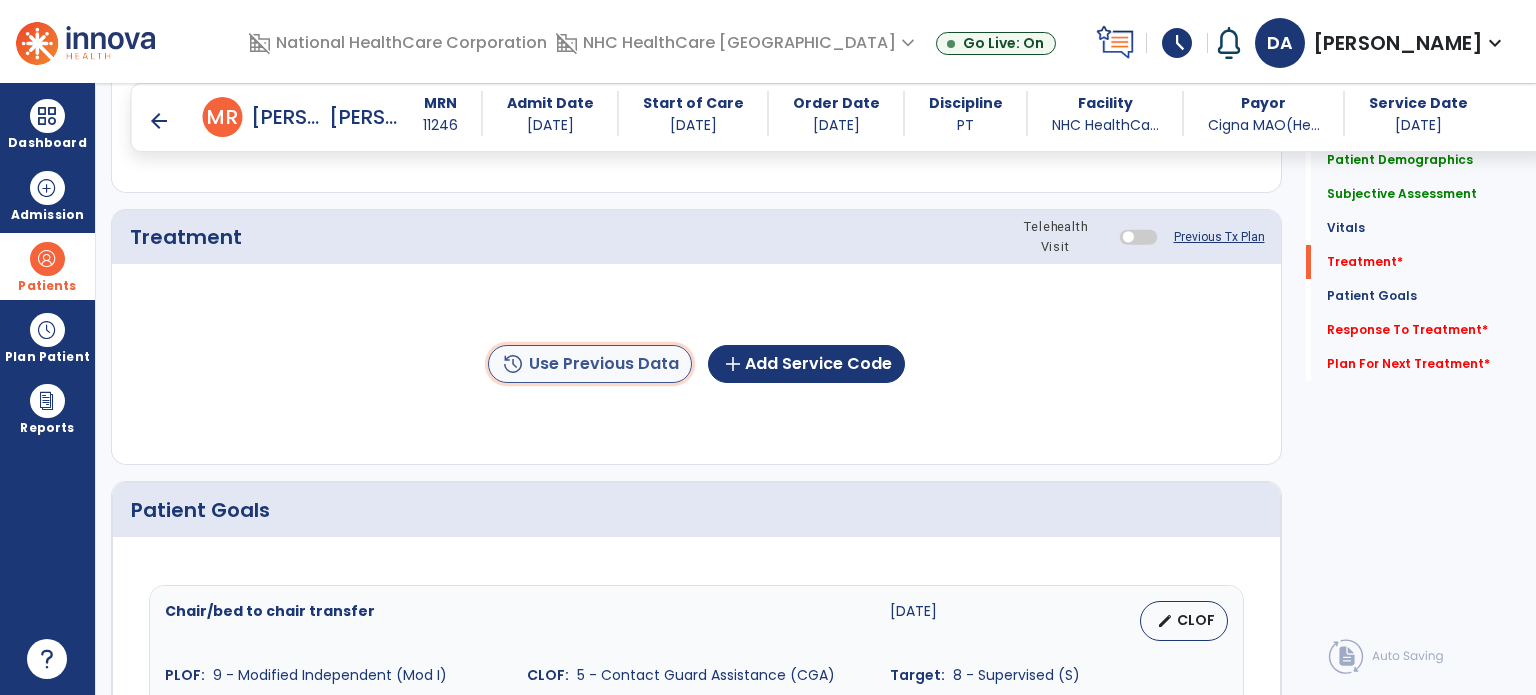 click on "history  Use Previous Data" 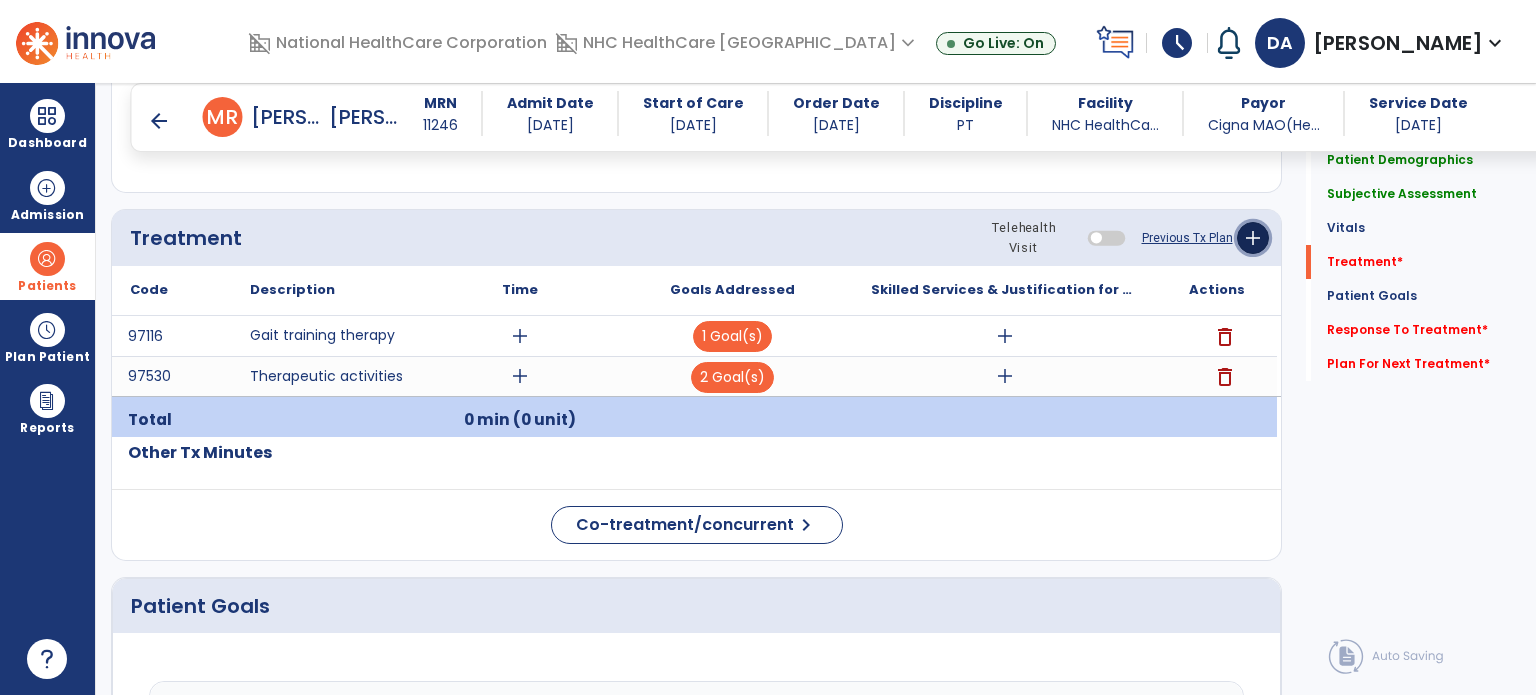 click on "add" 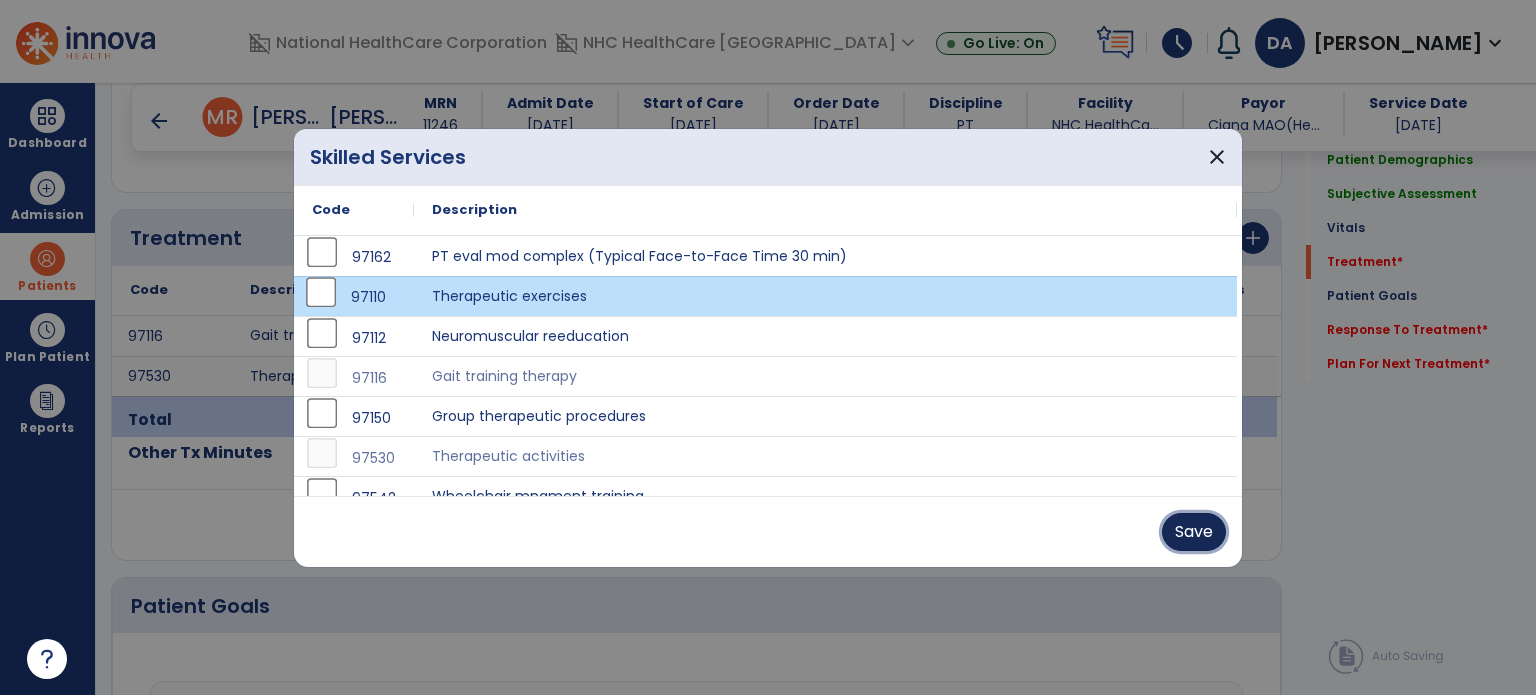 click on "Save" at bounding box center (1194, 532) 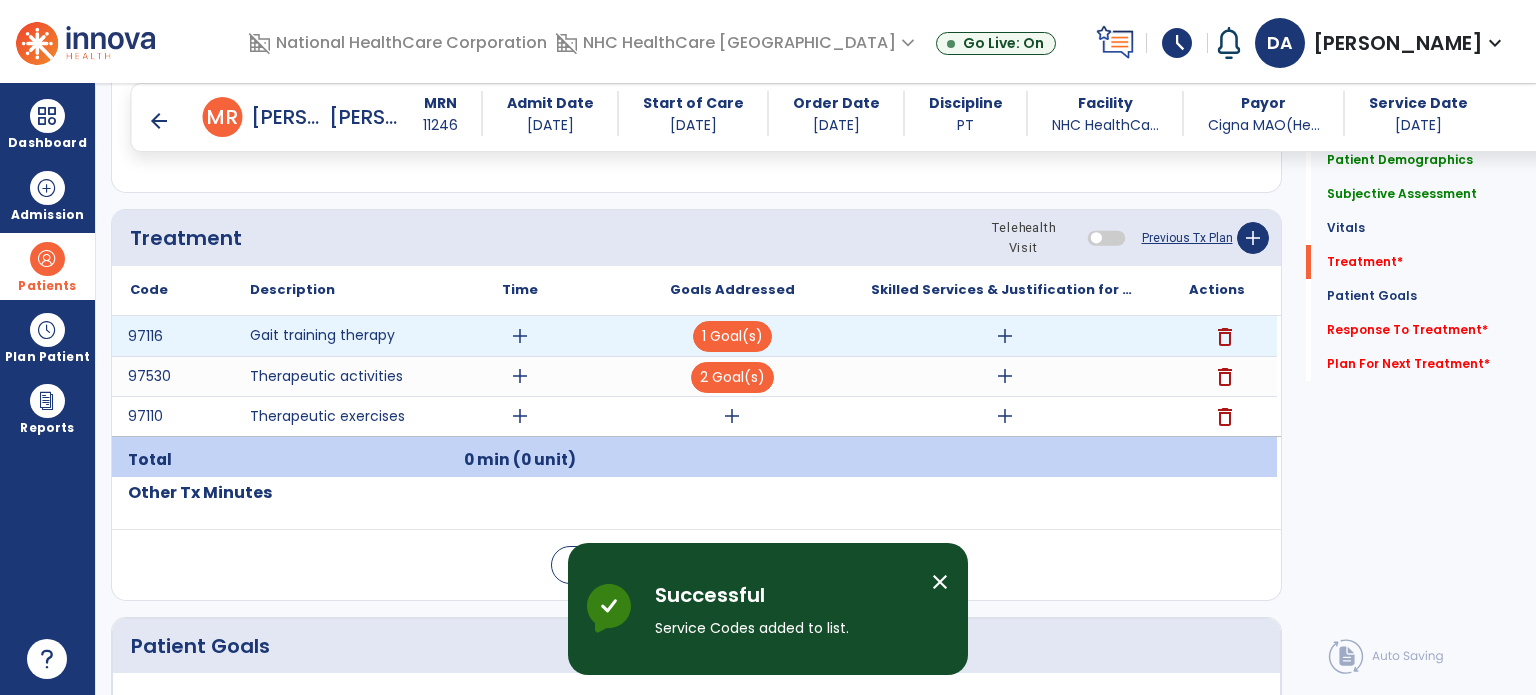 click on "add" at bounding box center (520, 336) 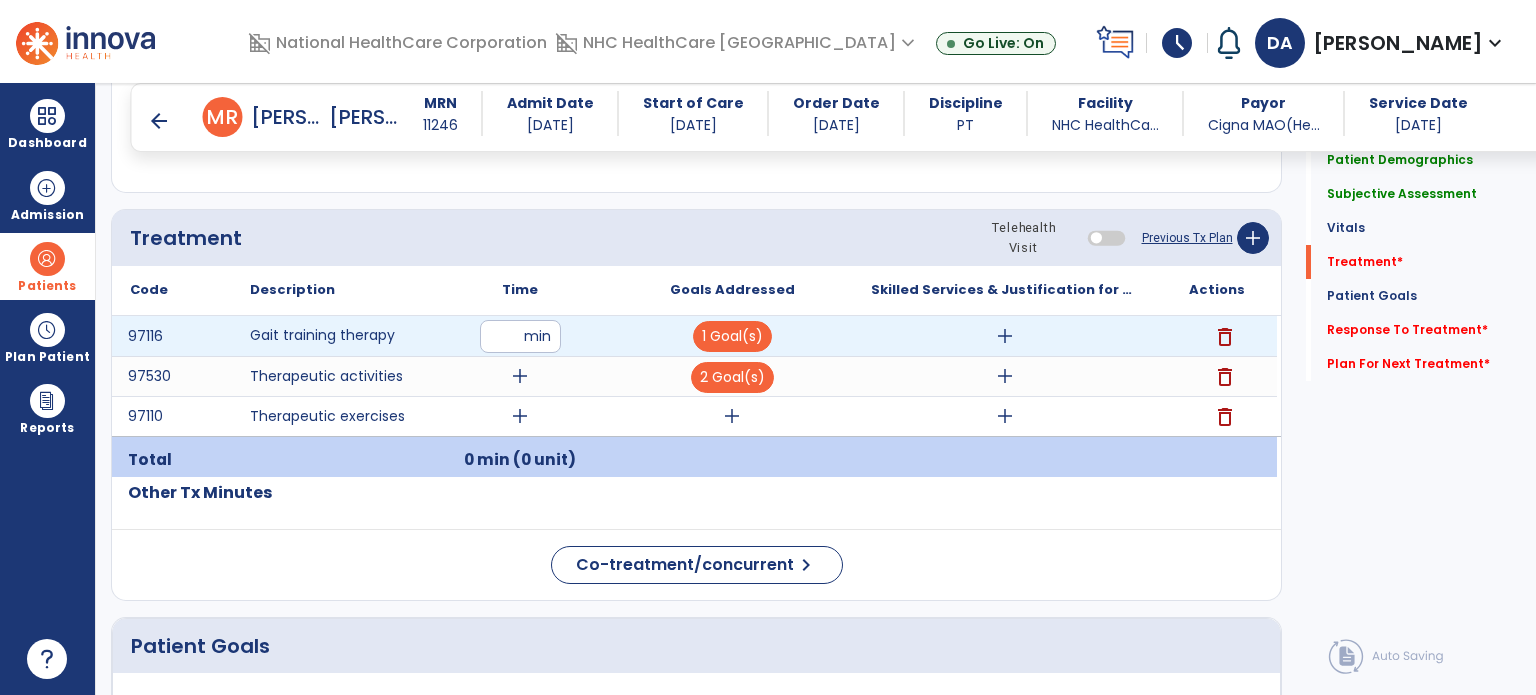 type on "**" 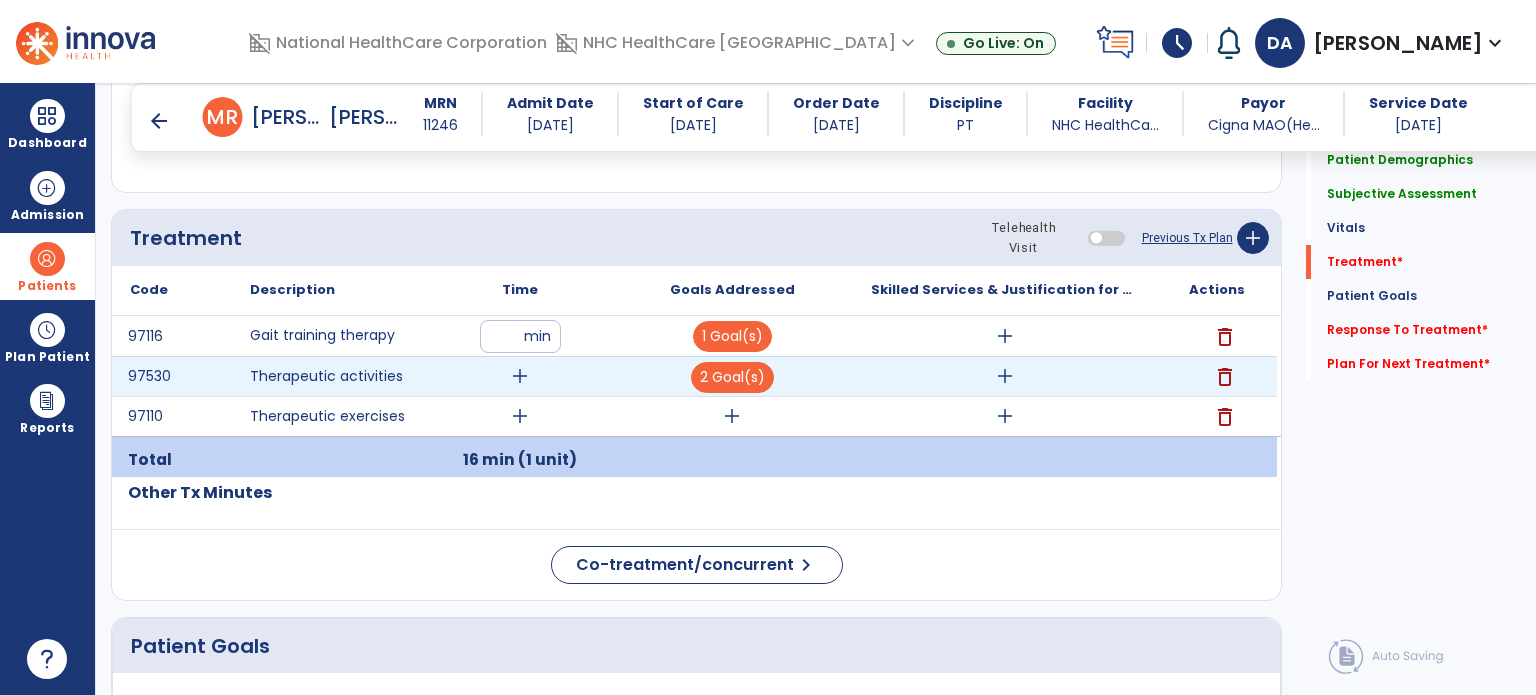 click on "add" at bounding box center (520, 376) 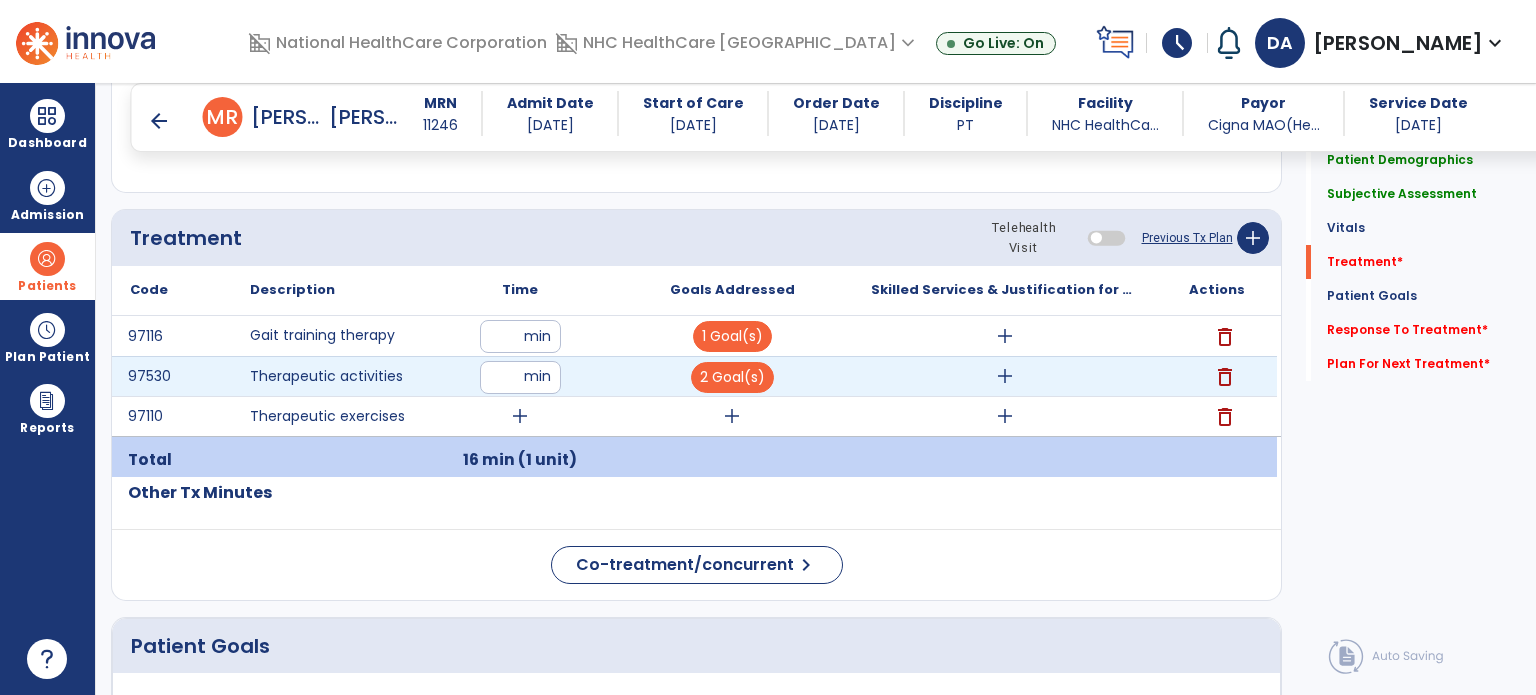 type on "**" 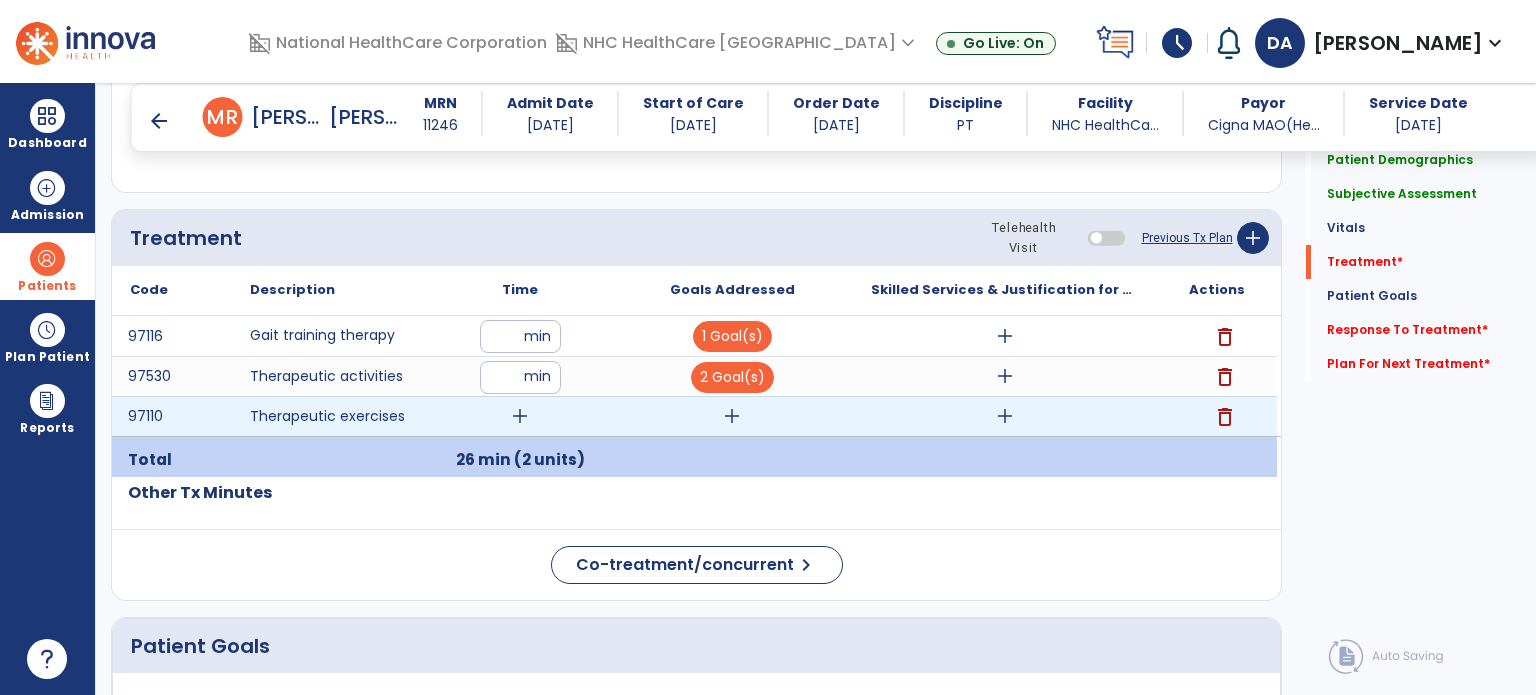 click on "add" at bounding box center [520, 416] 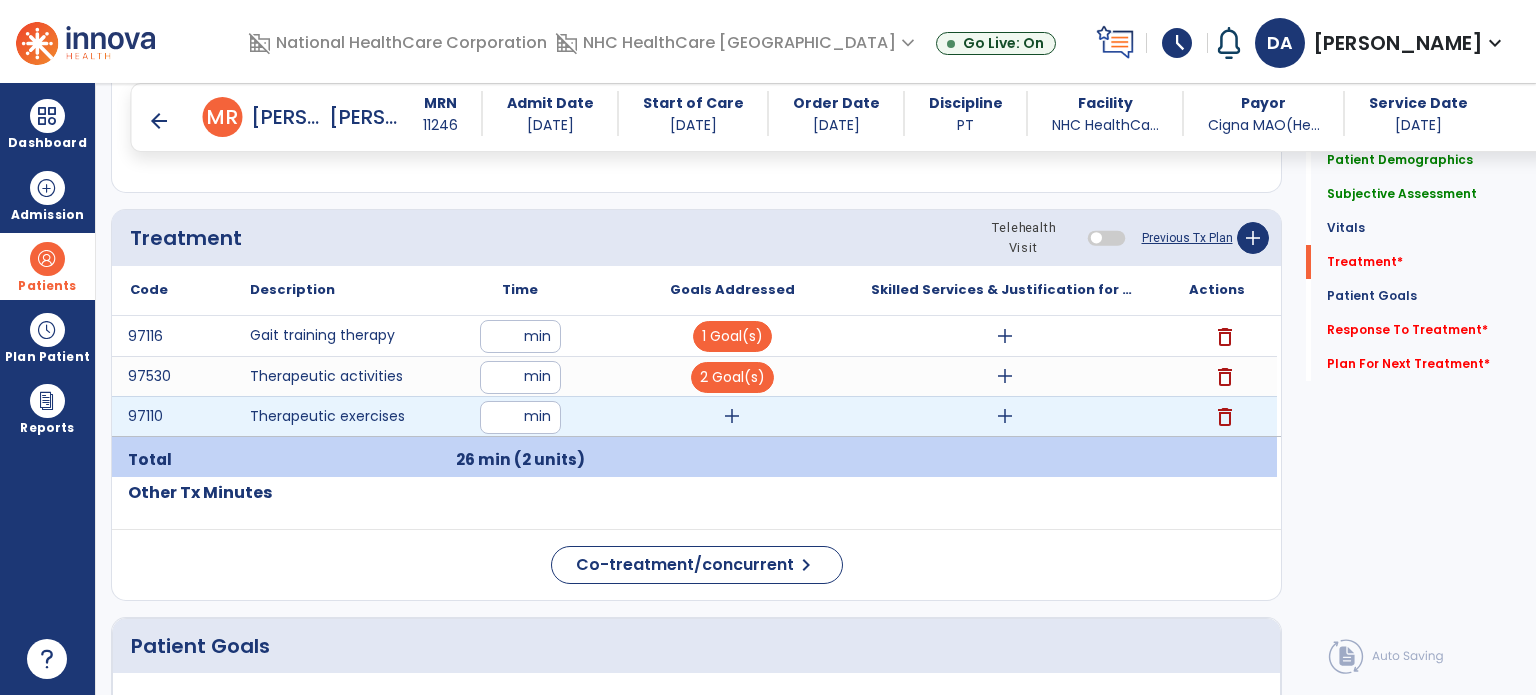 type on "**" 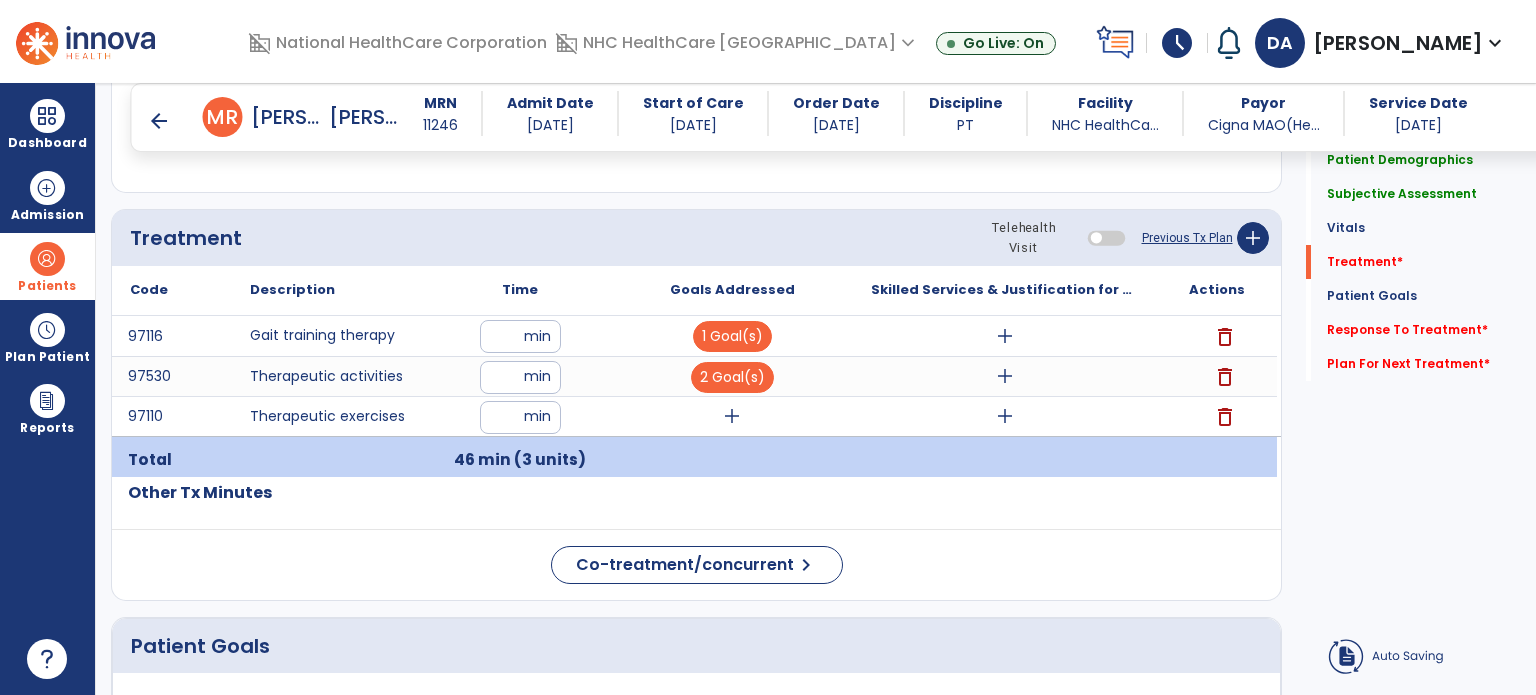 click on "Code
Description
Time" 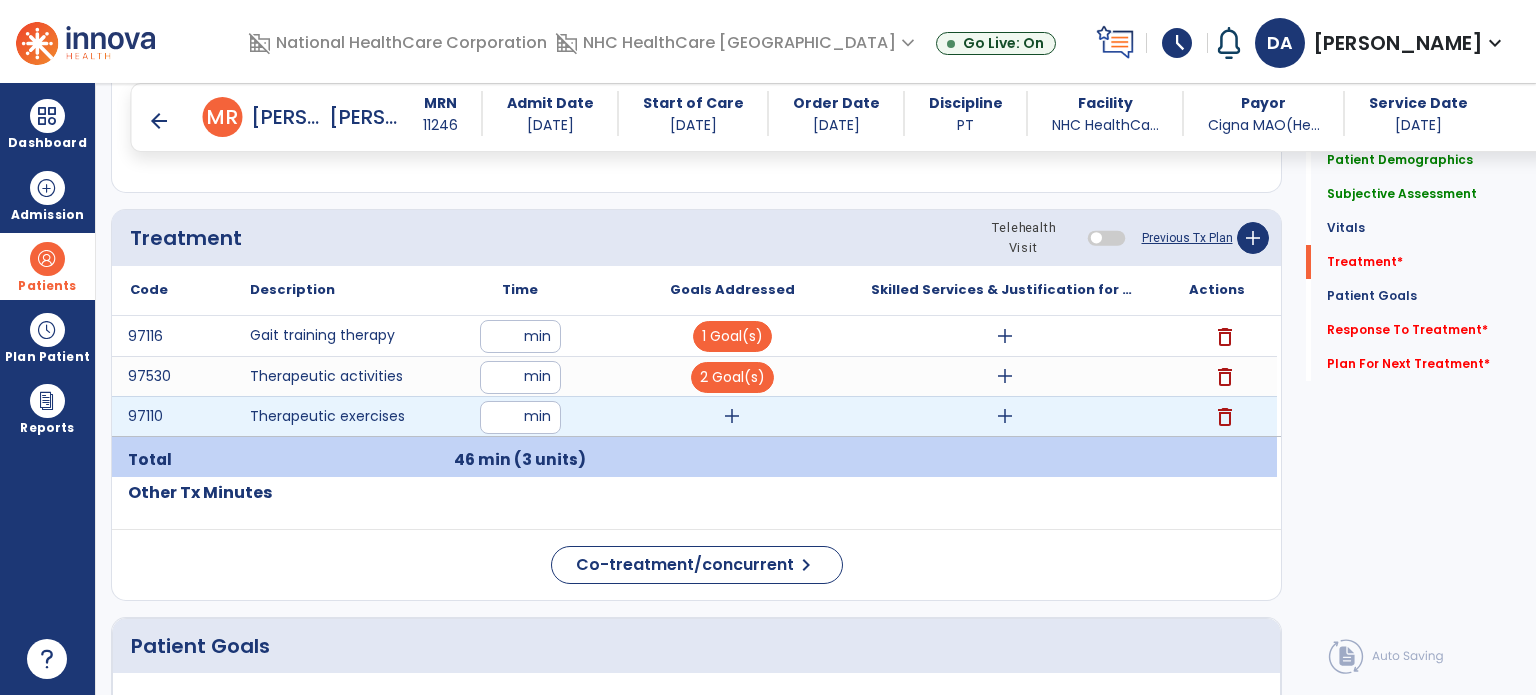 click on "add" at bounding box center [732, 416] 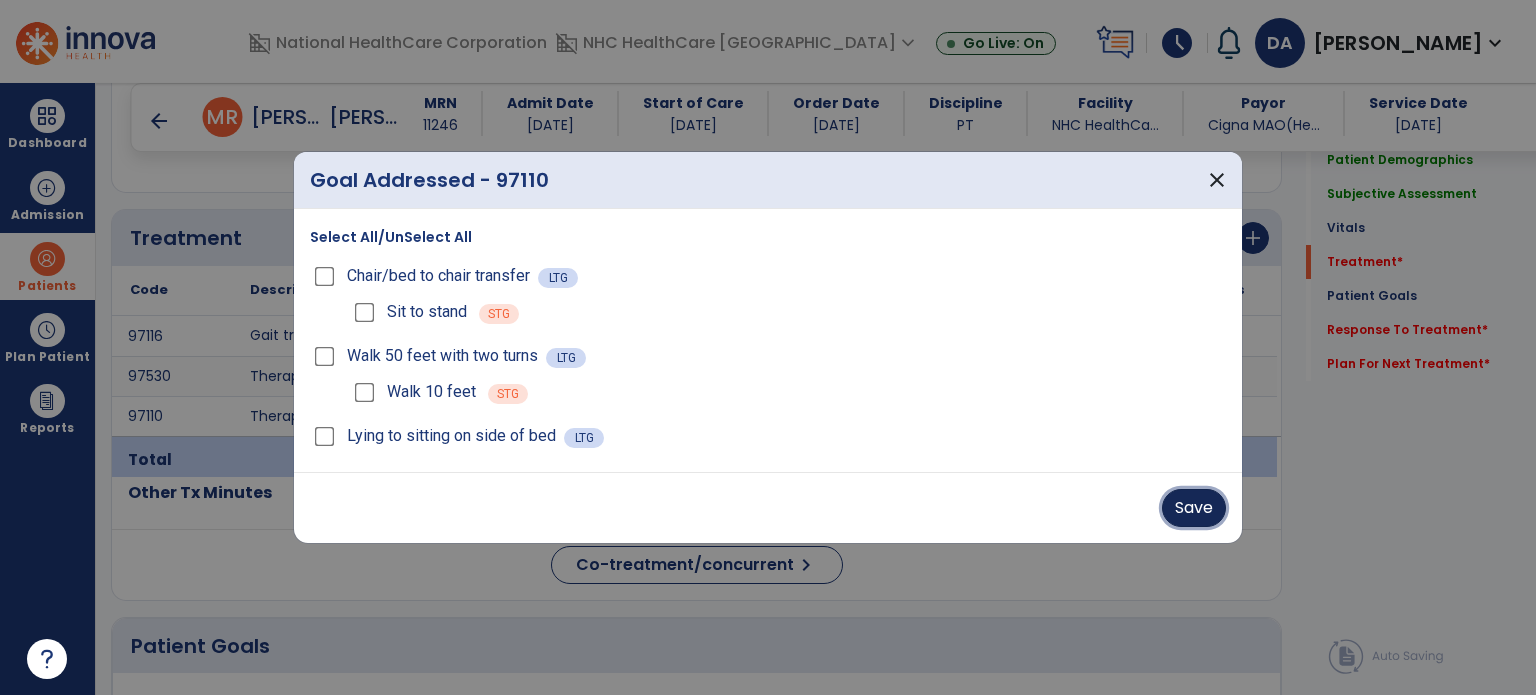 click on "Save" at bounding box center (1194, 508) 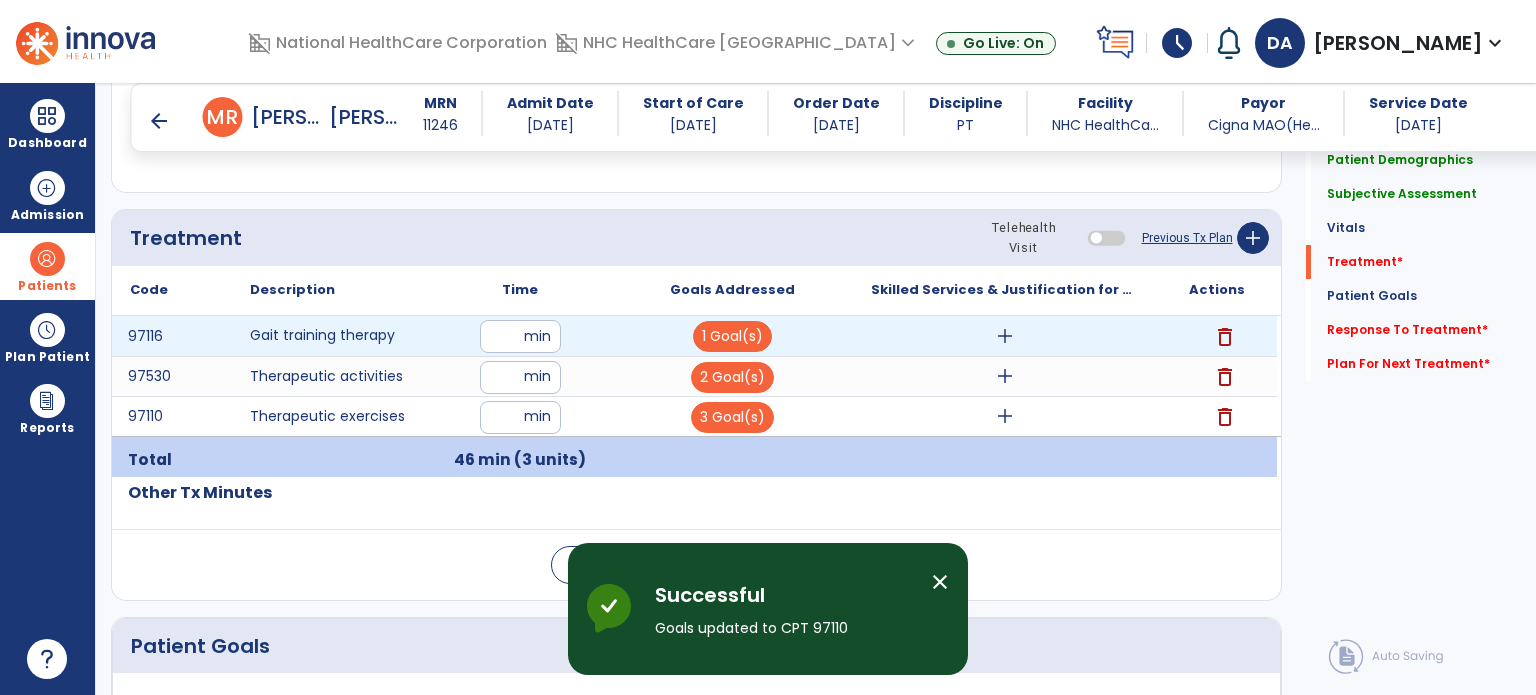 click on "add" at bounding box center (1005, 336) 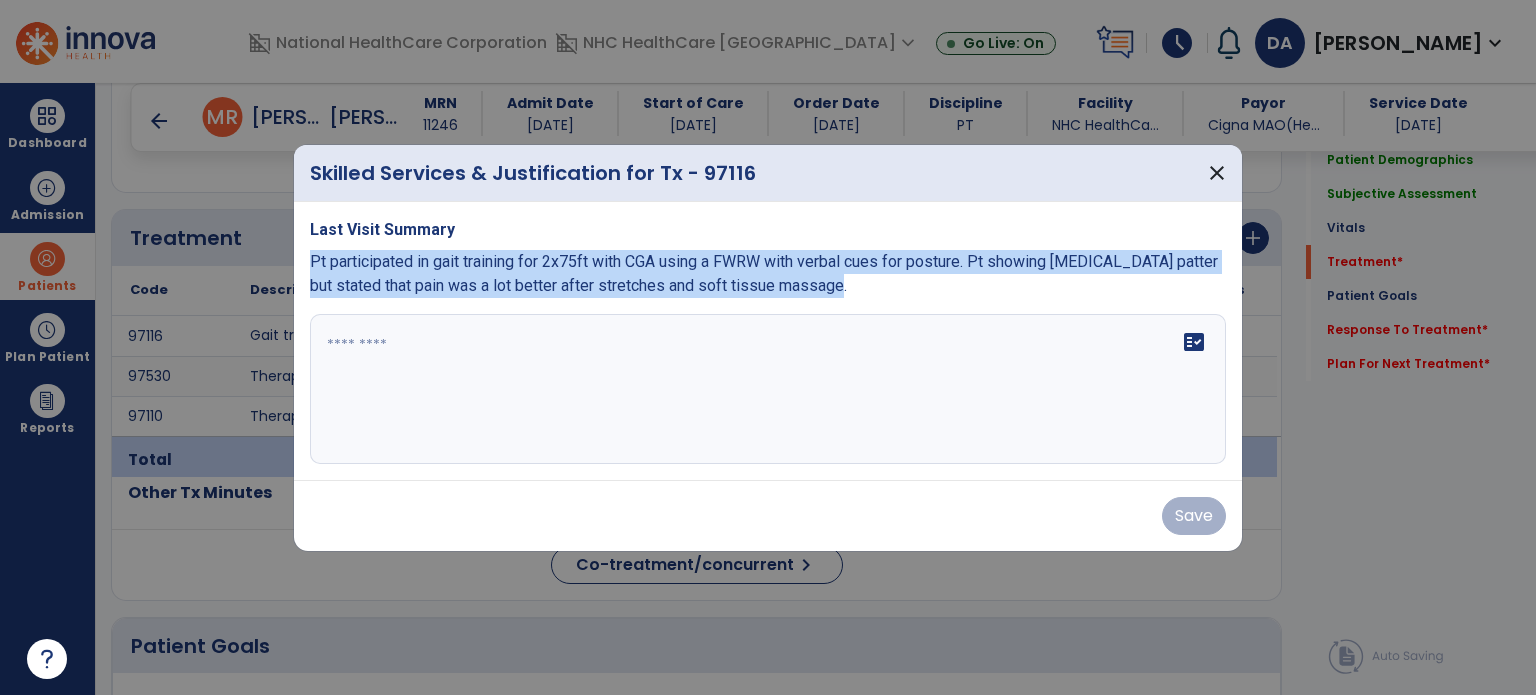 drag, startPoint x: 842, startPoint y: 288, endPoint x: 311, endPoint y: 262, distance: 531.63617 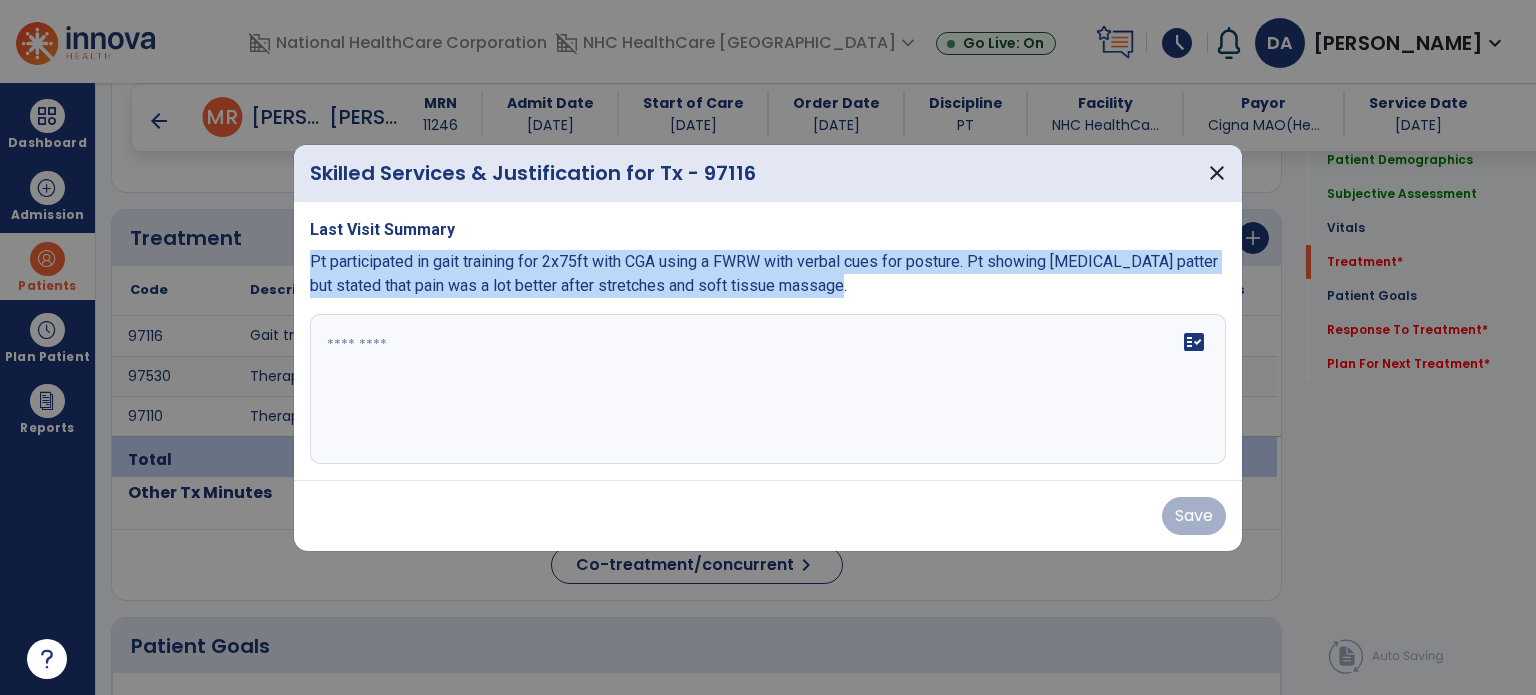 click on "Pt participated in gait training for 2x75ft with CGA using a FWRW with verbal cues for posture.  Pt showing [MEDICAL_DATA] patter but stated that pain was a lot better after stretches and soft tissue massage." at bounding box center [768, 274] 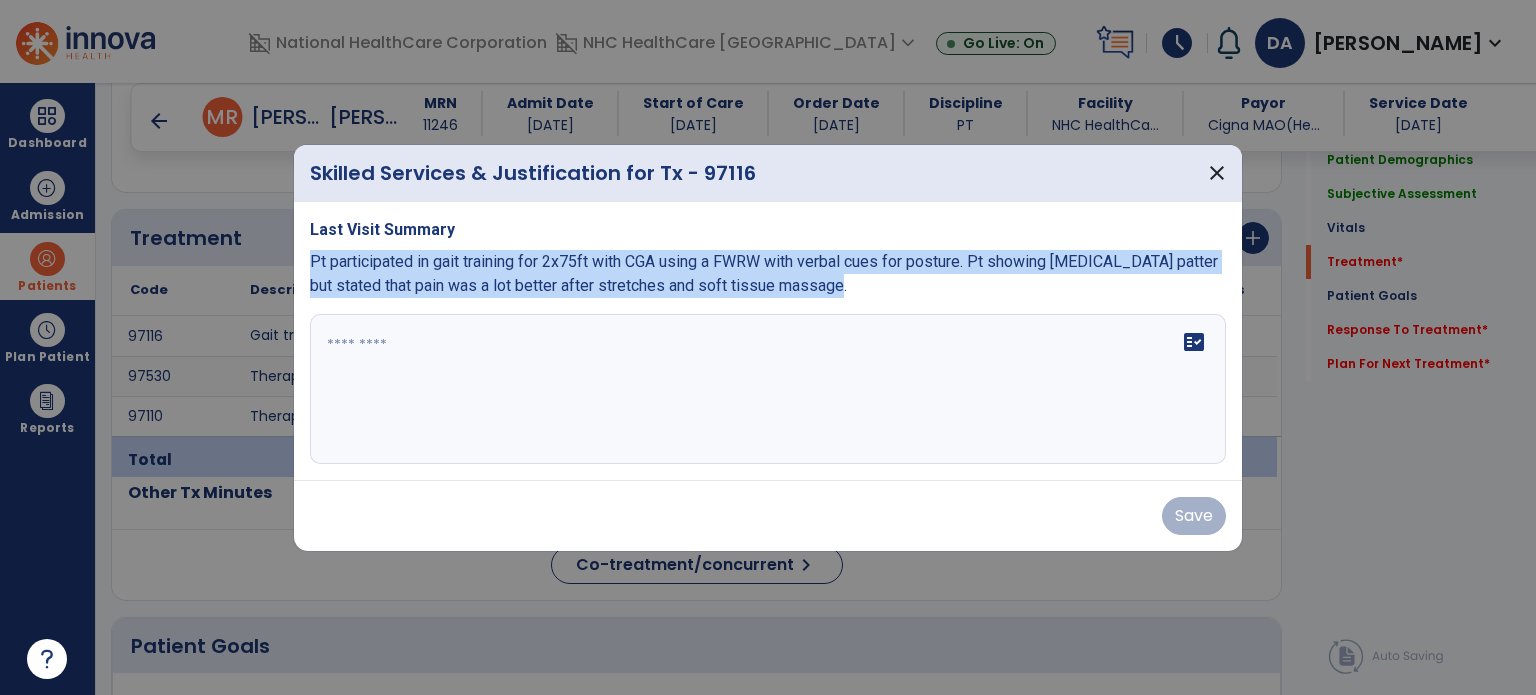 copy on "Pt participated in gait training for 2x75ft with CGA using a FWRW with verbal cues for posture.  Pt showing [MEDICAL_DATA] patter but stated that pain was a lot better after stretches and soft tissue massage." 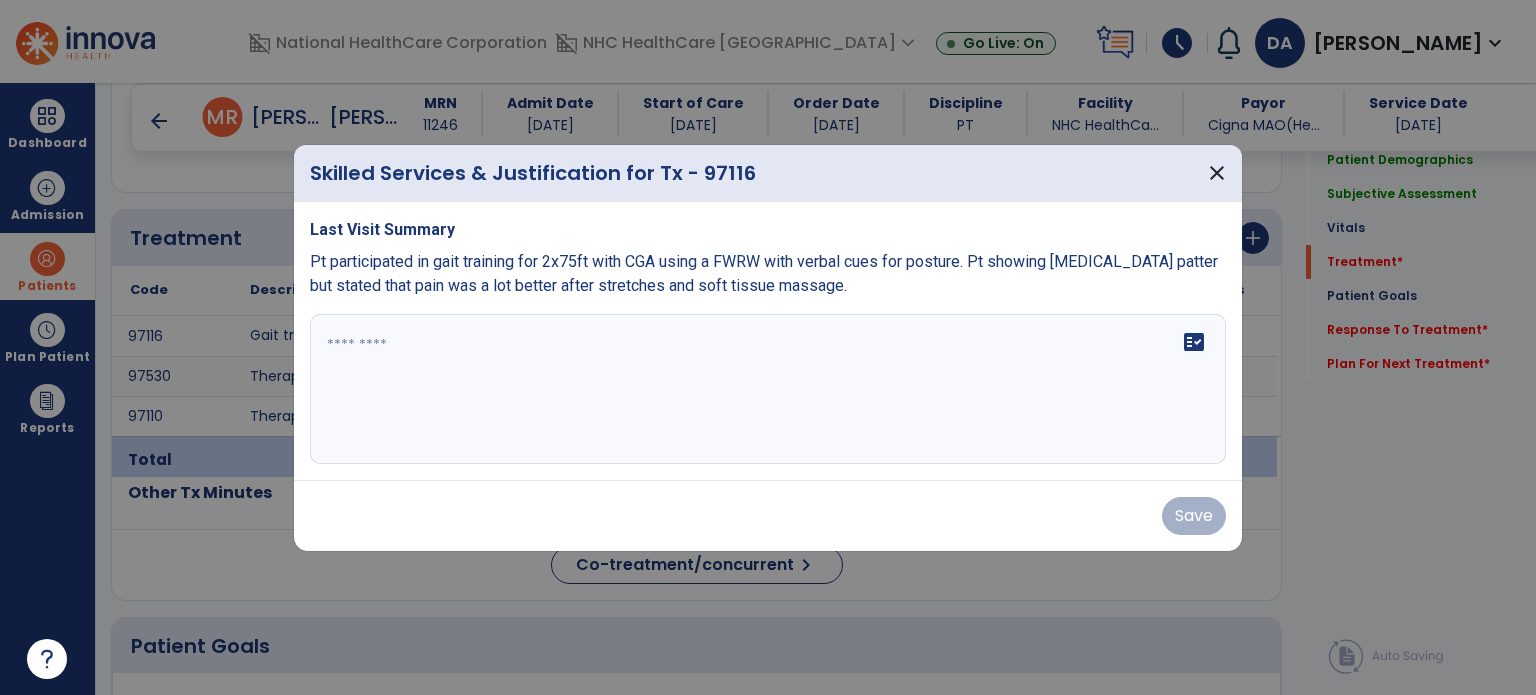 click at bounding box center (768, 389) 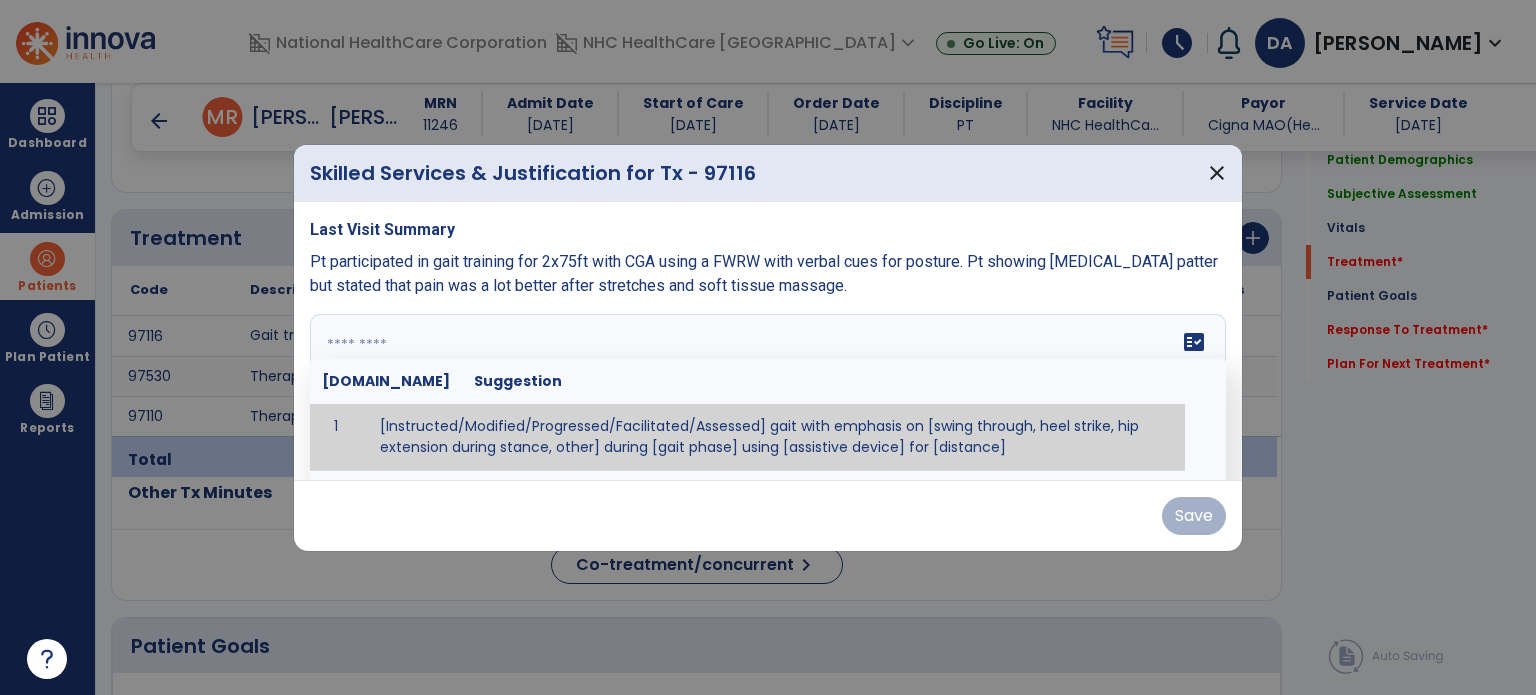 paste on "**********" 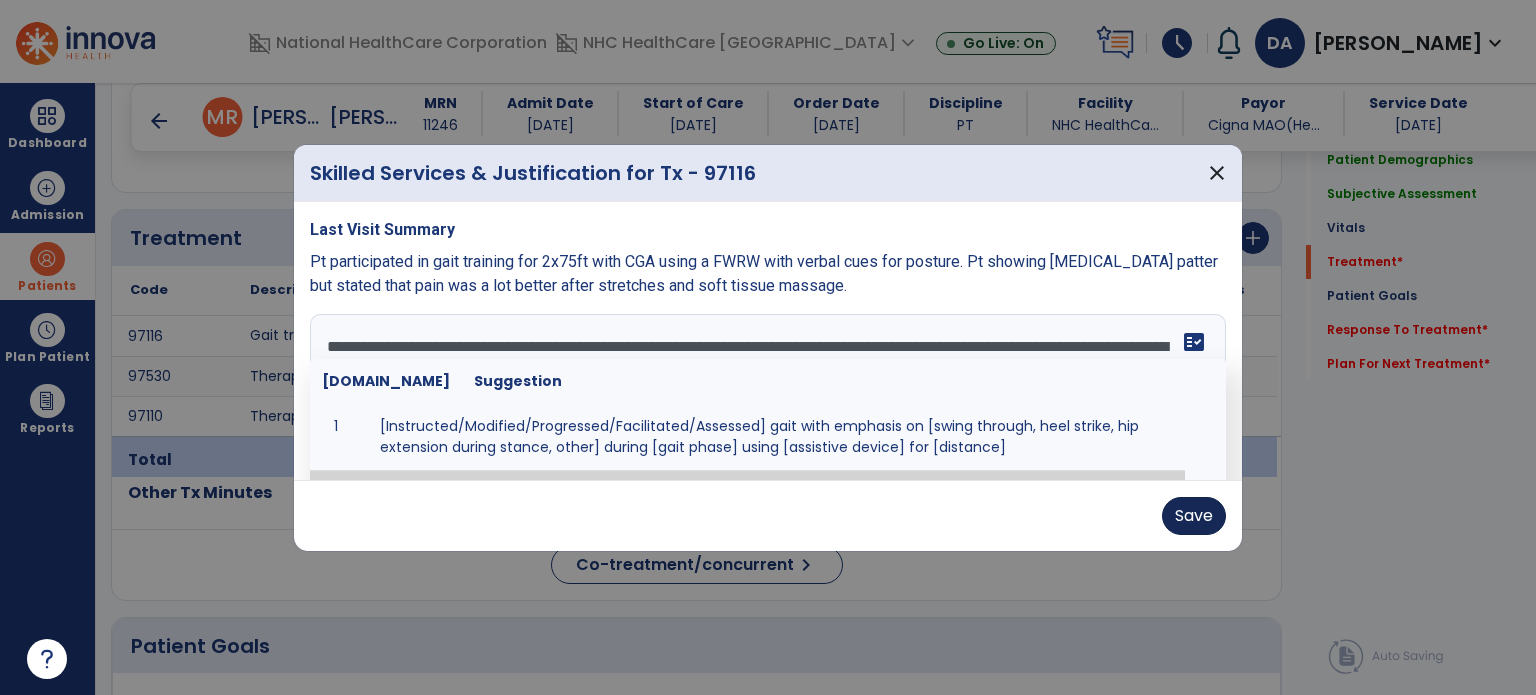 type on "**********" 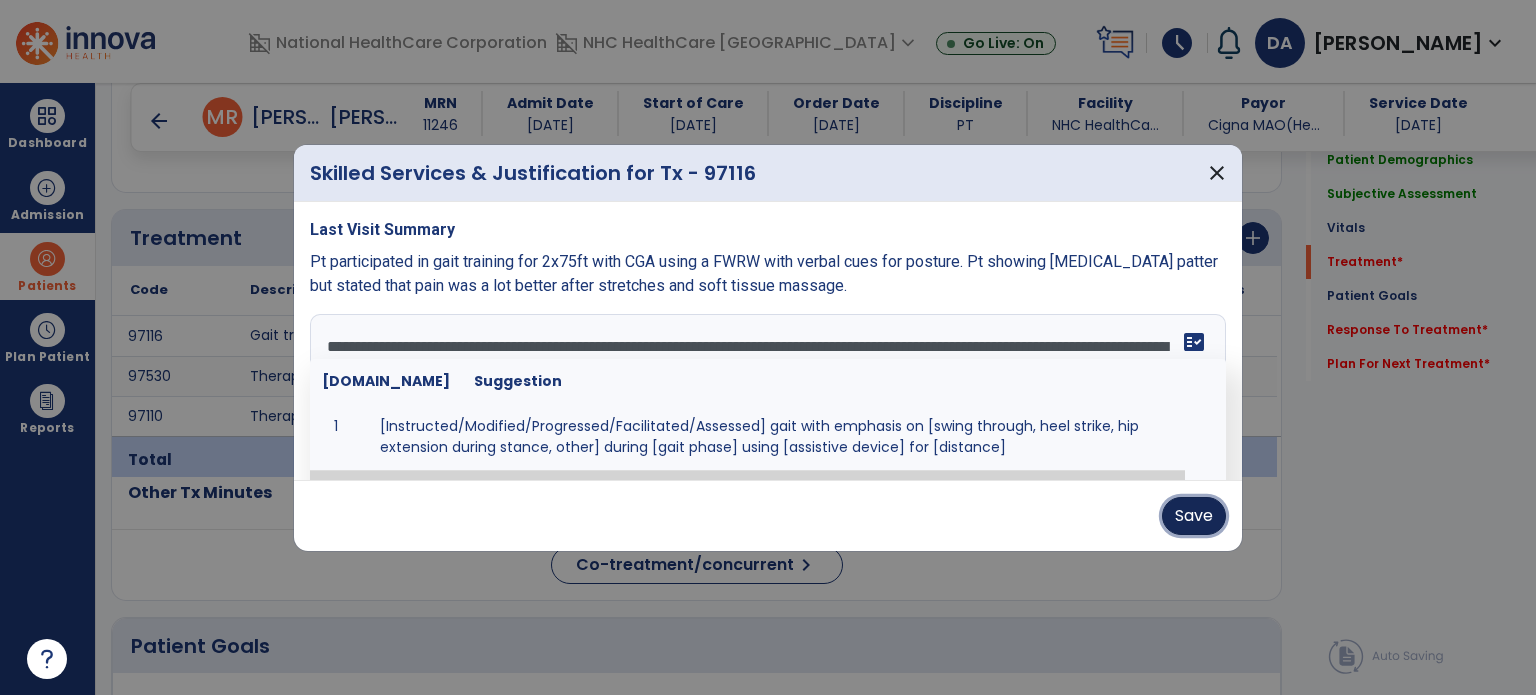 click on "Save" at bounding box center (1194, 516) 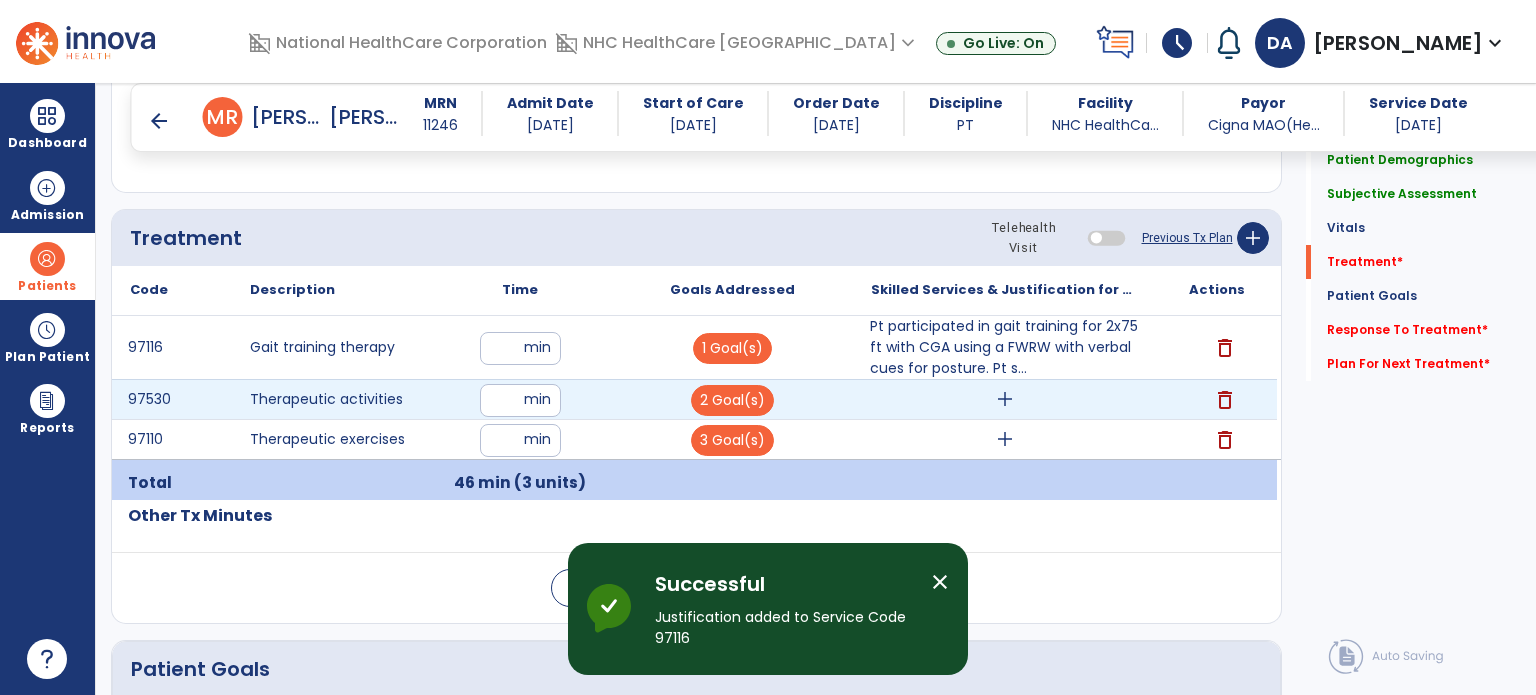 click on "add" at bounding box center (1005, 399) 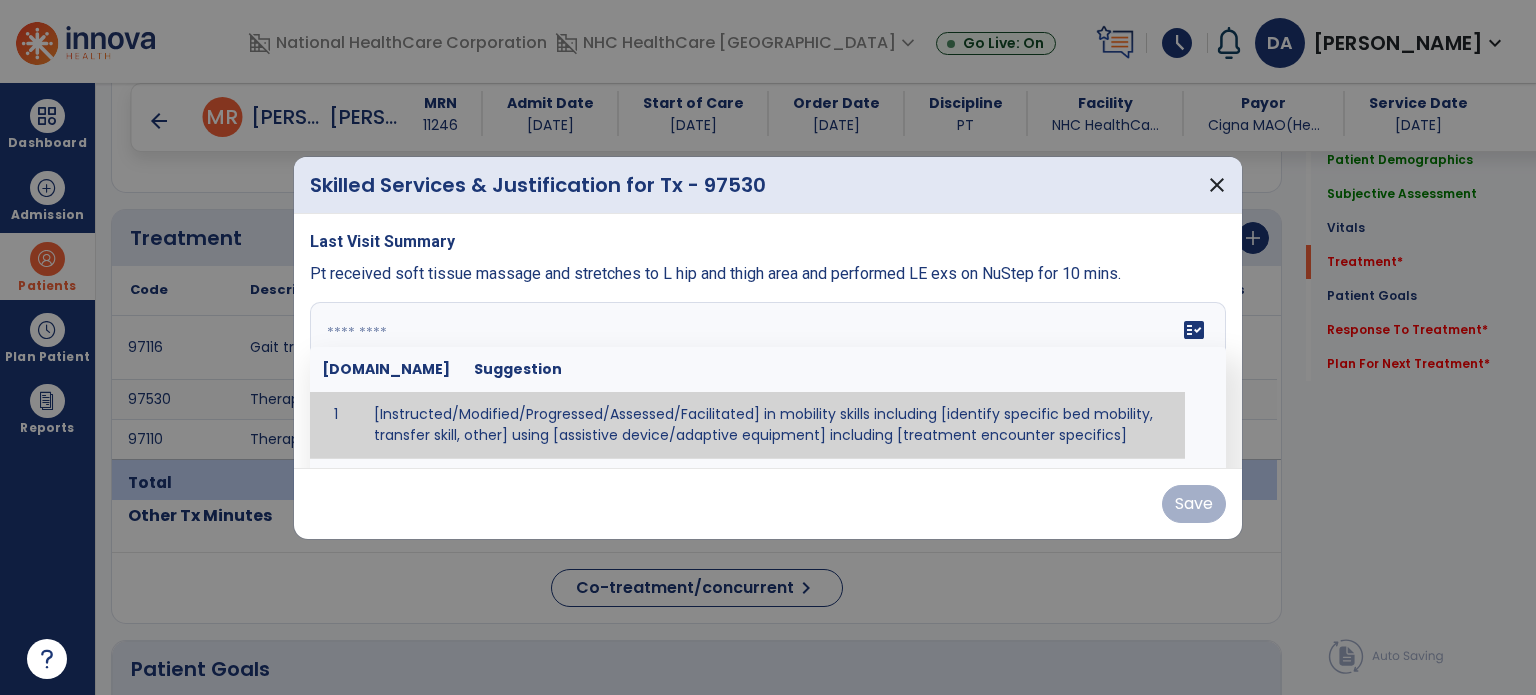 click on "fact_check  [DOMAIN_NAME] Suggestion 1 [Instructed/Modified/Progressed/Assessed/Facilitated] in mobility skills including [identify specific bed mobility, transfer skill, other] using [assistive device/adaptive equipment] including [treatment encounter specifics]" at bounding box center (768, 377) 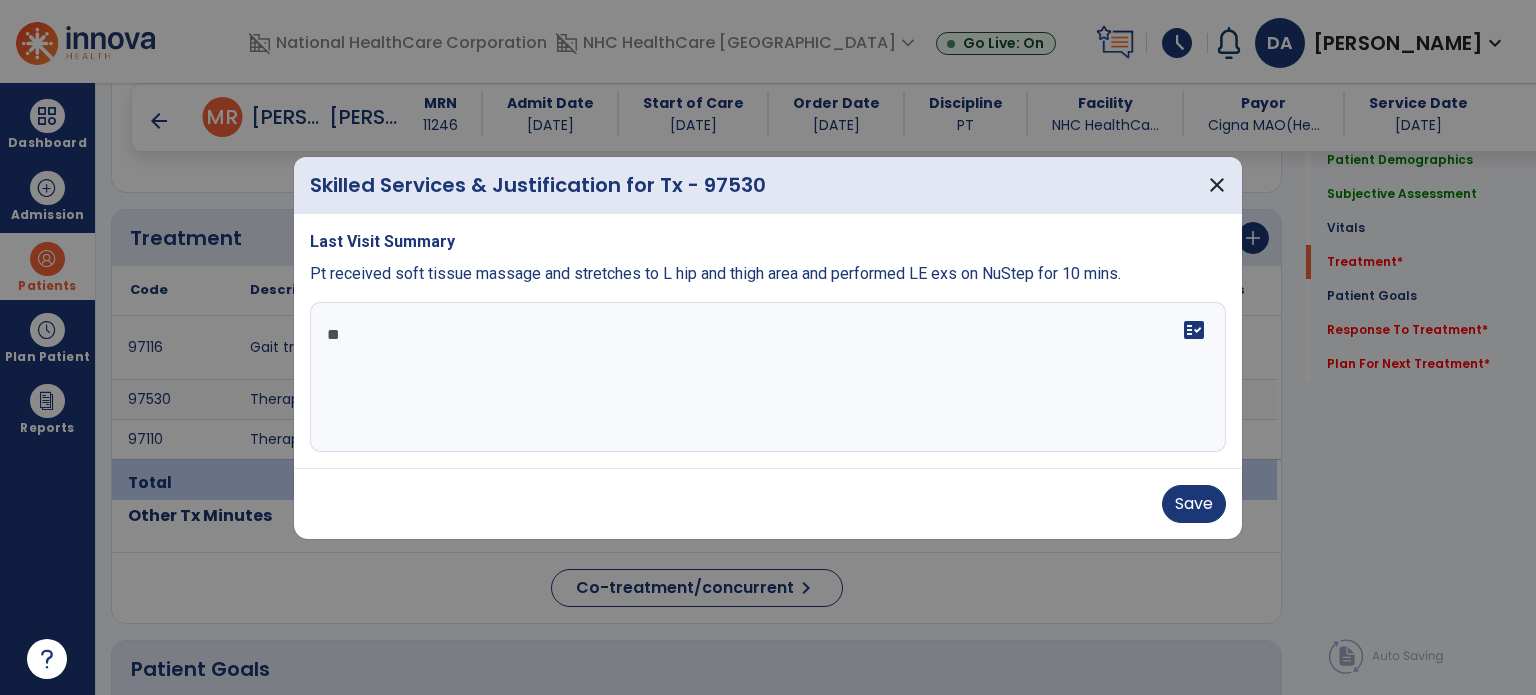 type on "*" 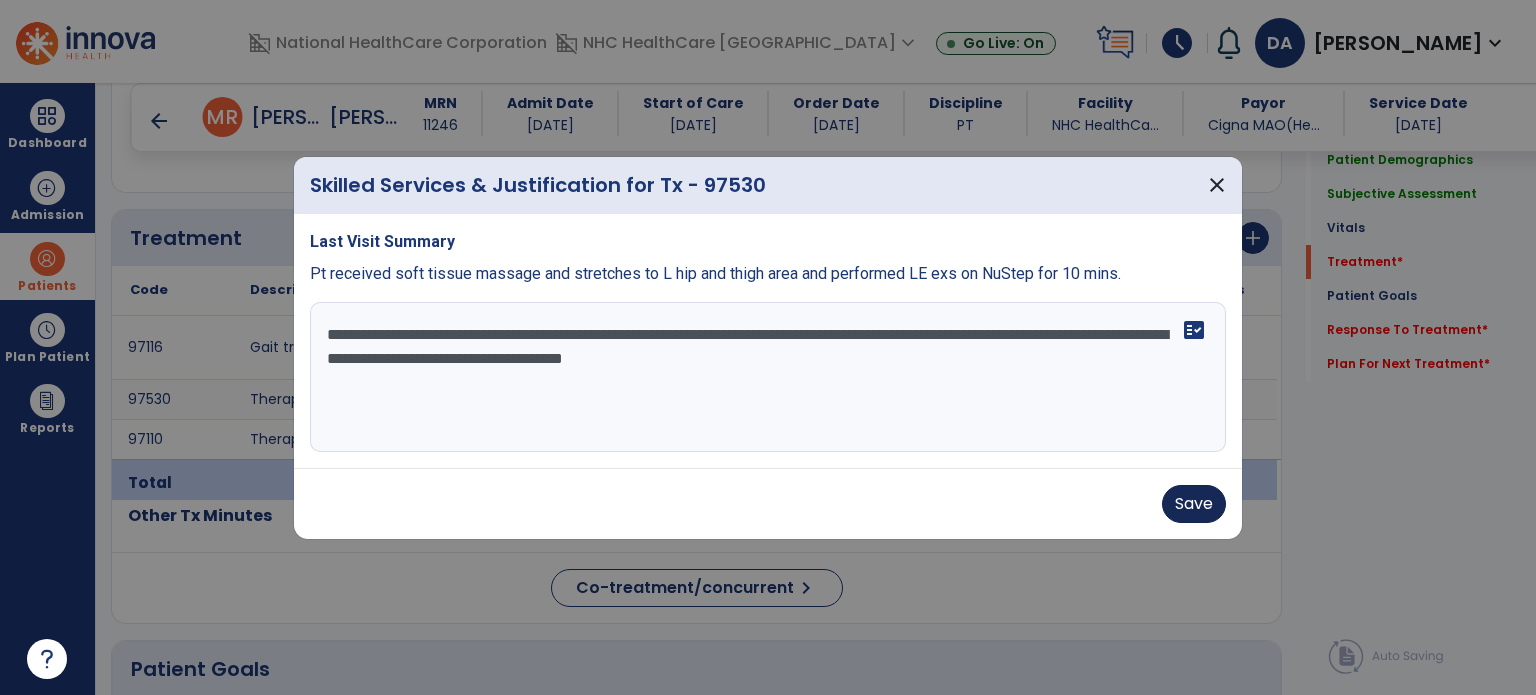 type on "**********" 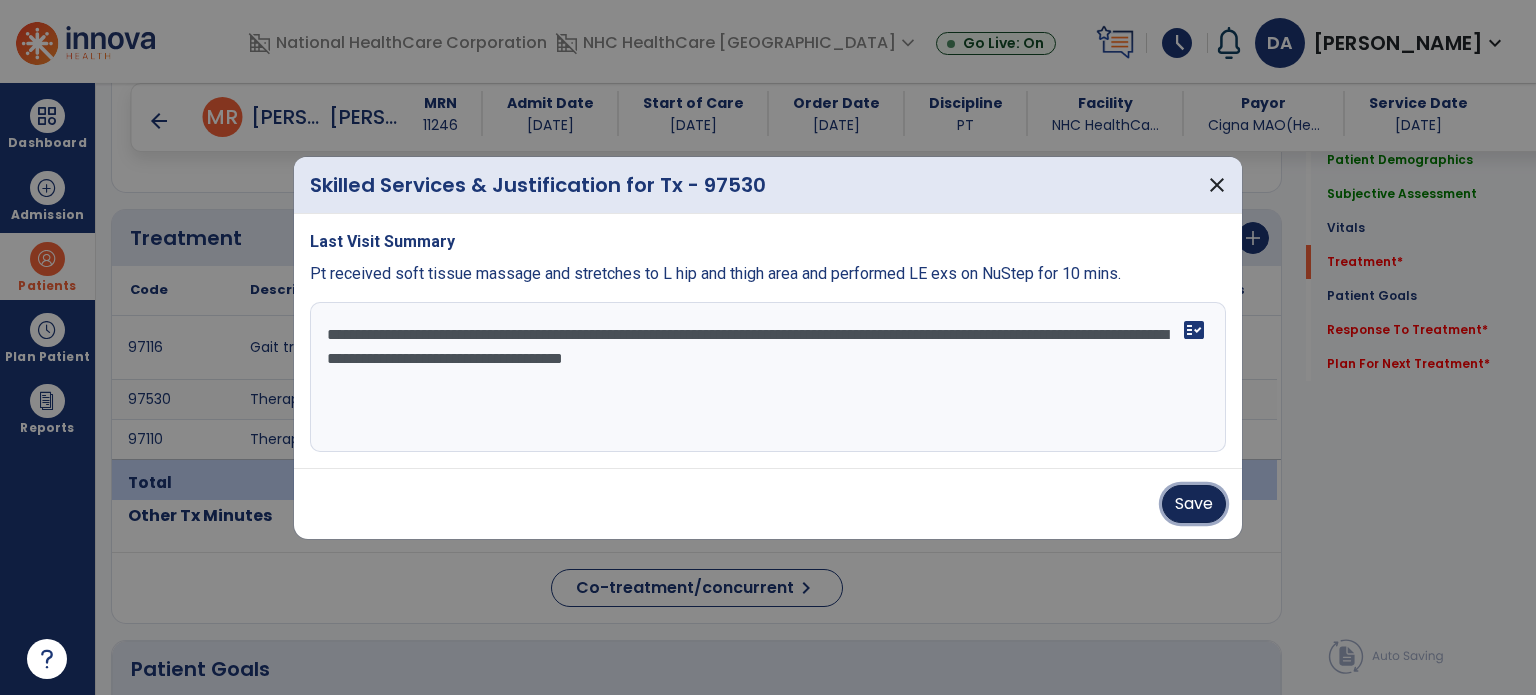 click on "Save" at bounding box center [1194, 504] 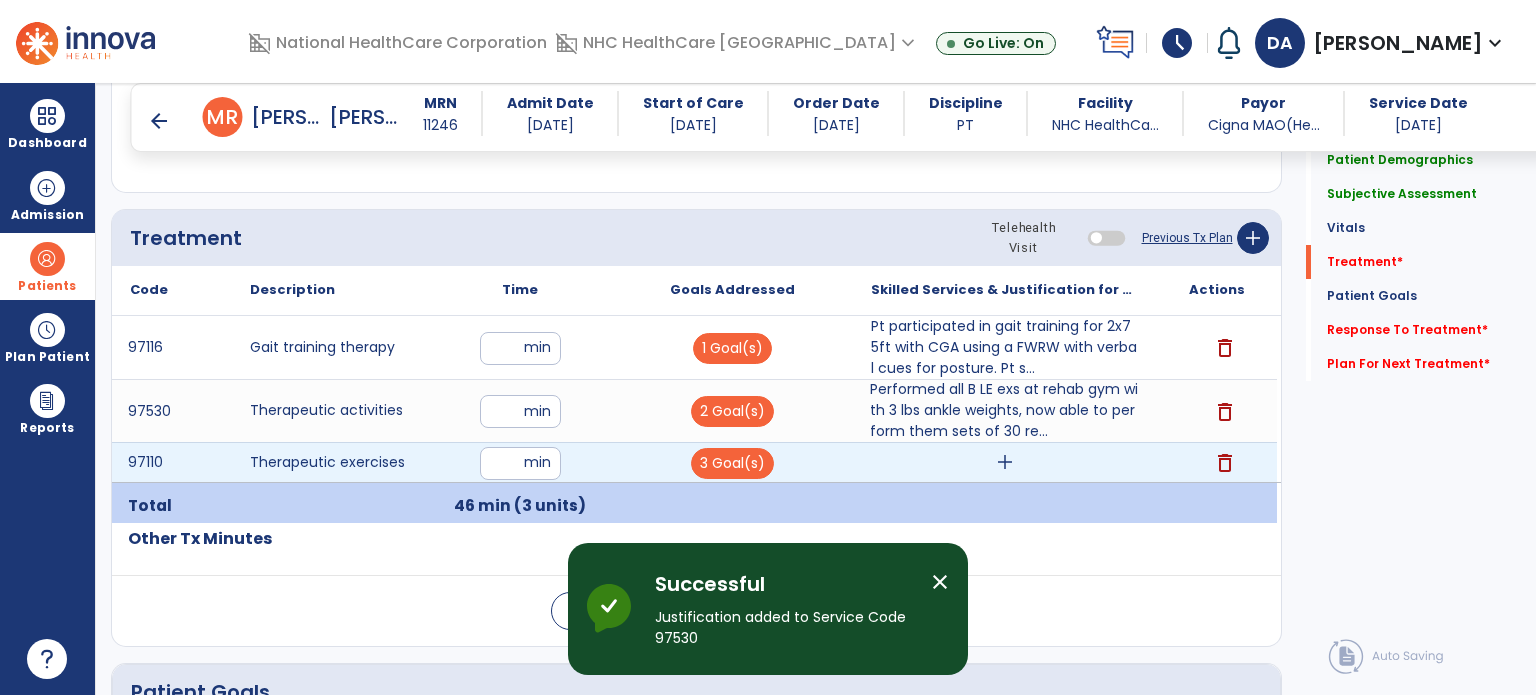 click on "add" at bounding box center [1005, 462] 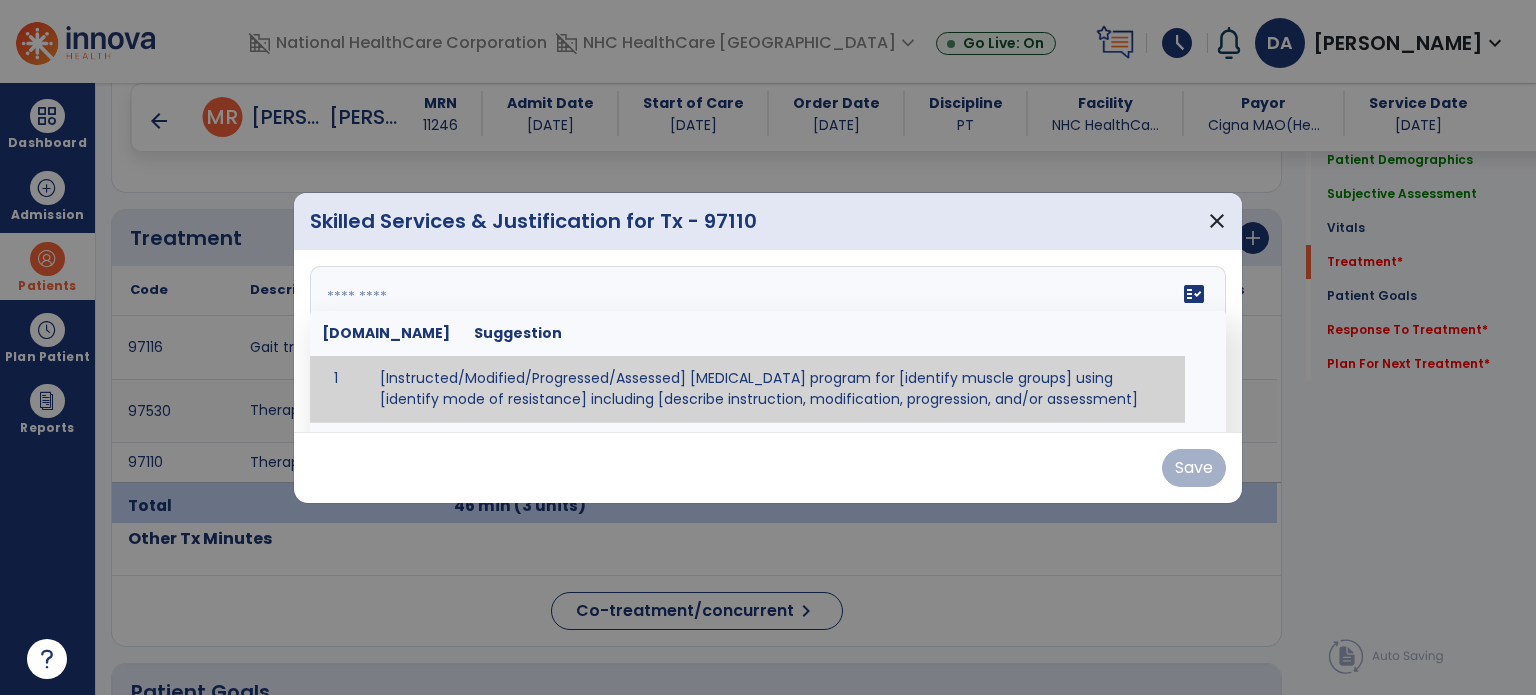 click on "fact_check  [DOMAIN_NAME] Suggestion 1 [Instructed/Modified/Progressed/Assessed] [MEDICAL_DATA] program for [identify muscle groups] using [identify mode of resistance] including [describe instruction, modification, progression, and/or assessment] 2 [Instructed/Modified/Progressed/Assessed] aerobic exercise program using [identify equipment/mode] including [describe instruction, modification,progression, and/or assessment] 3 [Instructed/Modified/Progressed/Assessed] [PROM/A/AROM/AROM] program for [identify joint movements] using [contract-relax, over-pressure, inhibitory techniques, other] 4 [Assessed/Tested] aerobic capacity with administration of [aerobic capacity test]" at bounding box center (768, 341) 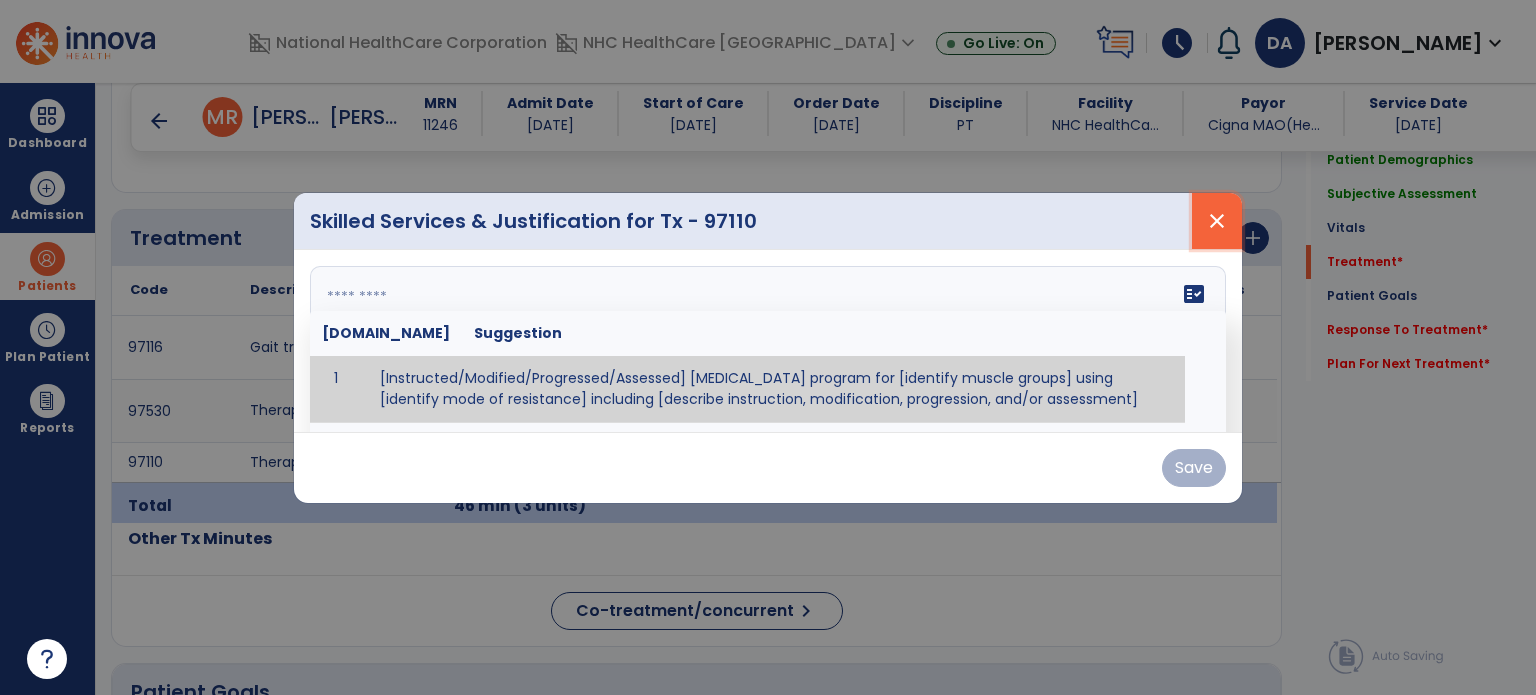 click on "close" at bounding box center (1217, 221) 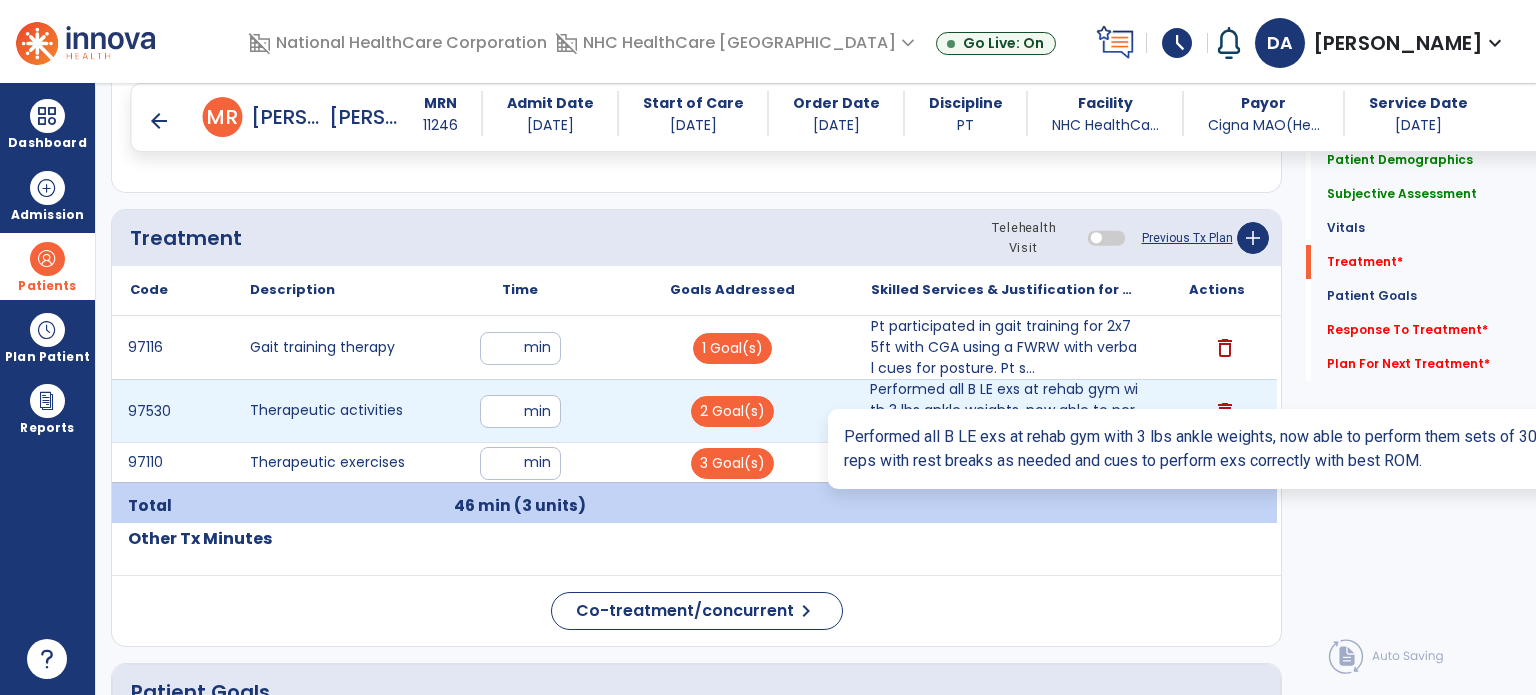click on "Performed all B LE exs at rehab gym with 3 lbs ankle weights, now able to perform them sets of 30 re..." at bounding box center [1004, 410] 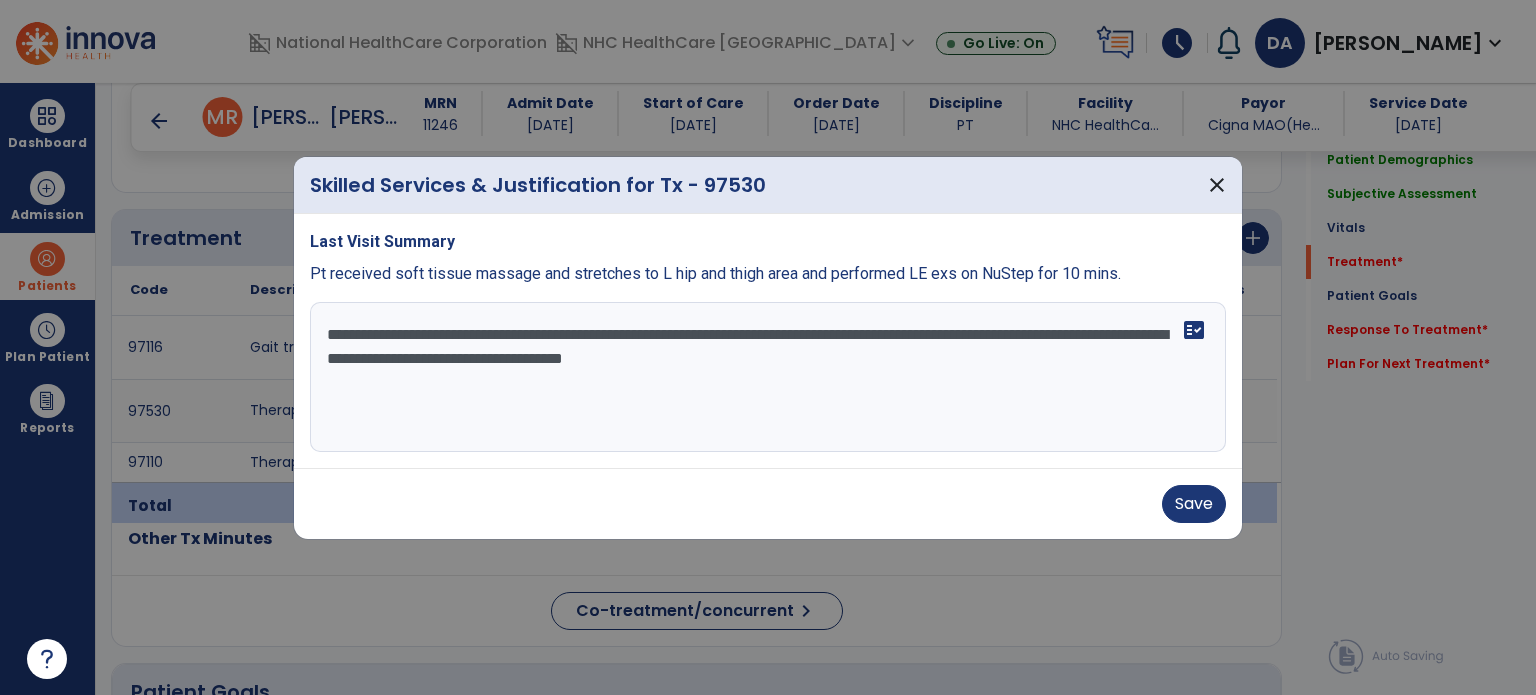 drag, startPoint x: 962, startPoint y: 364, endPoint x: 303, endPoint y: 283, distance: 663.95935 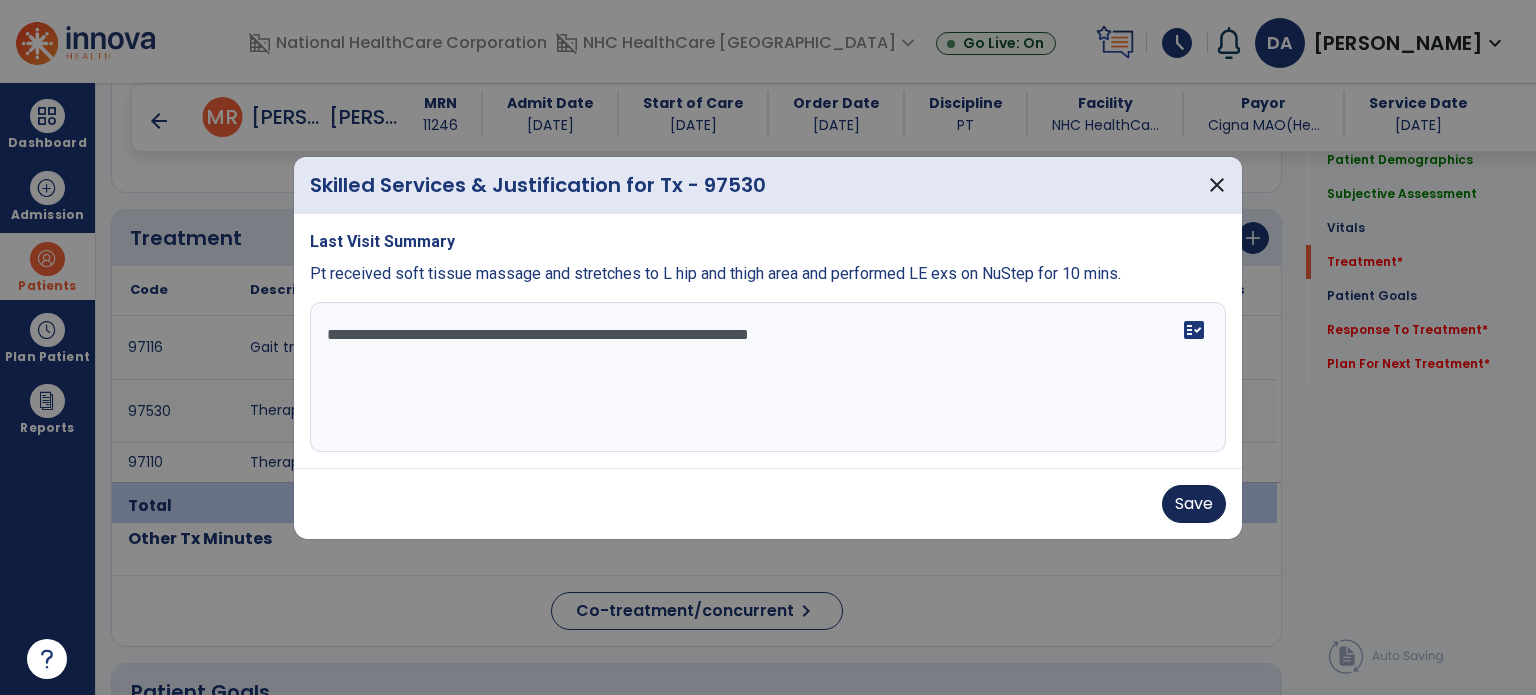 type on "**********" 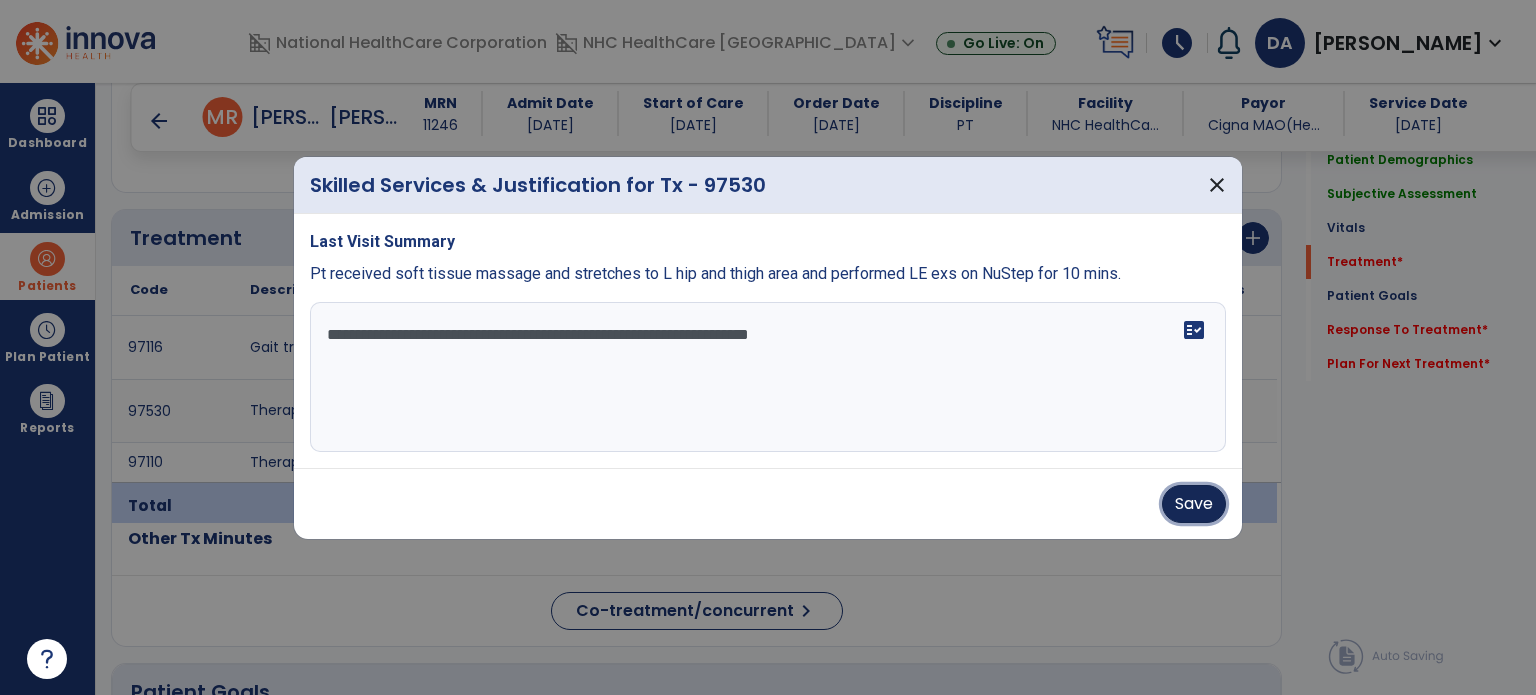 click on "Save" at bounding box center [1194, 504] 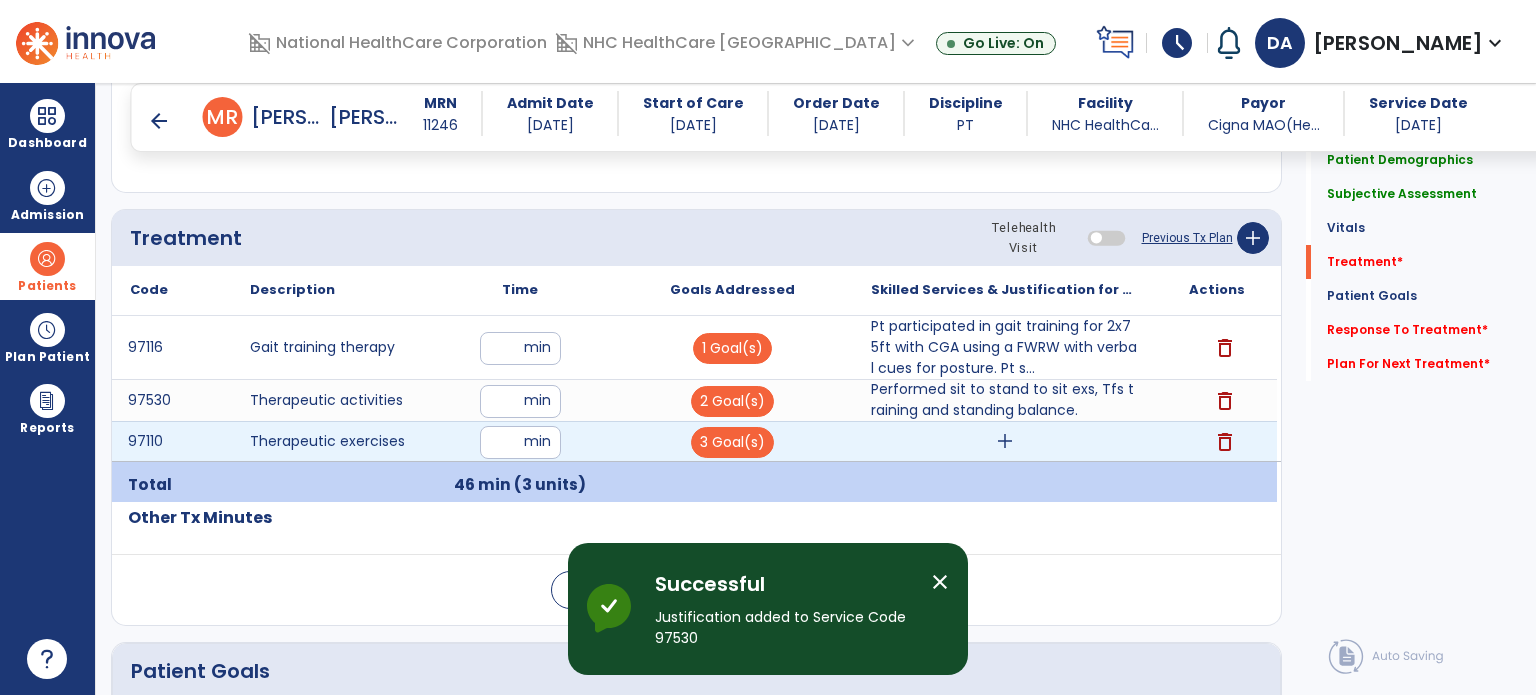 click on "add" at bounding box center [1005, 441] 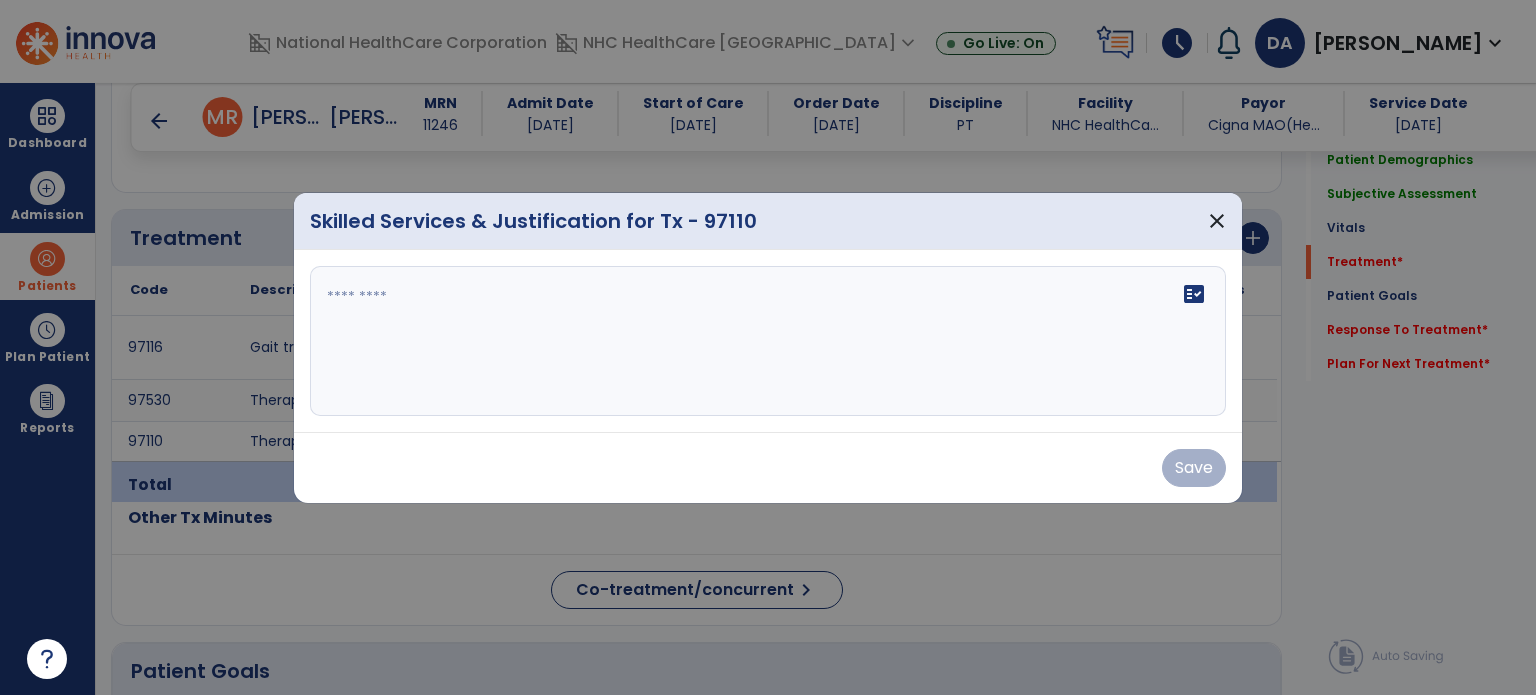click on "fact_check" at bounding box center [768, 341] 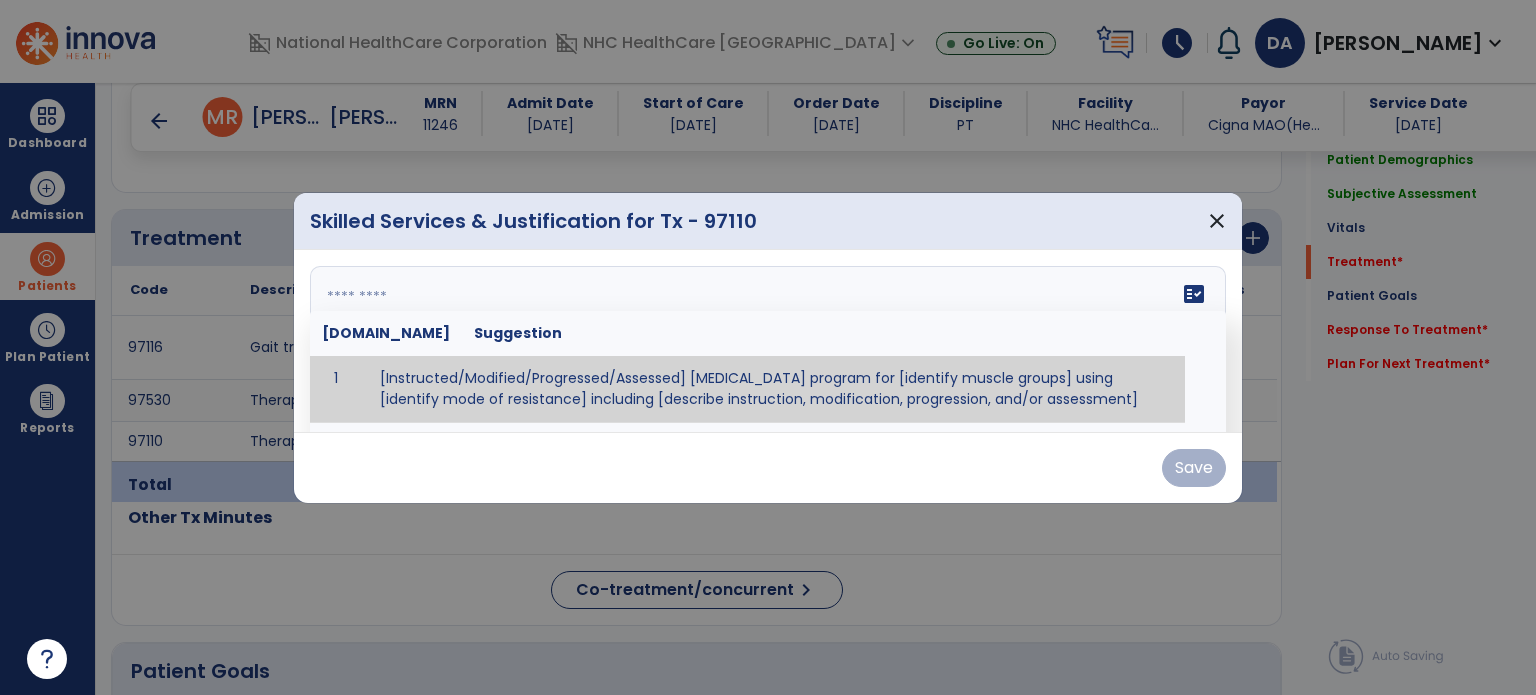 paste on "**********" 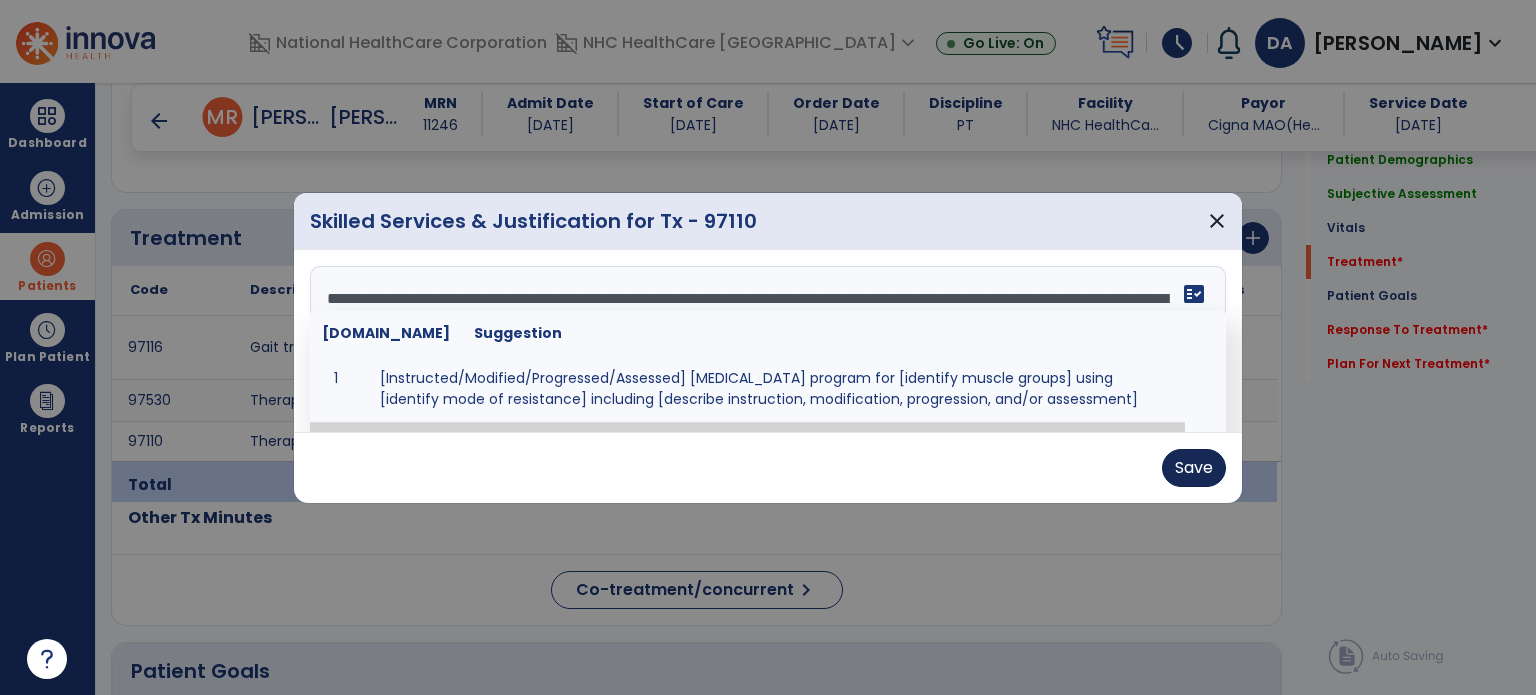 type on "**********" 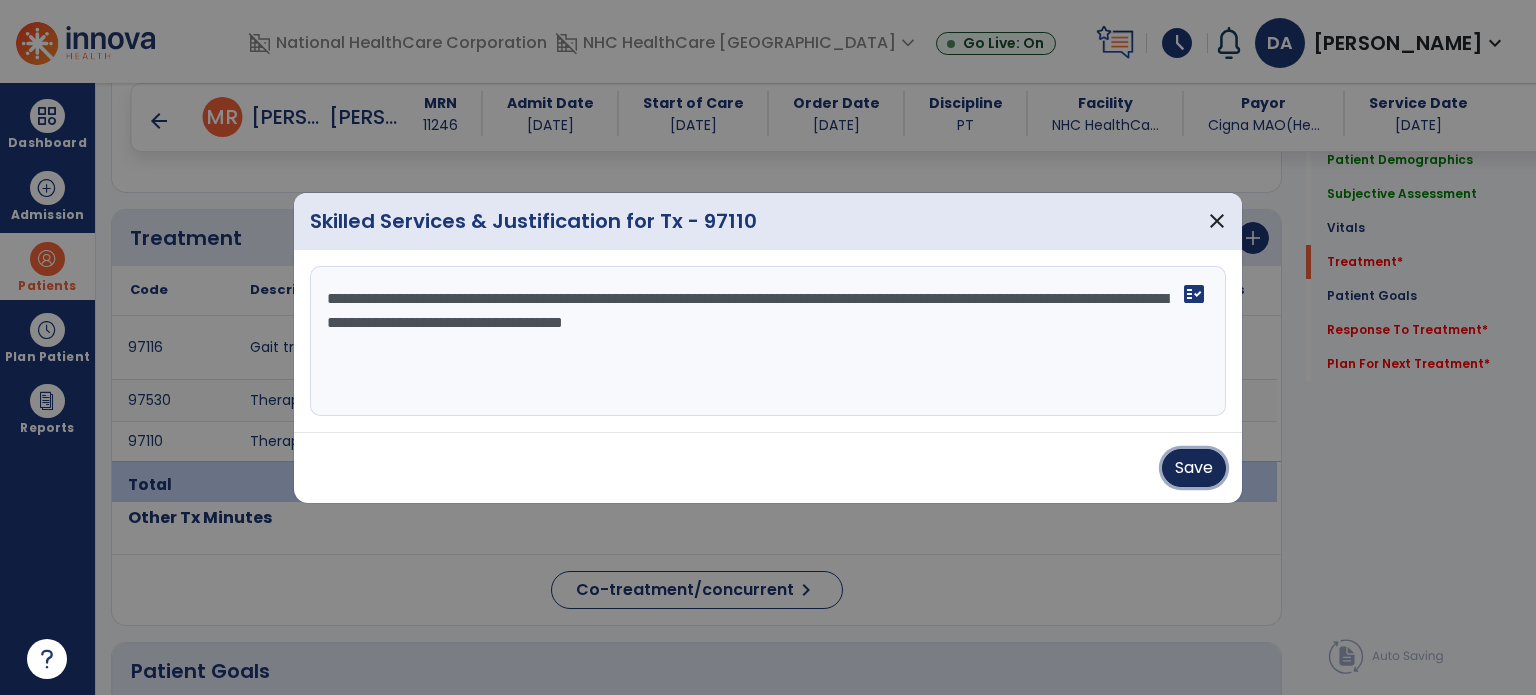 click on "Save" at bounding box center [1194, 468] 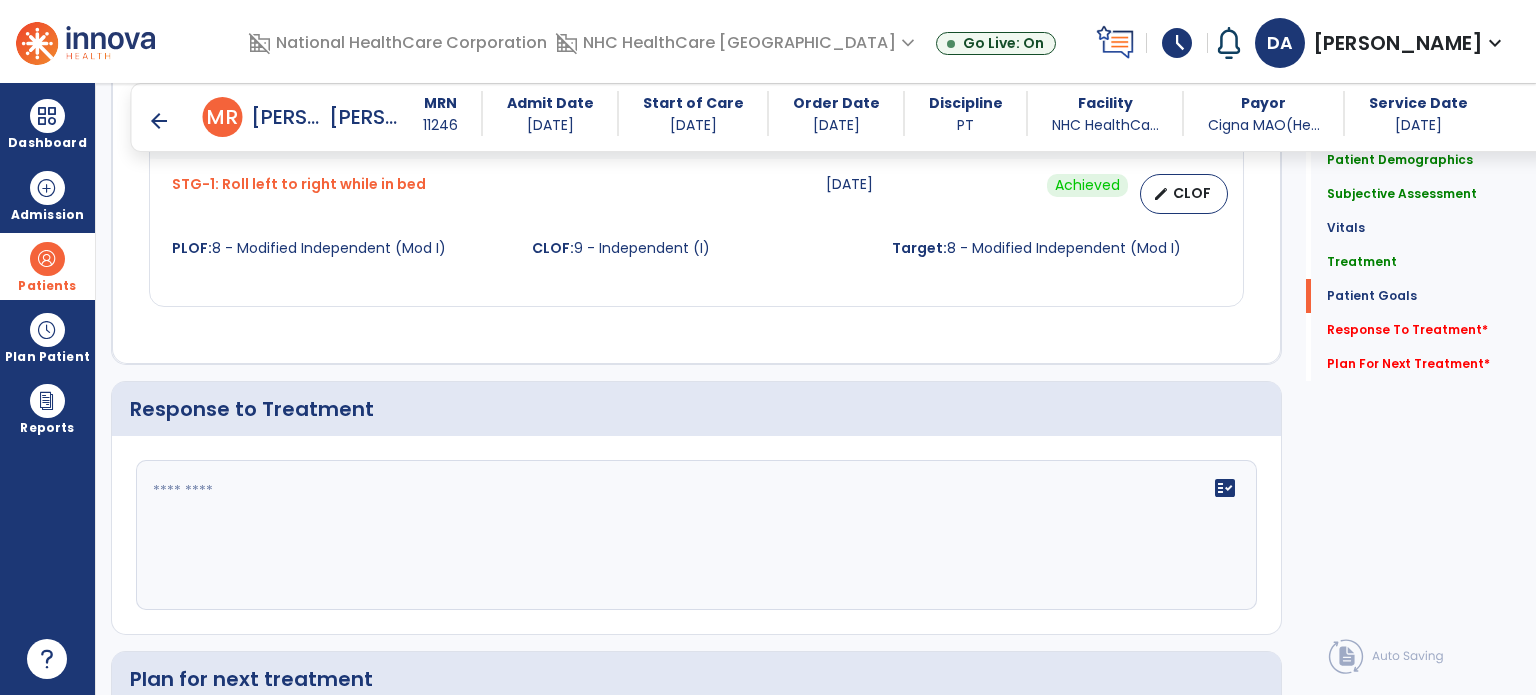scroll, scrollTop: 2308, scrollLeft: 0, axis: vertical 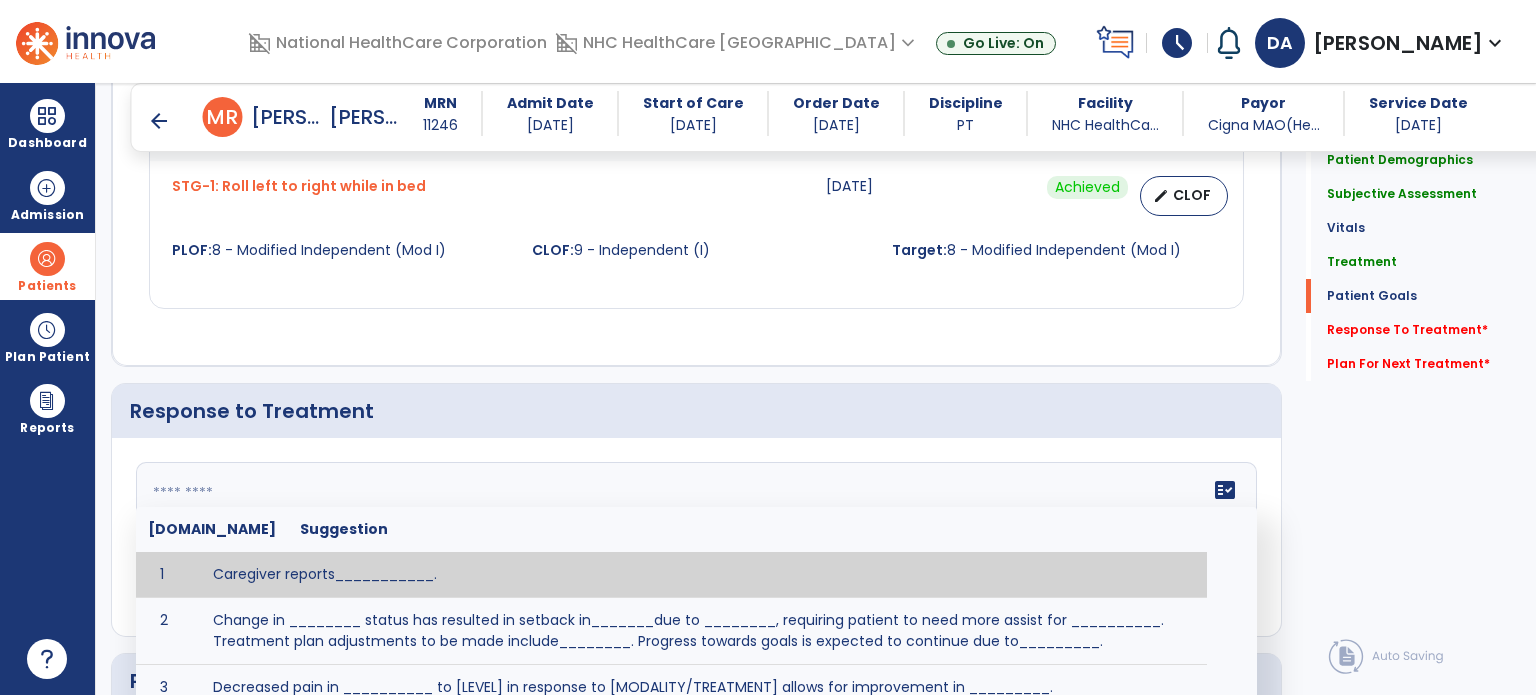 click on "fact_check  [DOMAIN_NAME] Suggestion 1 Caregiver reports___________. 2 Change in ________ status has resulted in setback in_______due to ________, requiring patient to need more assist for __________.   Treatment plan adjustments to be made include________.  Progress towards goals is expected to continue due to_________. 3 Decreased pain in __________ to [LEVEL] in response to [MODALITY/TREATMENT] allows for improvement in _________. 4 Functional gains in _______ have impacted the patient's ability to perform_________ with a reduction in assist levels to_________. 5 Functional progress this week has been significant due to__________. 6 Gains in ________ have improved the patient's ability to perform ______with decreased levels of assist to___________. 7 Improvement in ________allows patient to tolerate higher levels of challenges in_________. 8 Pain in [AREA] has decreased to [LEVEL] in response to [TREATMENT/MODALITY], allowing fore ease in completing__________. 9 10 11 12 13 14 15 16 17 18 19 20 21" 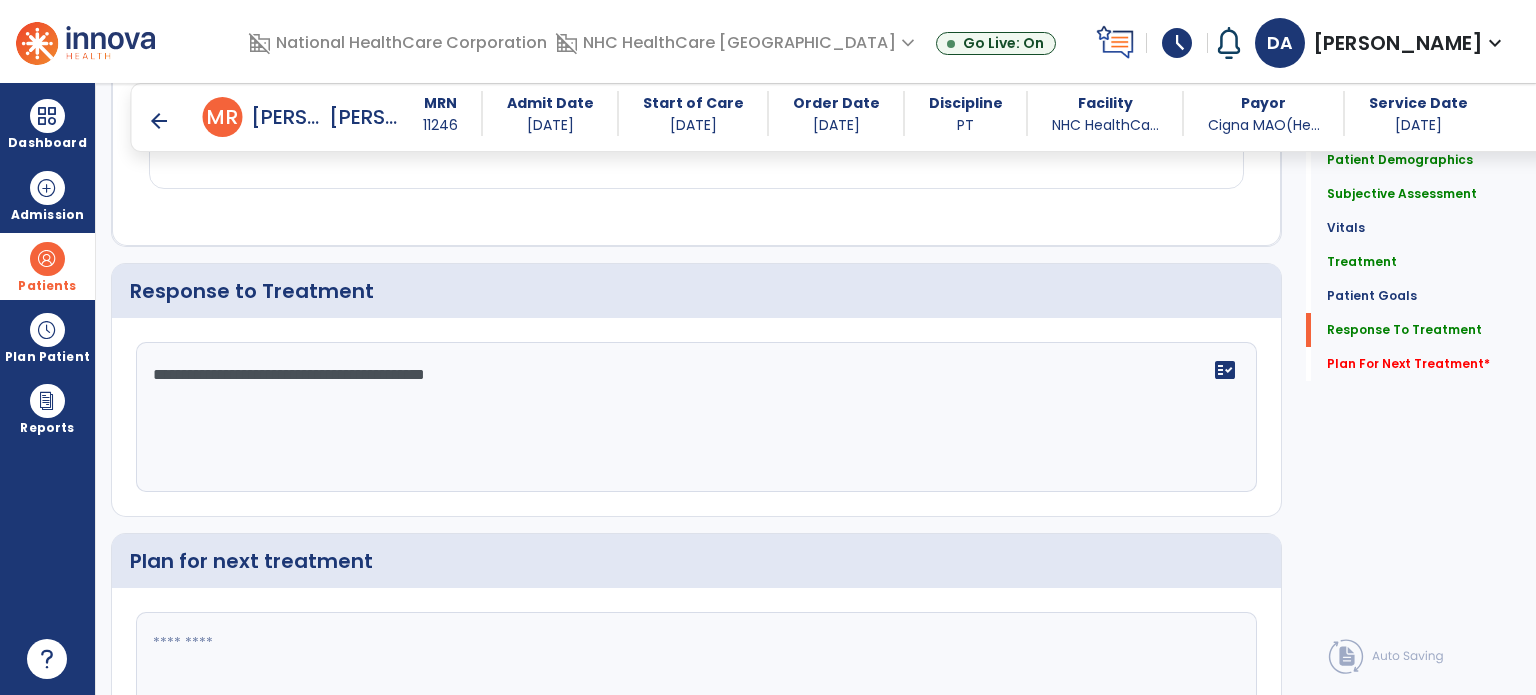 scroll, scrollTop: 2579, scrollLeft: 0, axis: vertical 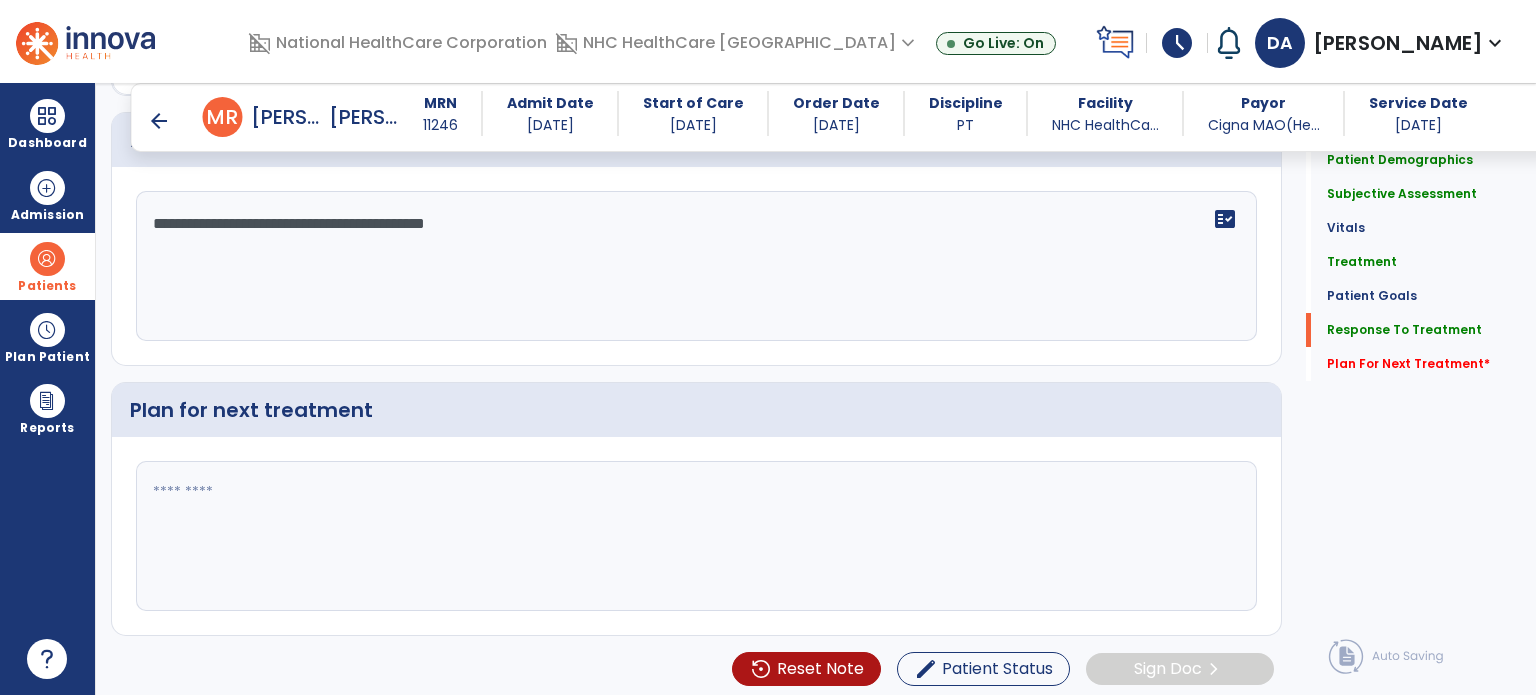 type on "**********" 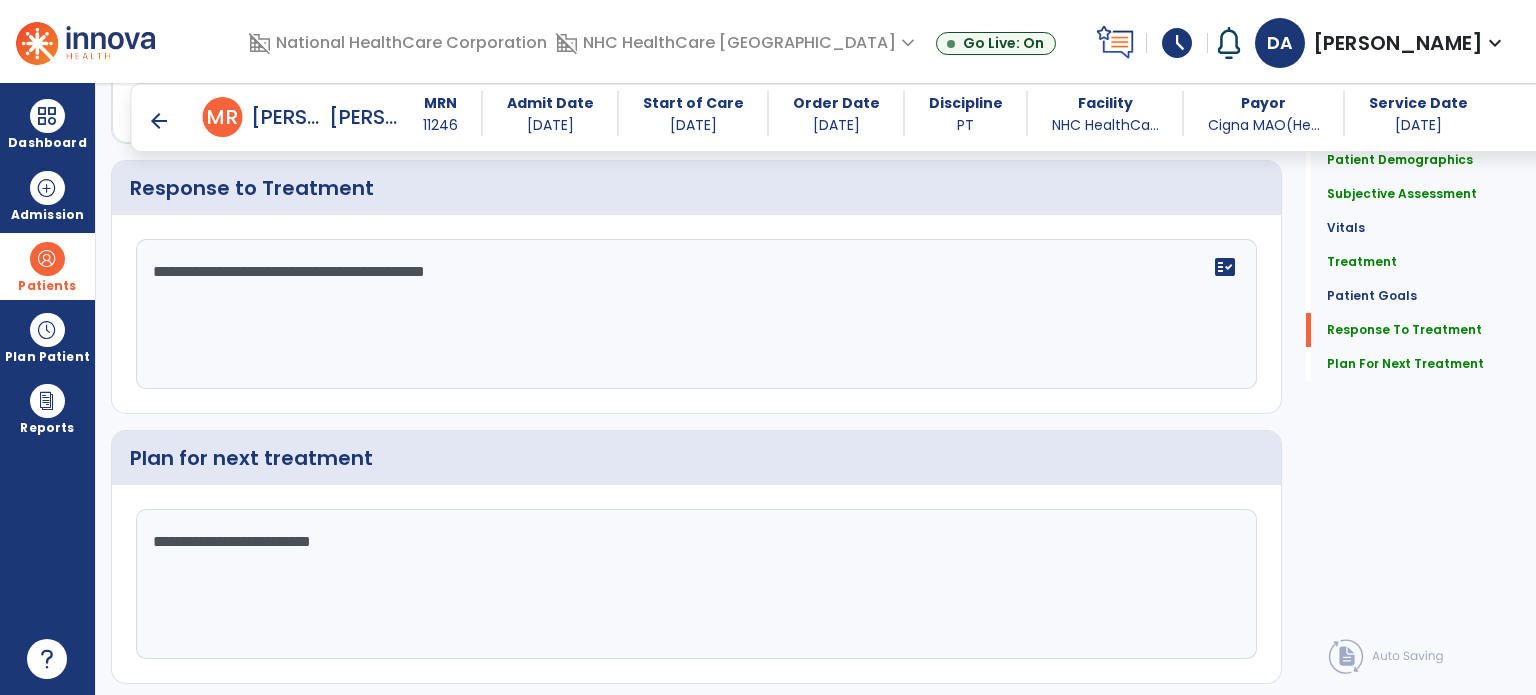 scroll, scrollTop: 2579, scrollLeft: 0, axis: vertical 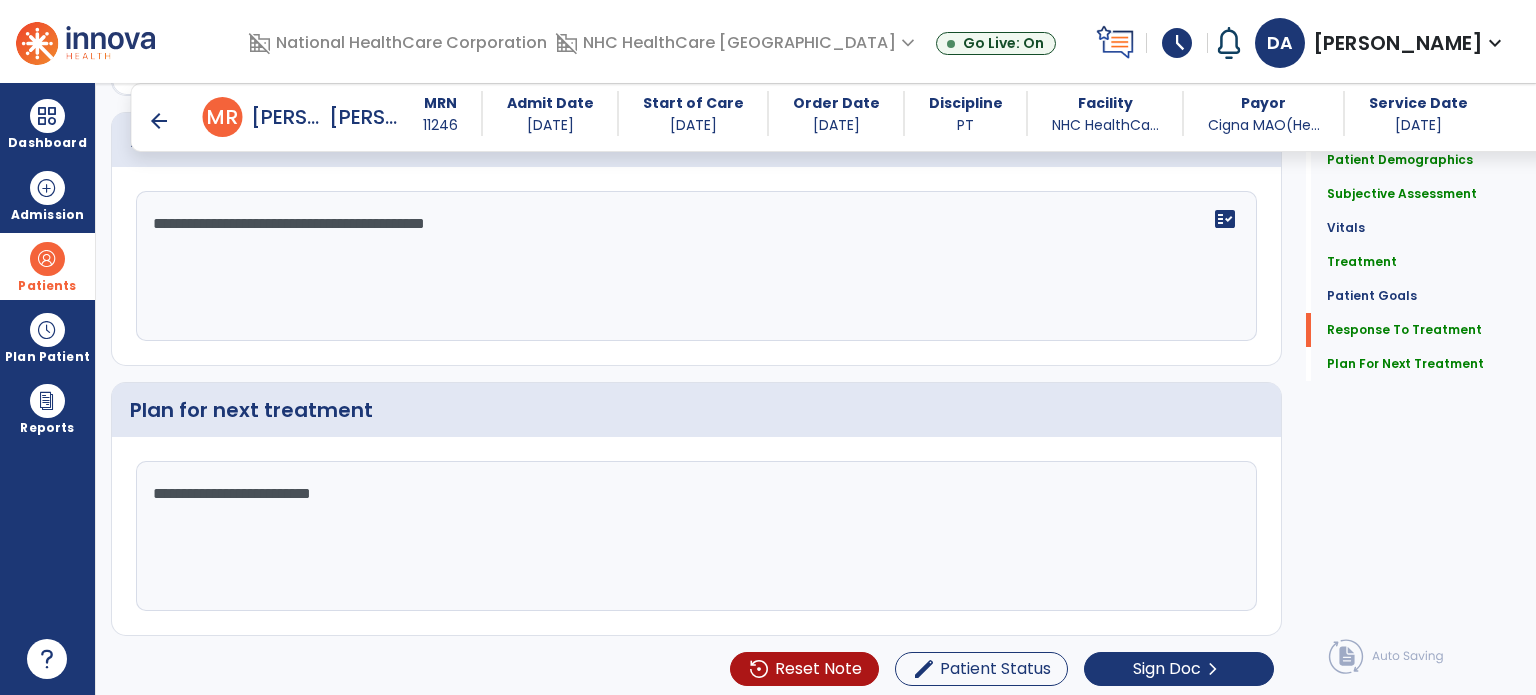 click on "**********" 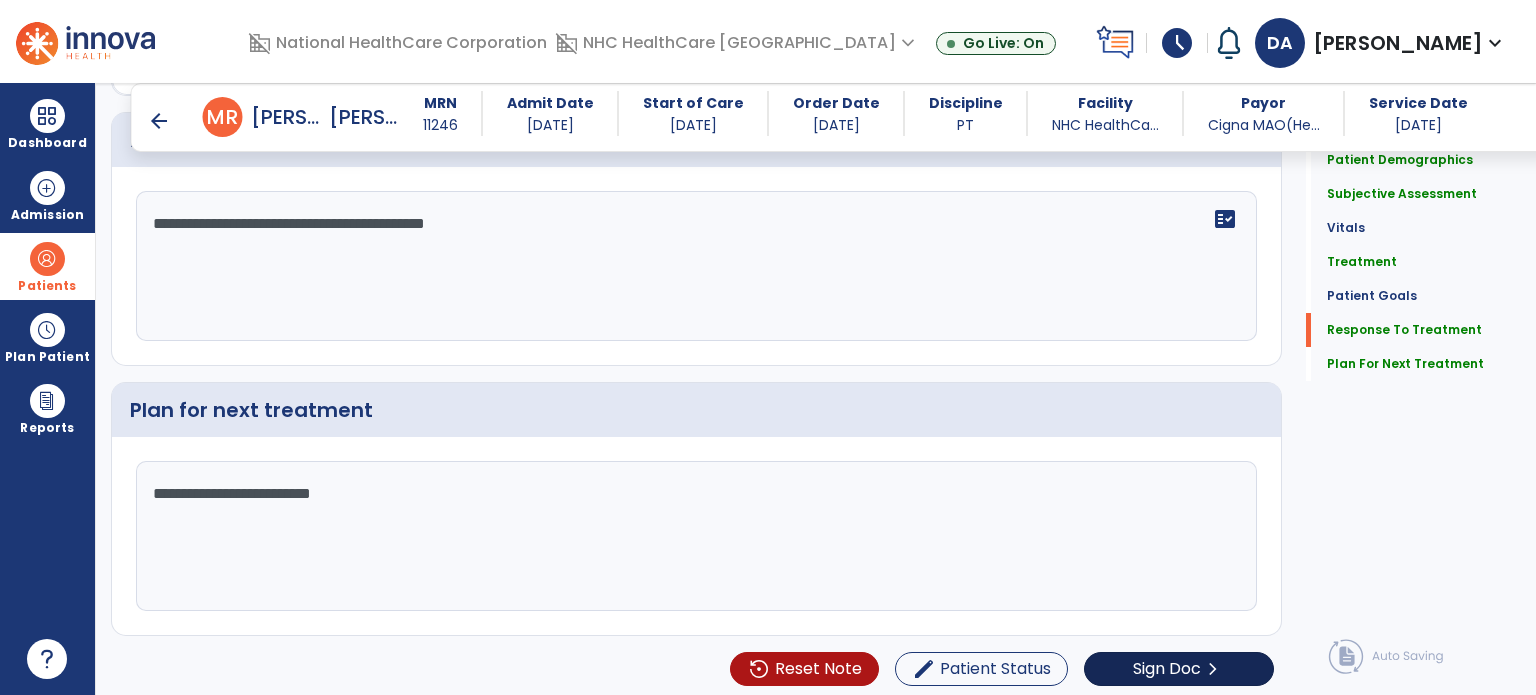 type on "**********" 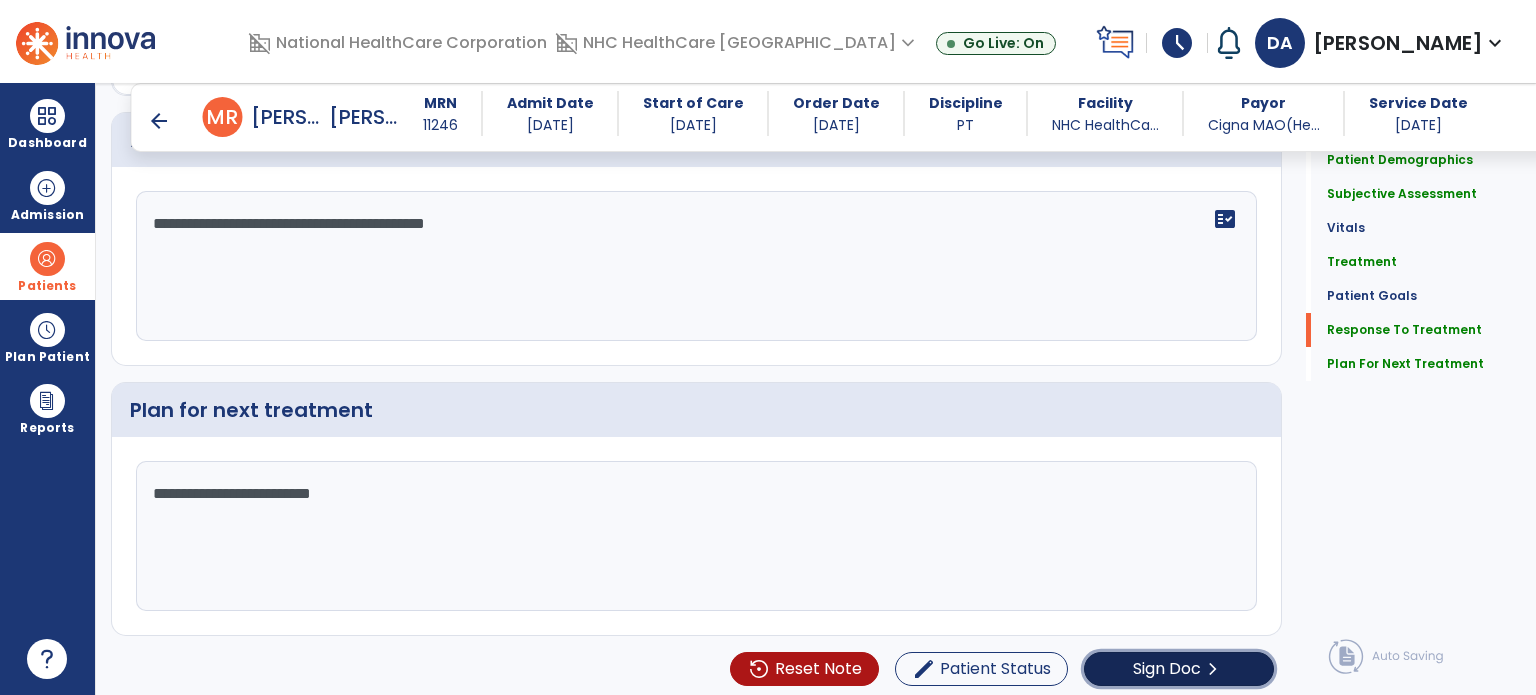 click on "chevron_right" 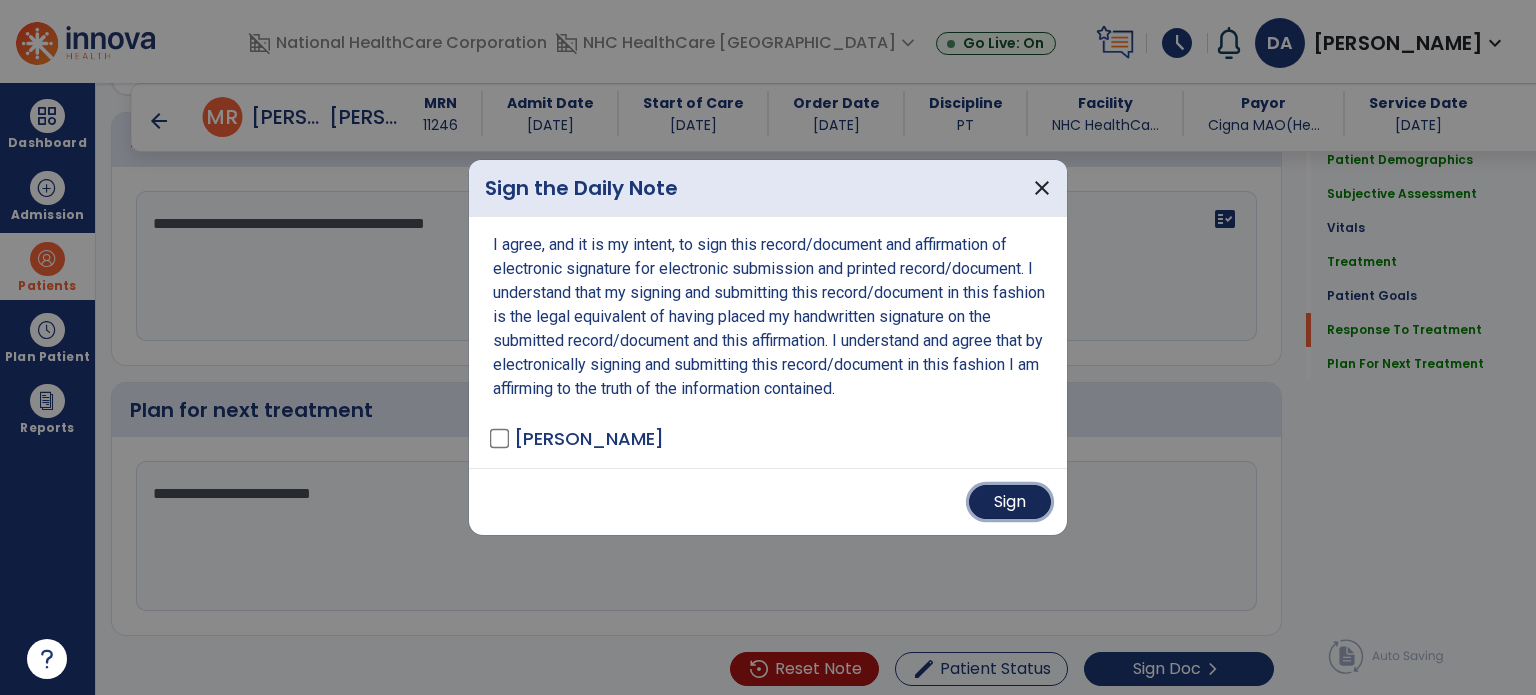click on "Sign" at bounding box center (1010, 502) 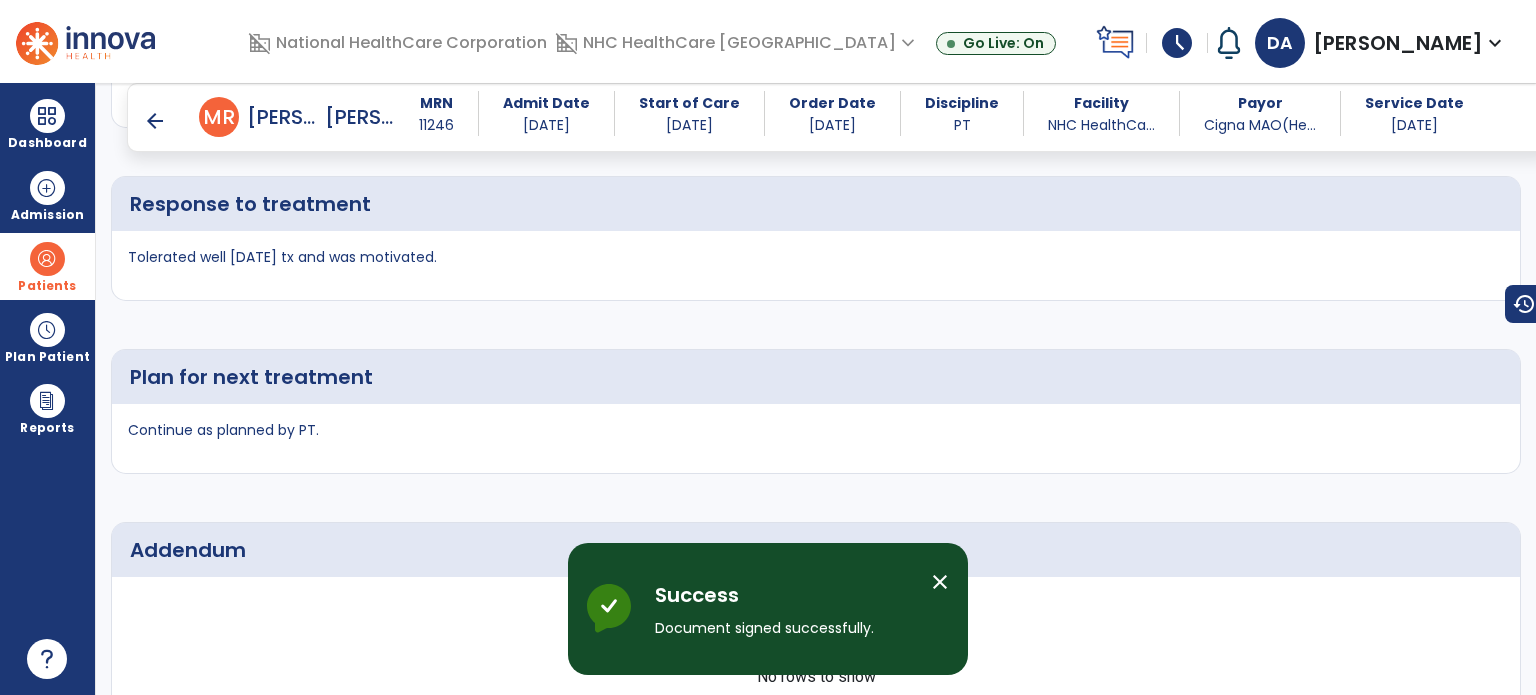 scroll, scrollTop: 3843, scrollLeft: 0, axis: vertical 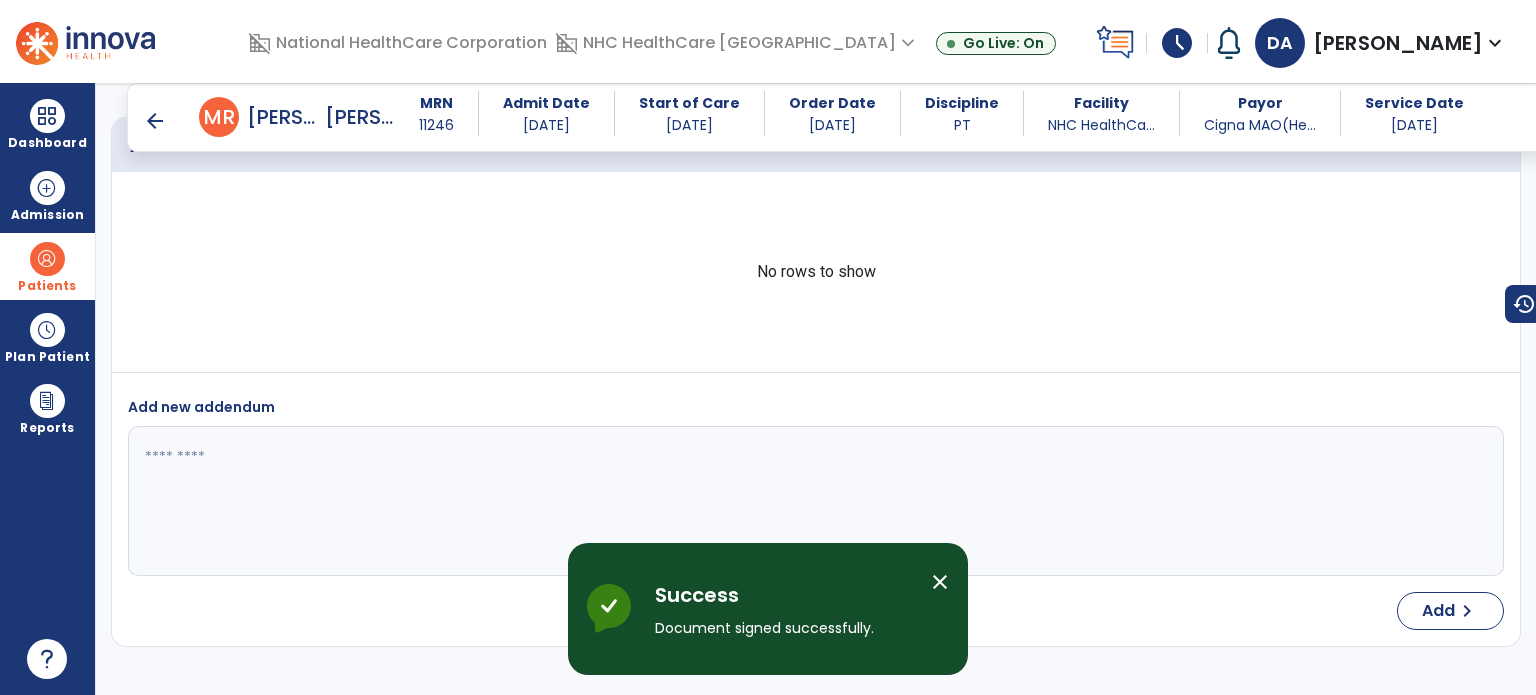 click on "arrow_back" at bounding box center [155, 121] 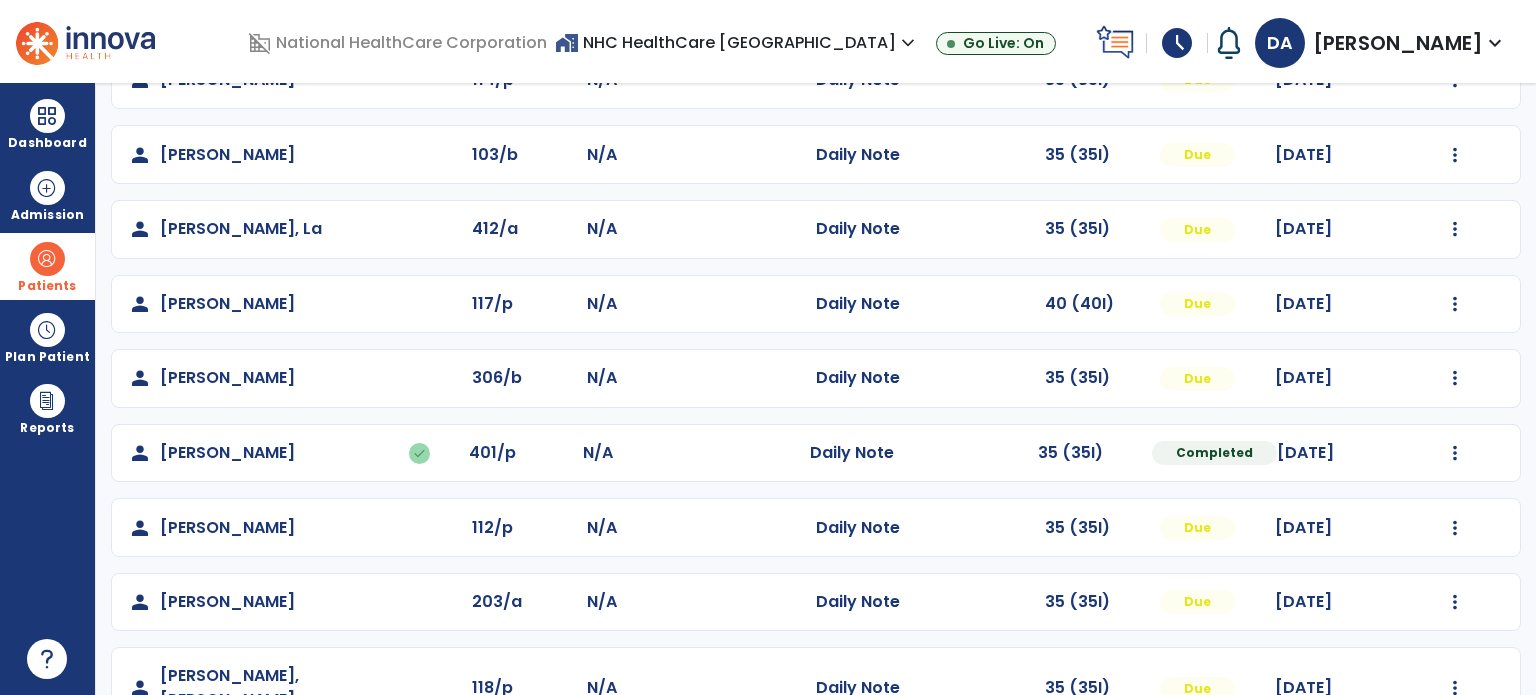 scroll, scrollTop: 428, scrollLeft: 0, axis: vertical 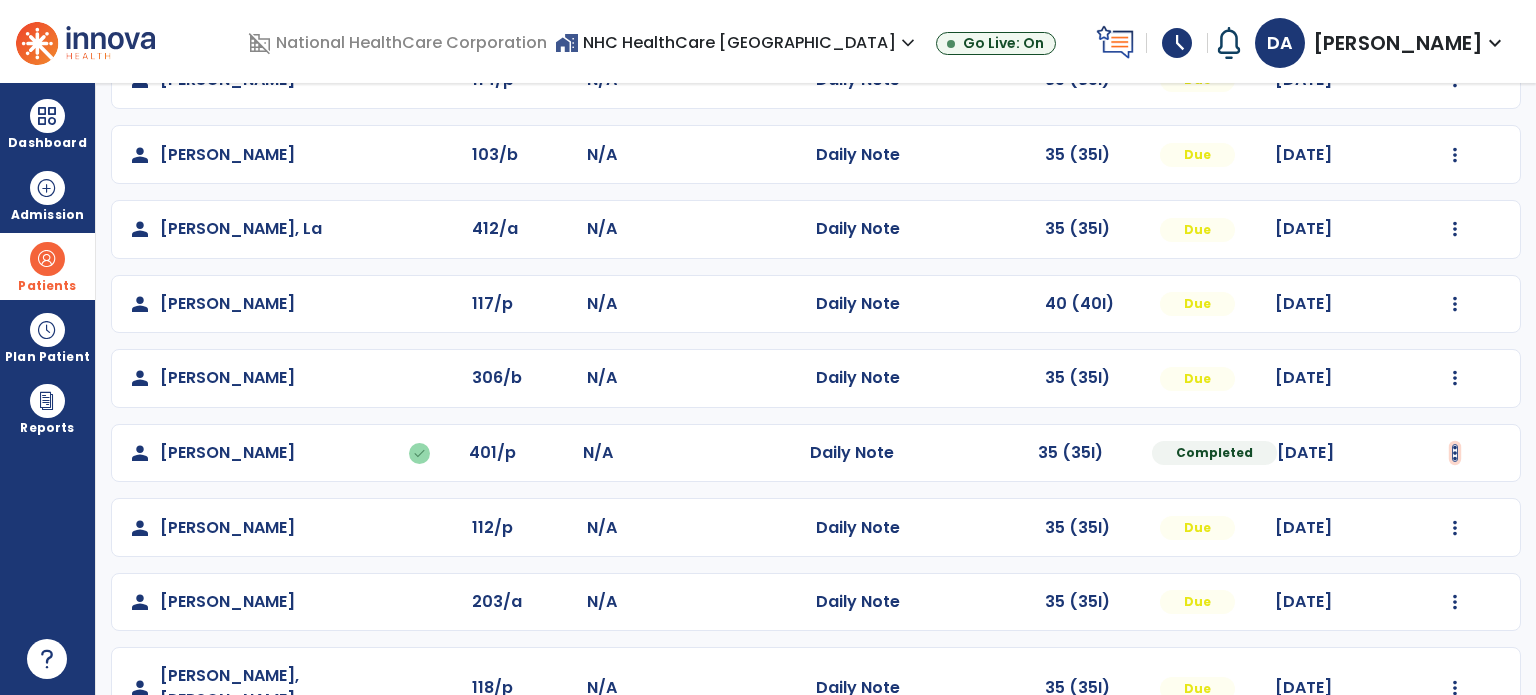 click at bounding box center [1455, -69] 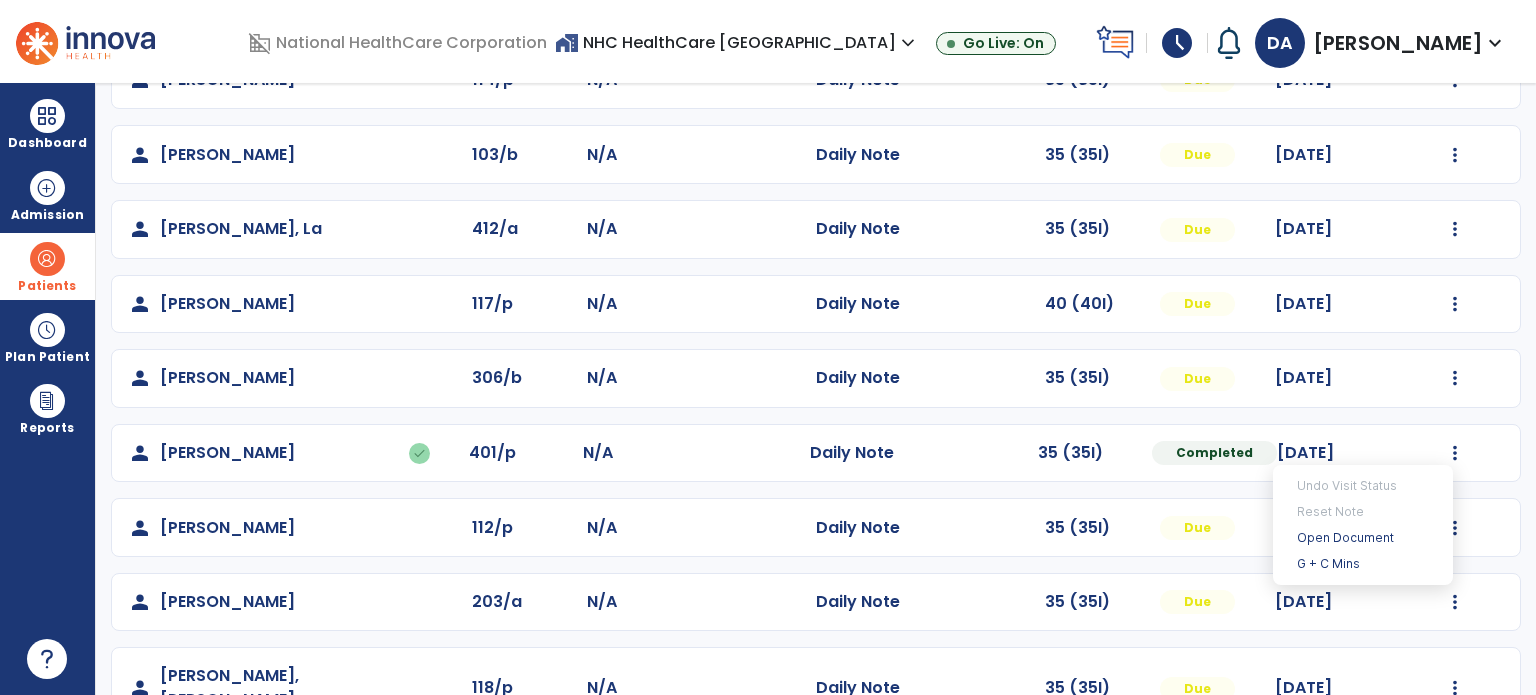 click on "Daily Note" 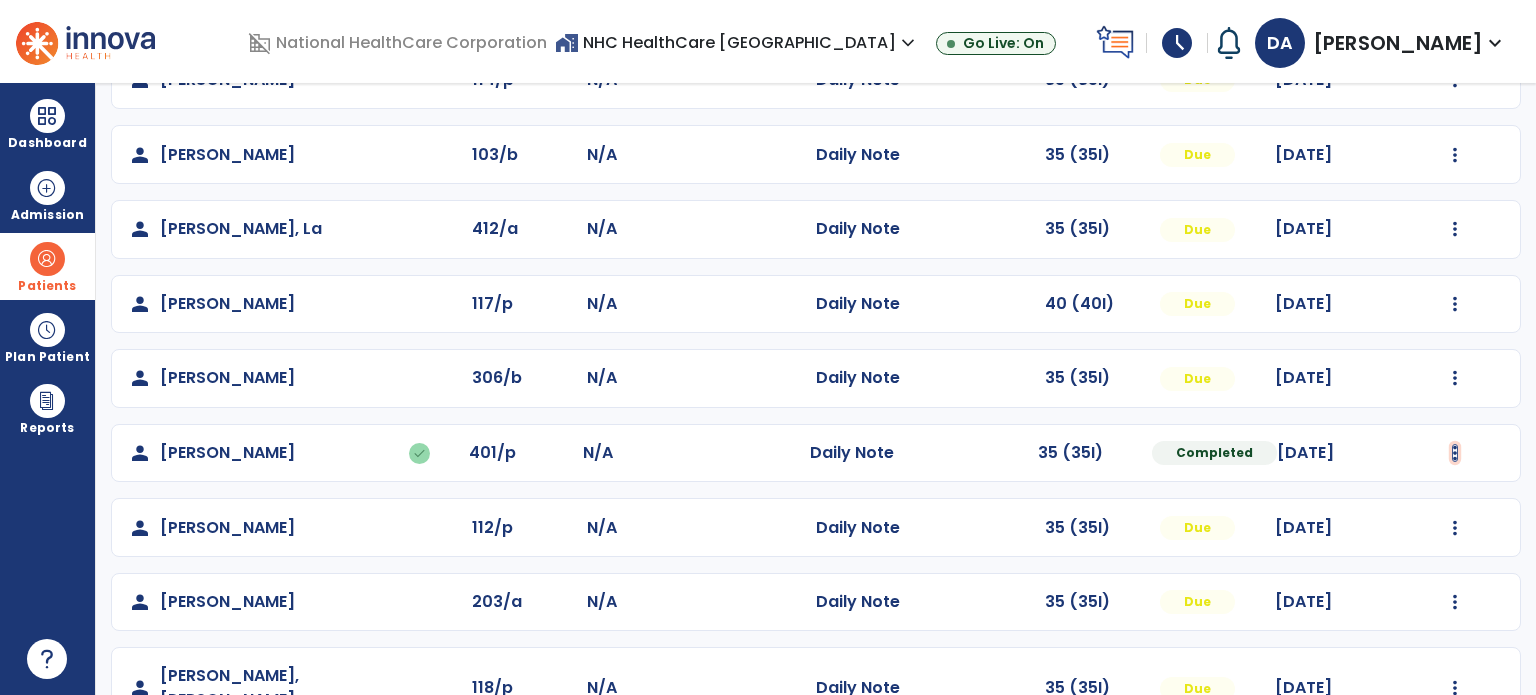 click at bounding box center [1455, -69] 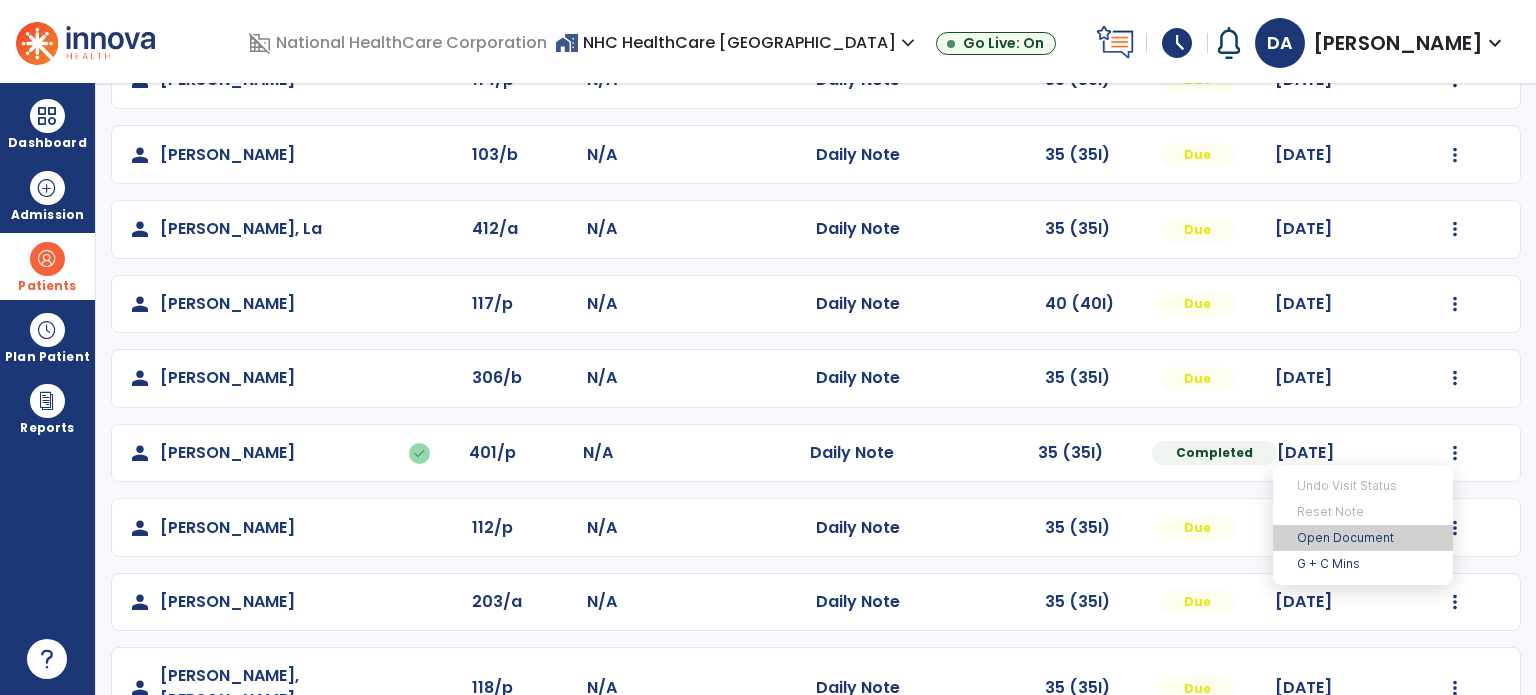 click on "Open Document" at bounding box center (1363, 538) 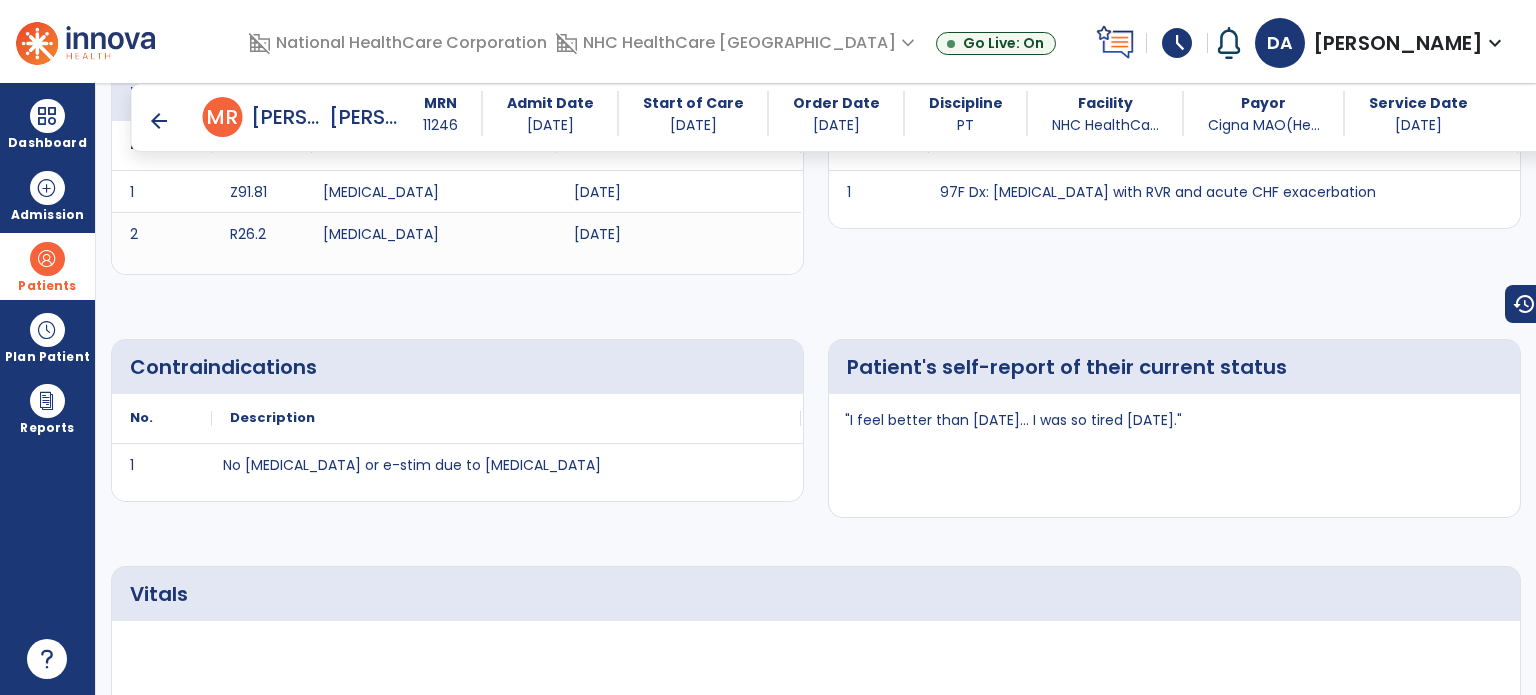 scroll, scrollTop: 0, scrollLeft: 0, axis: both 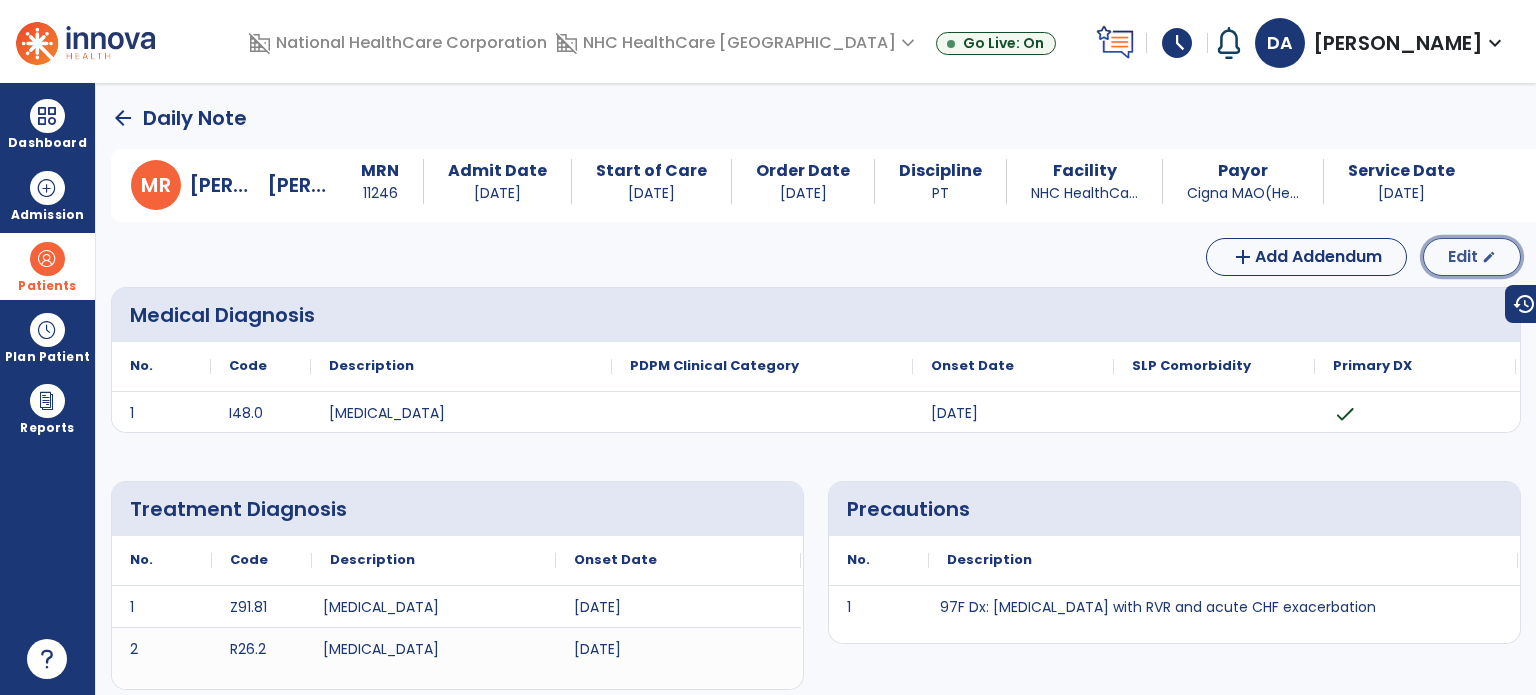 click on "Edit" 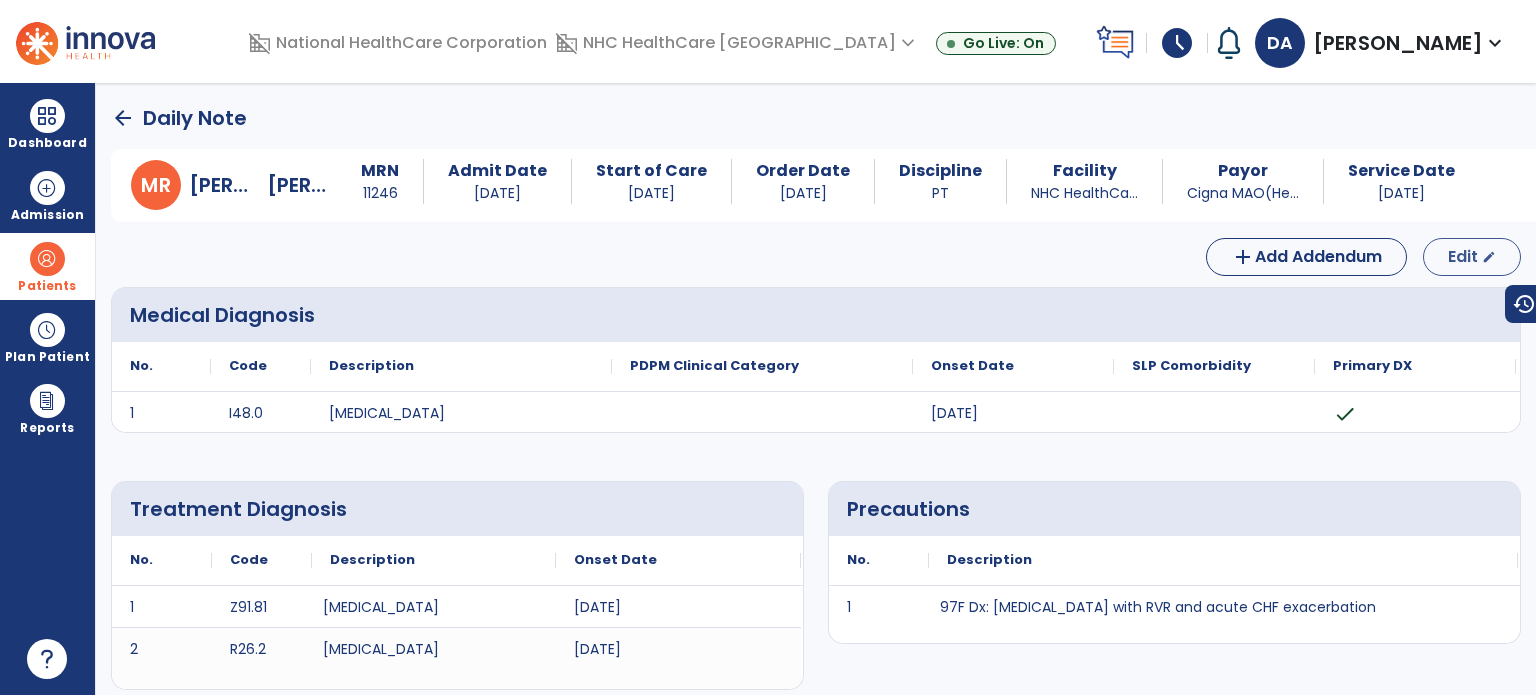select on "*" 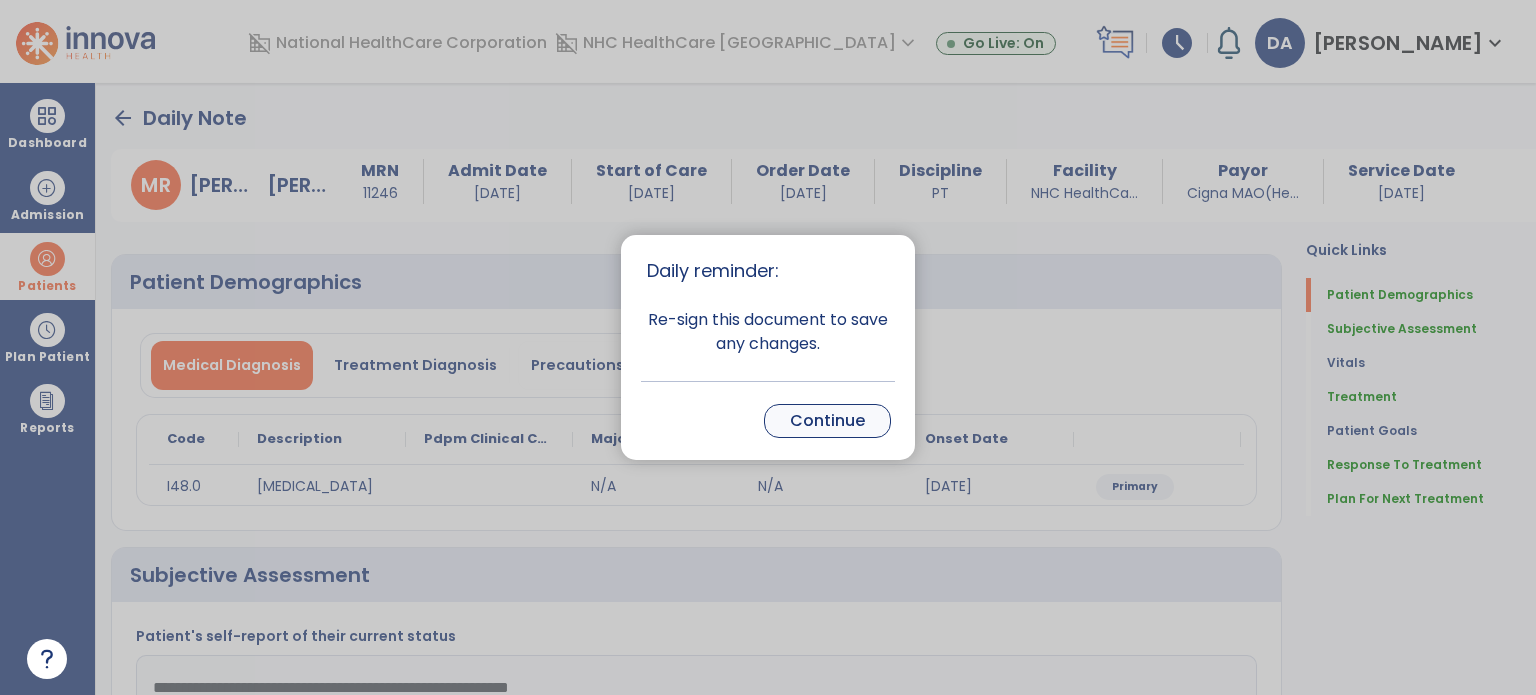 click on "Continue" at bounding box center [827, 421] 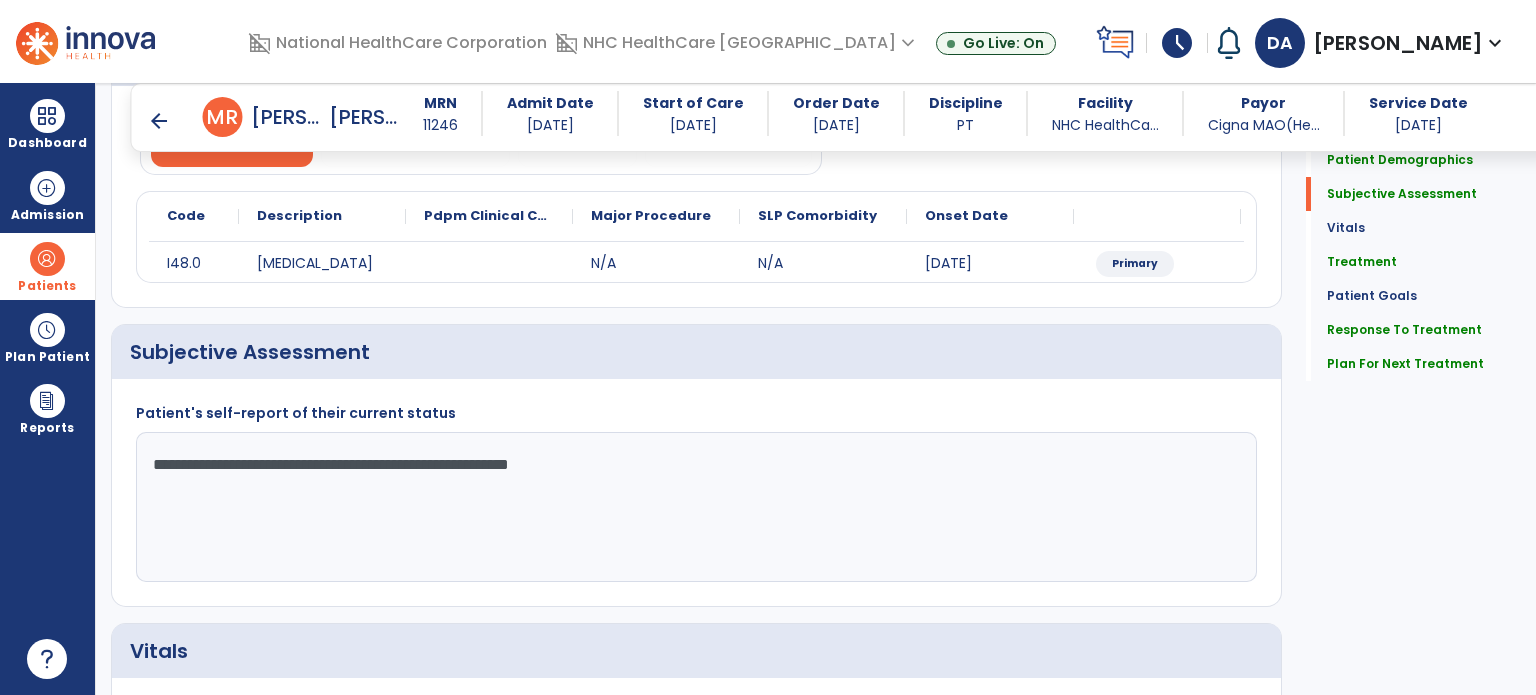 scroll, scrollTop: 0, scrollLeft: 0, axis: both 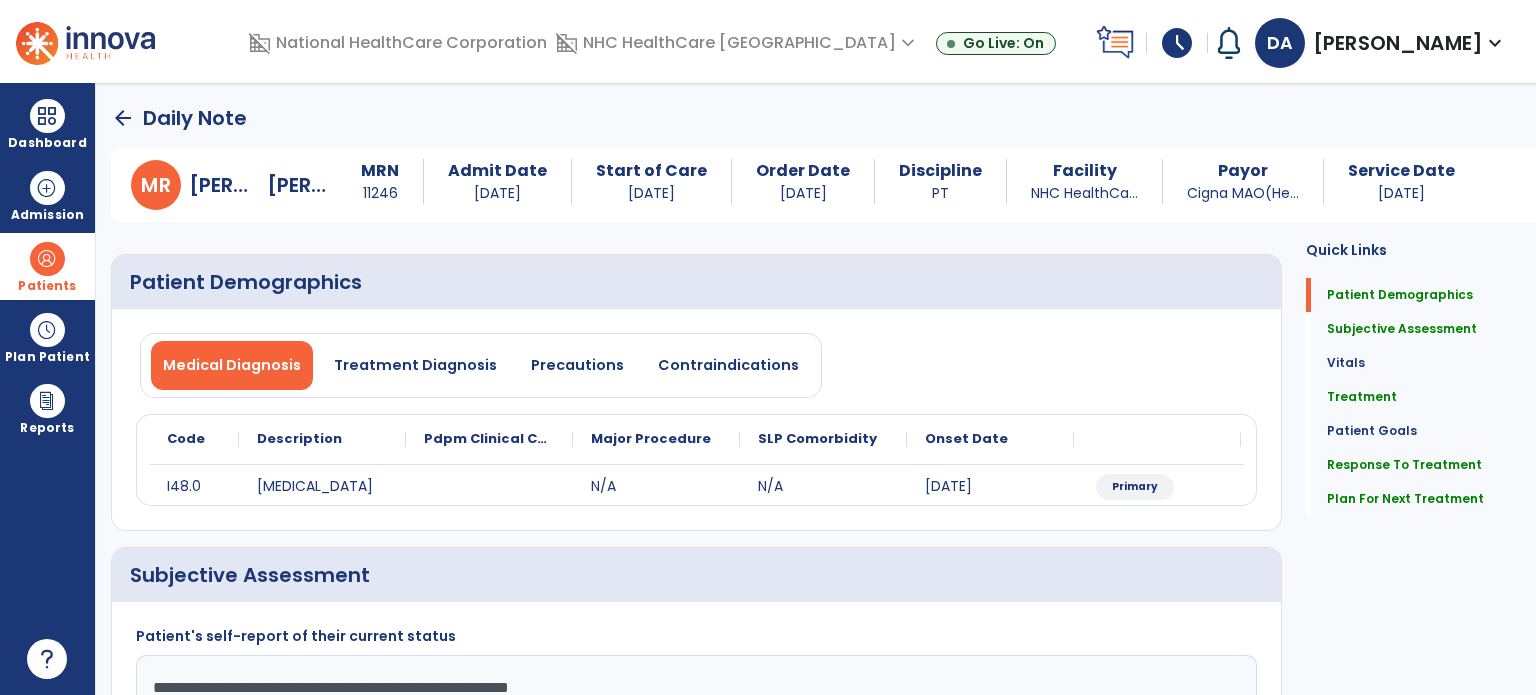 click on "arrow_back" 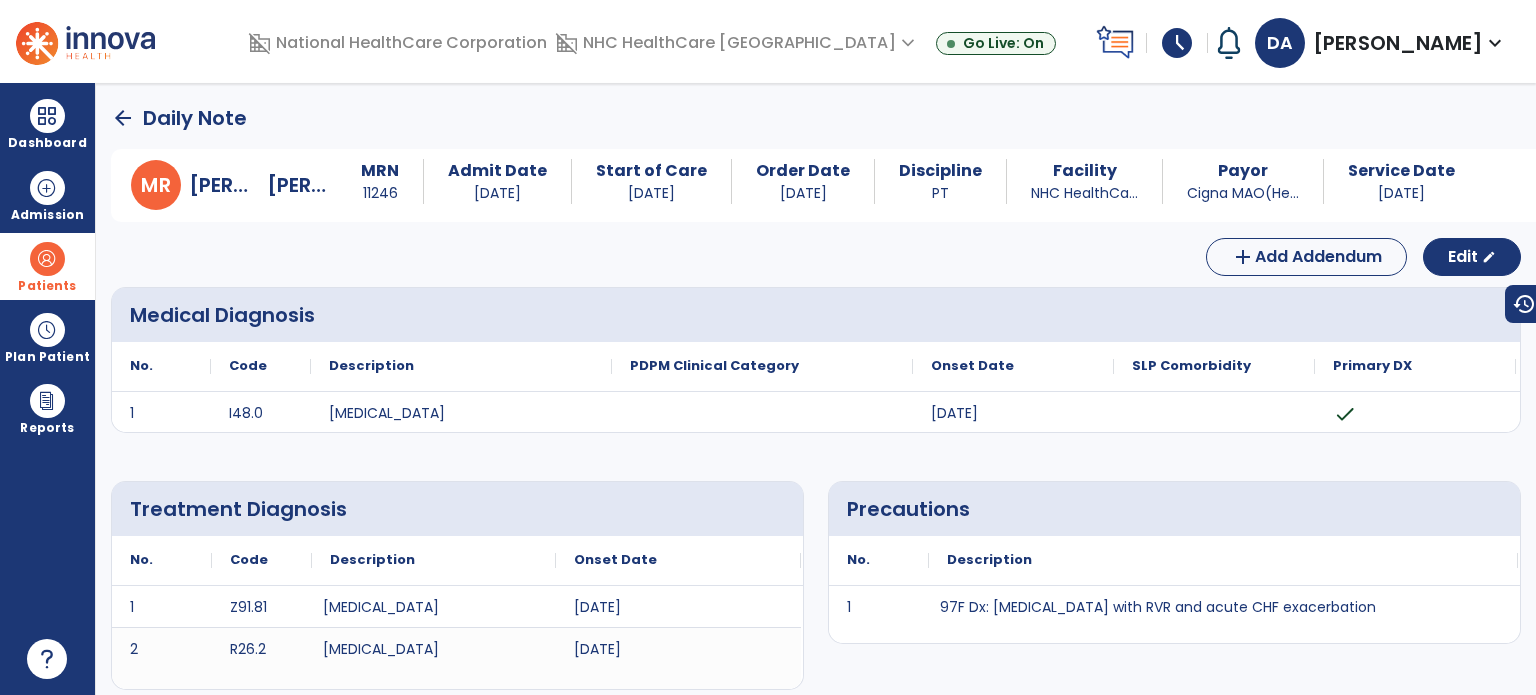 click on "arrow_back" 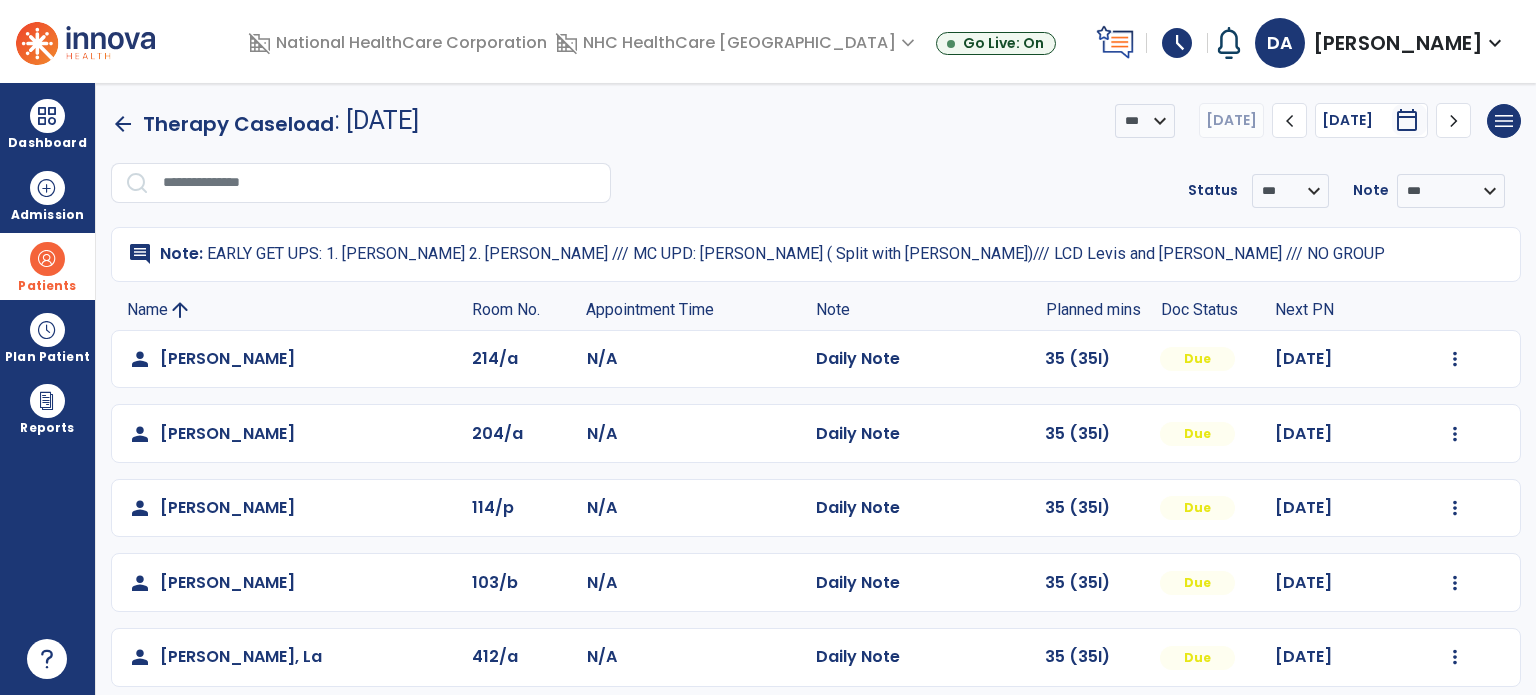 scroll, scrollTop: 339, scrollLeft: 0, axis: vertical 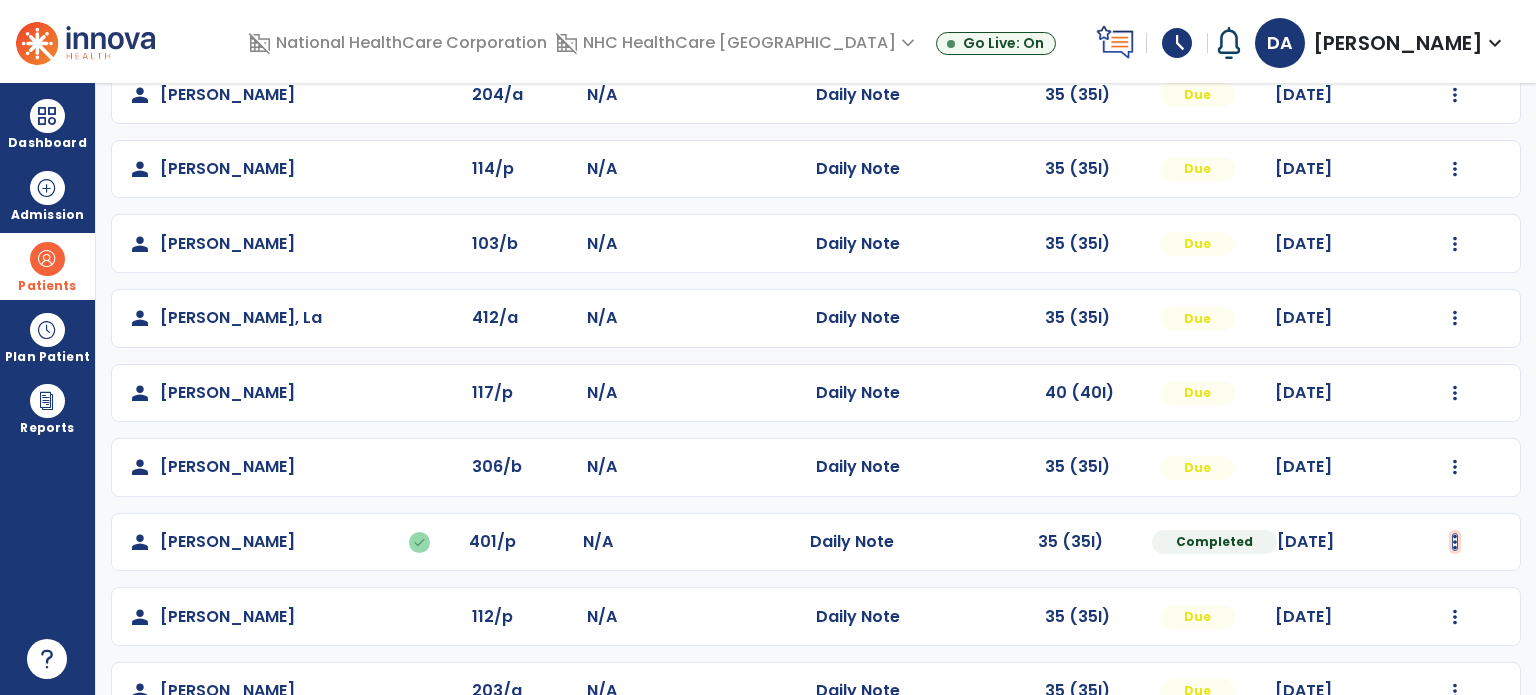 click at bounding box center (1455, 20) 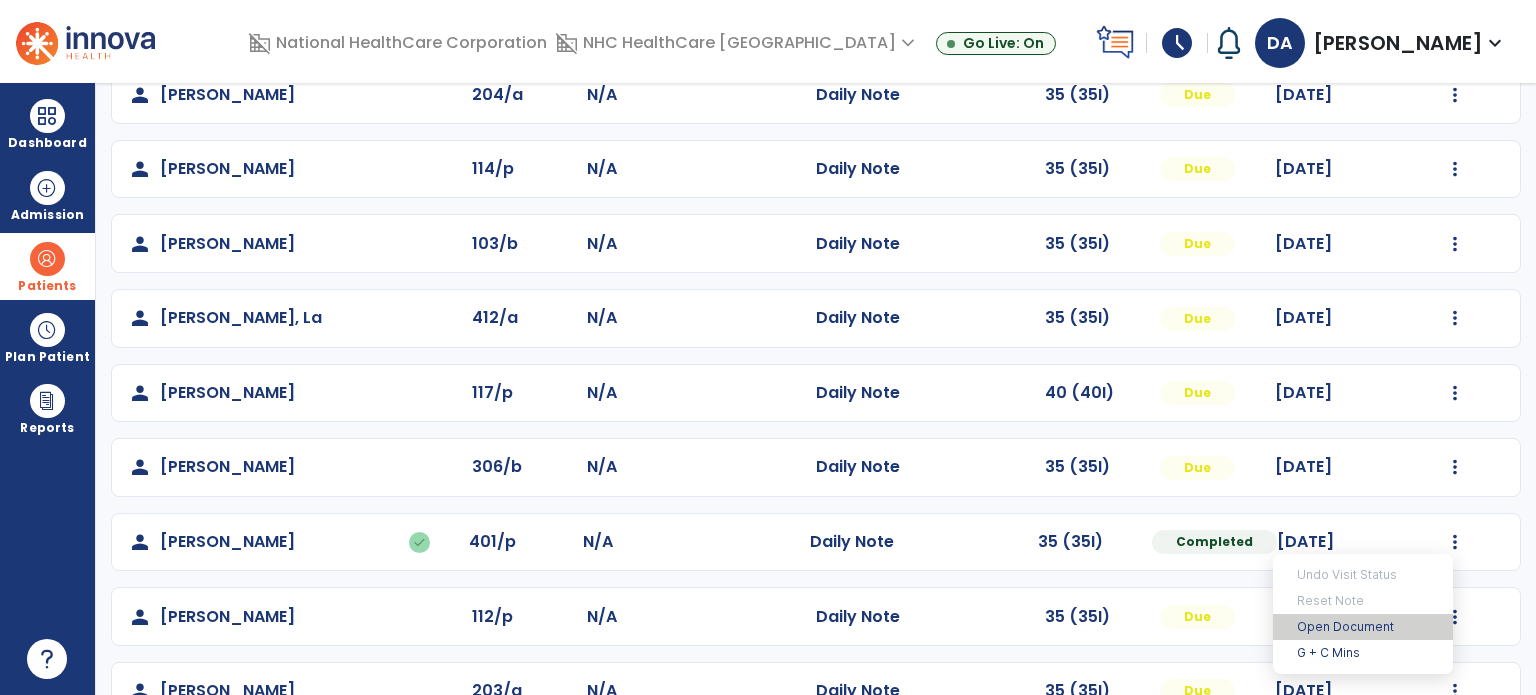 click on "Open Document" at bounding box center [1363, 627] 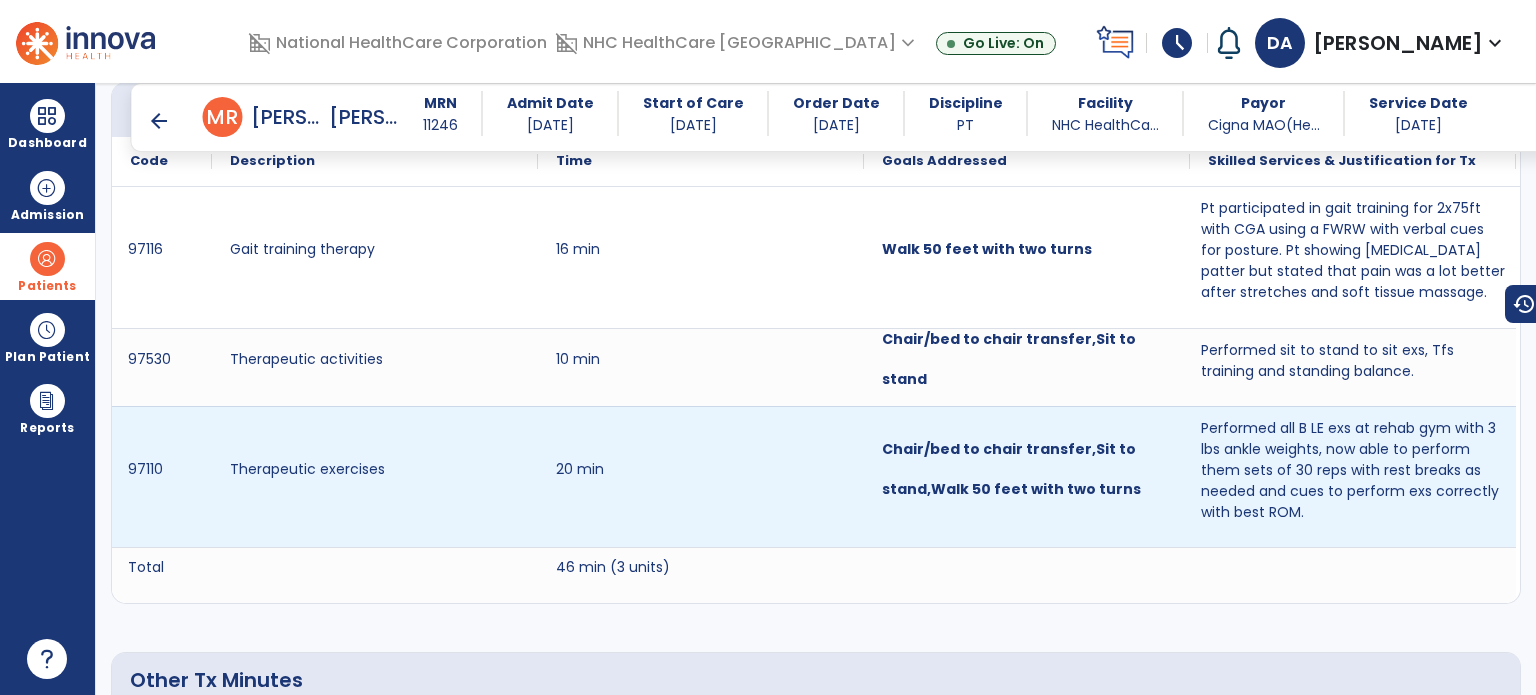 scroll, scrollTop: 1184, scrollLeft: 0, axis: vertical 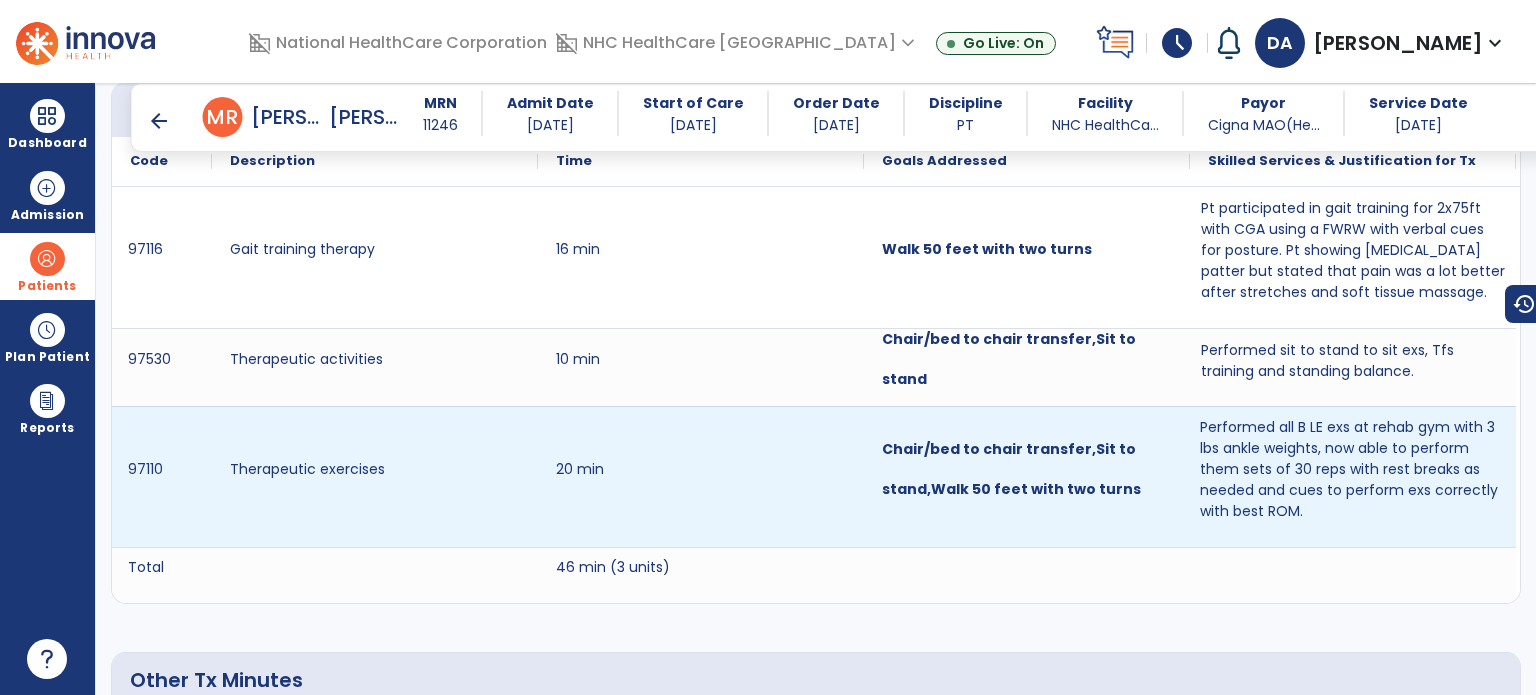 click on "Performed all B LE exs at rehab gym with 3 lbs ankle weights, now able to perform them sets of 30 reps with rest breaks as needed and cues to perform exs correctly with best ROM." at bounding box center [1353, 469] 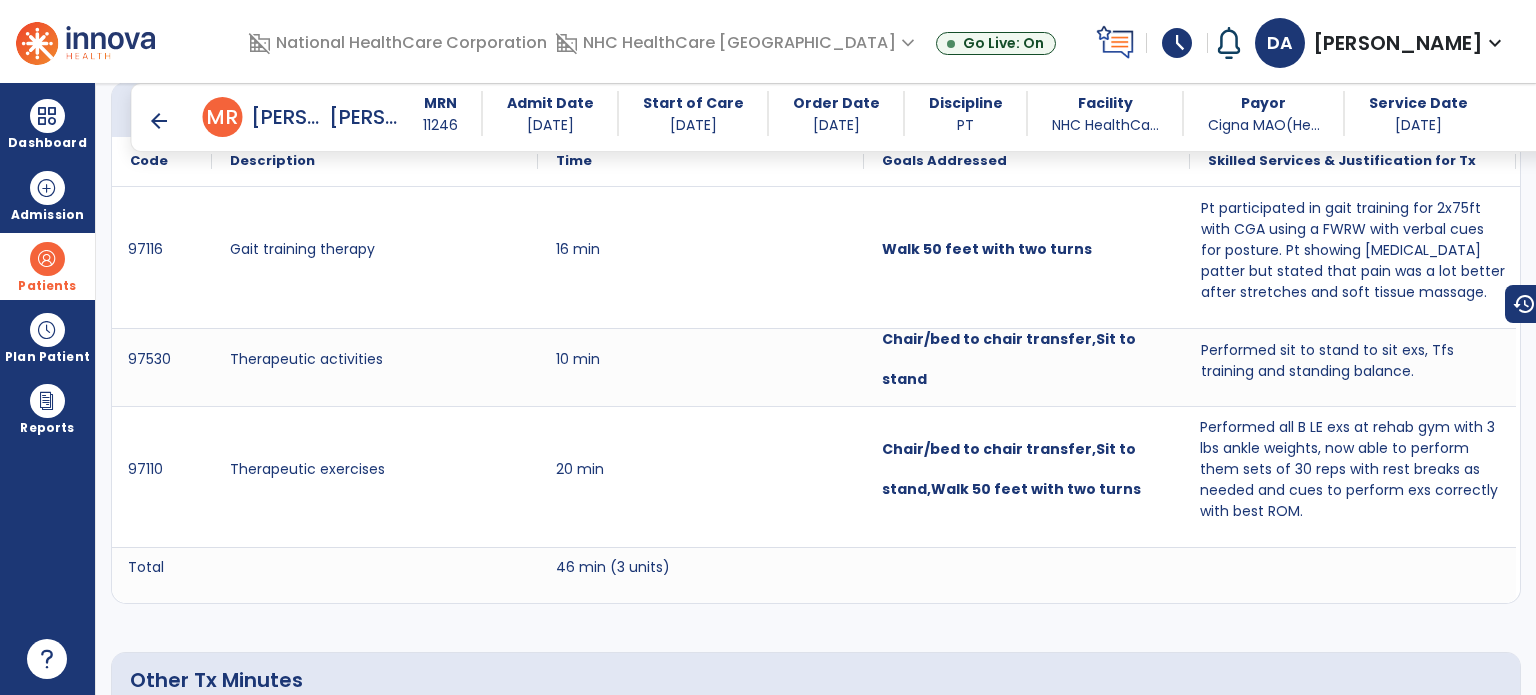 click on "arrow_back" at bounding box center [159, 121] 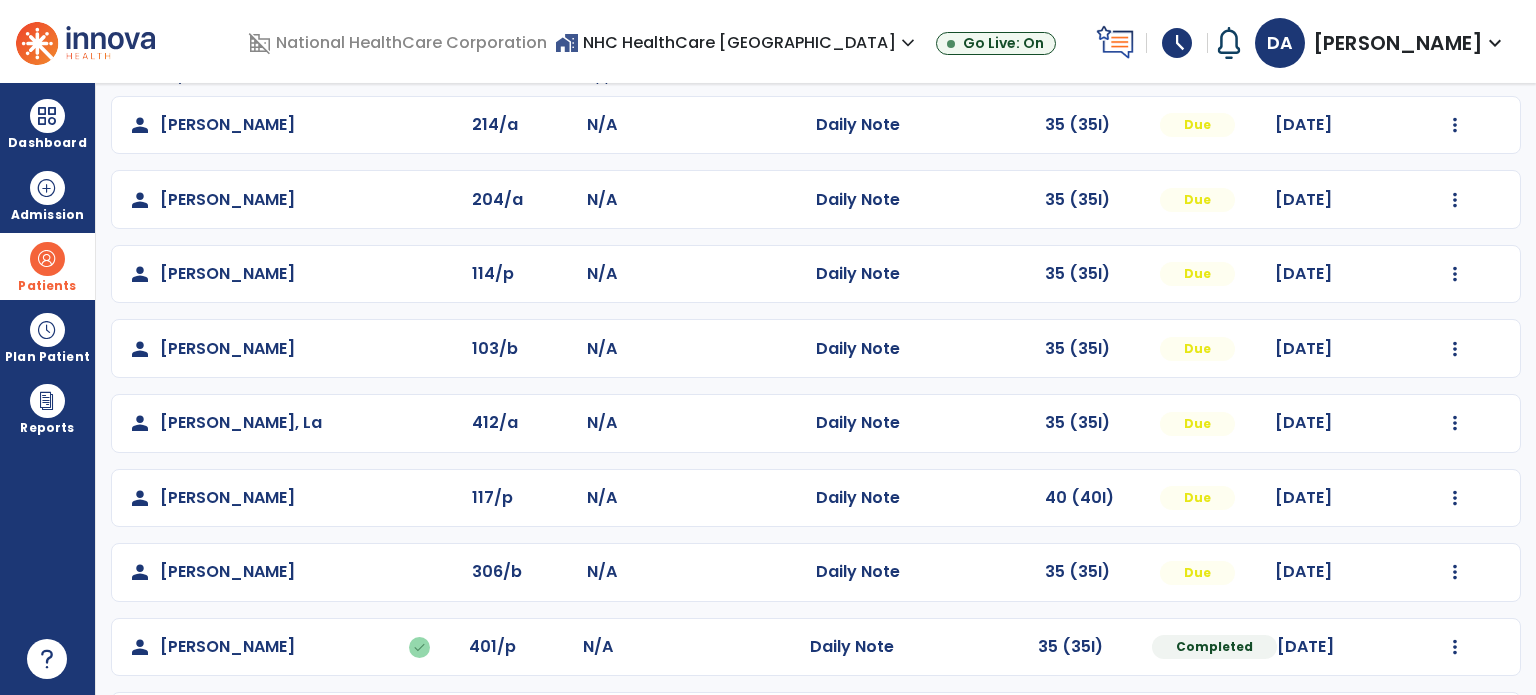 scroll, scrollTop: 324, scrollLeft: 0, axis: vertical 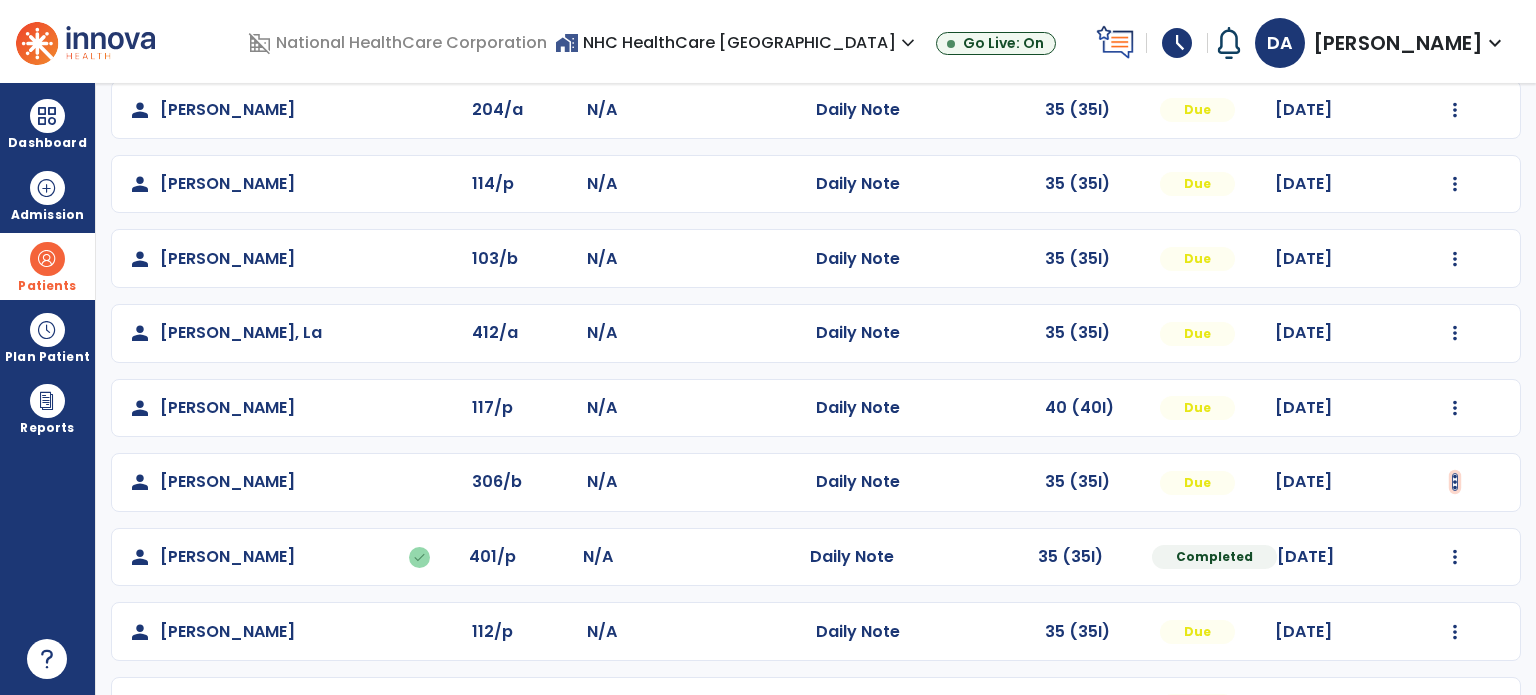 click at bounding box center [1455, 35] 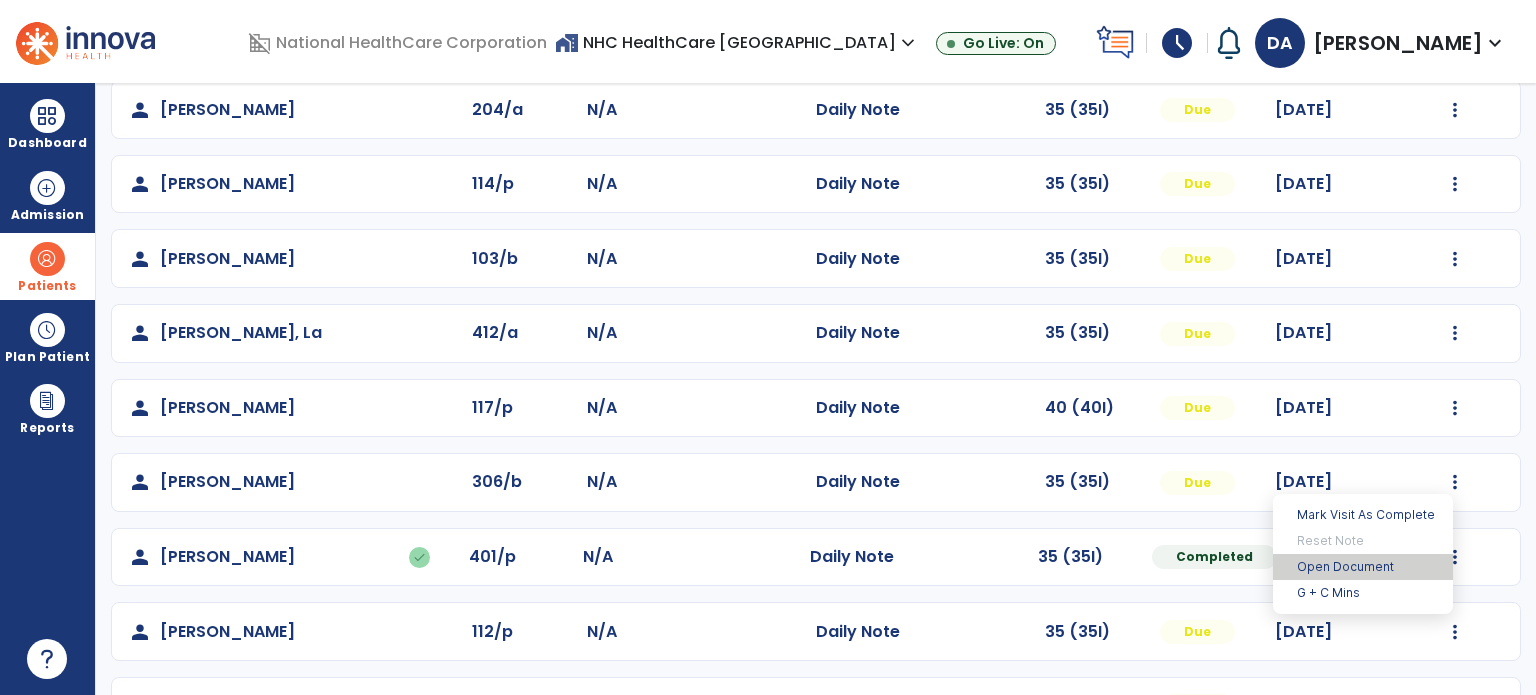 click on "Open Document" at bounding box center [1363, 567] 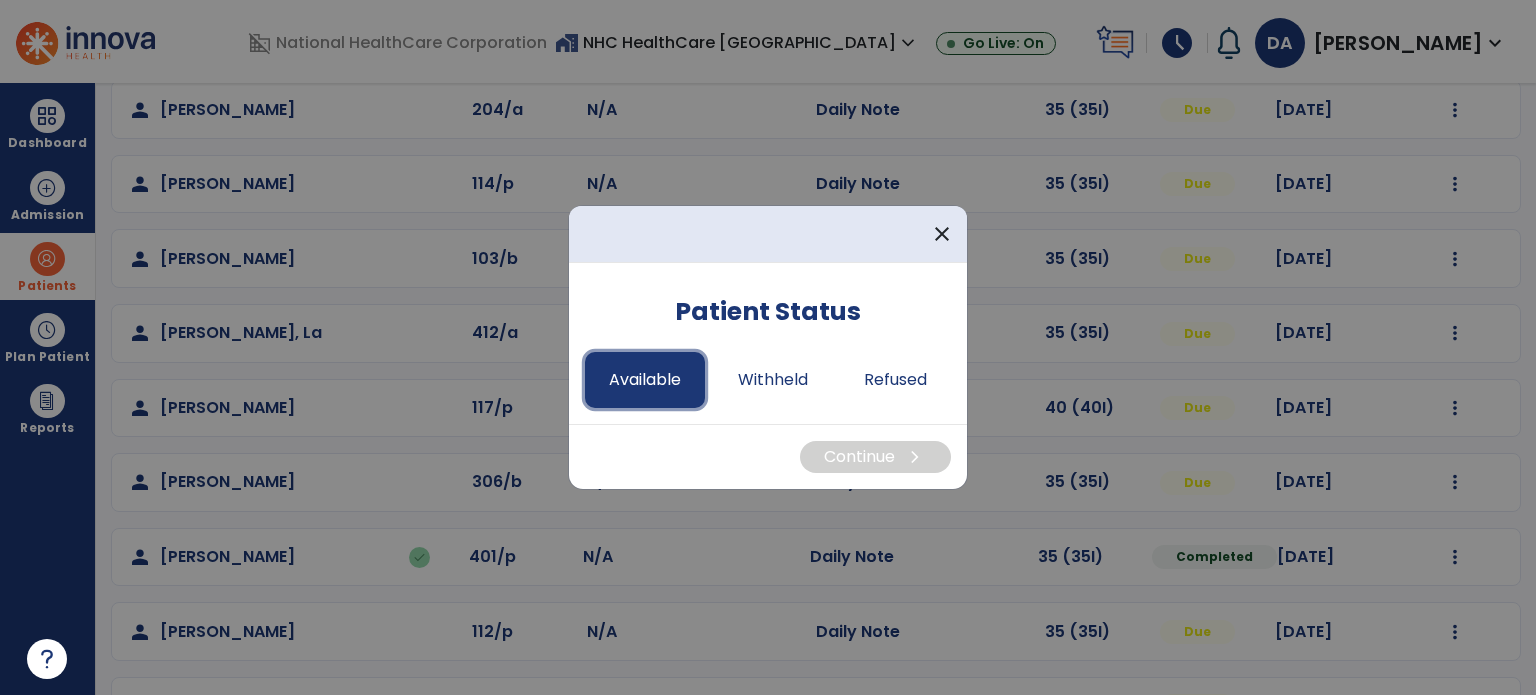 click on "Available" at bounding box center [645, 380] 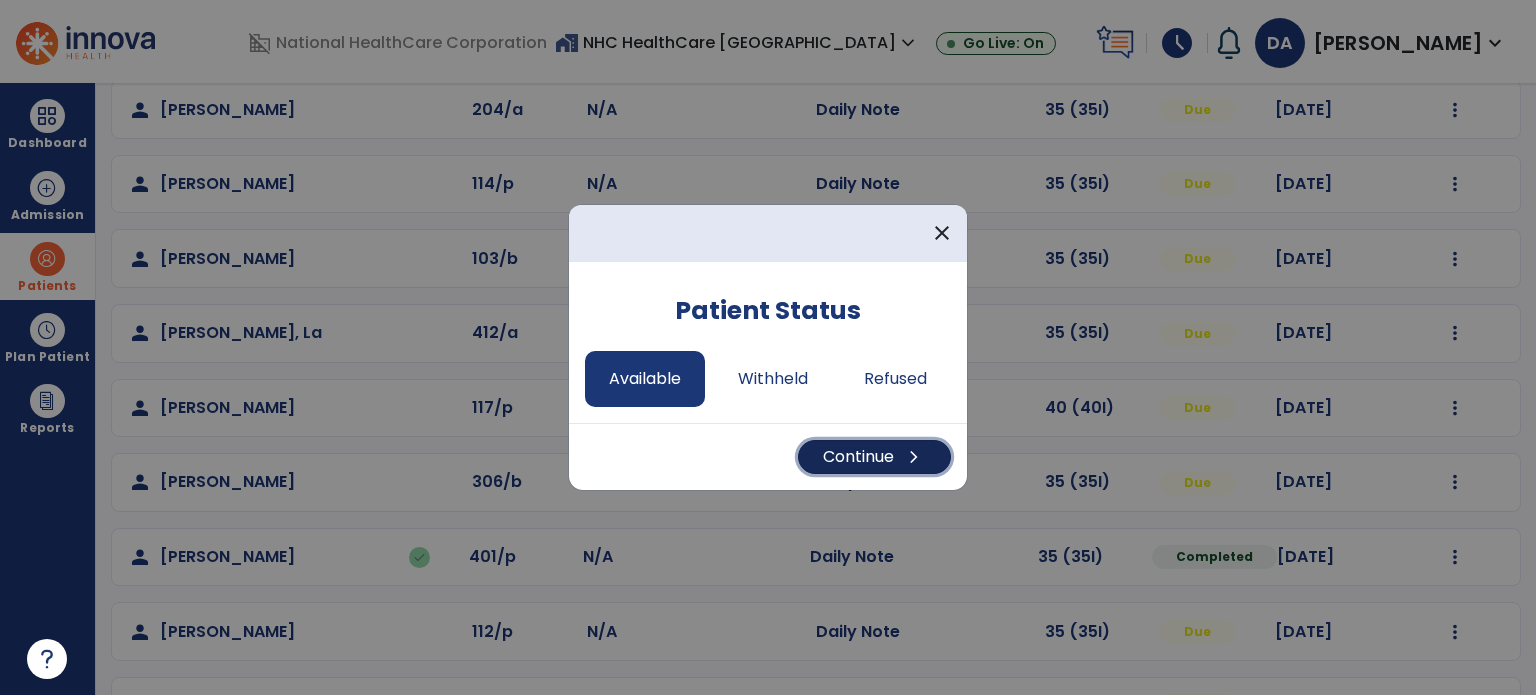 click on "Continue   chevron_right" at bounding box center (874, 457) 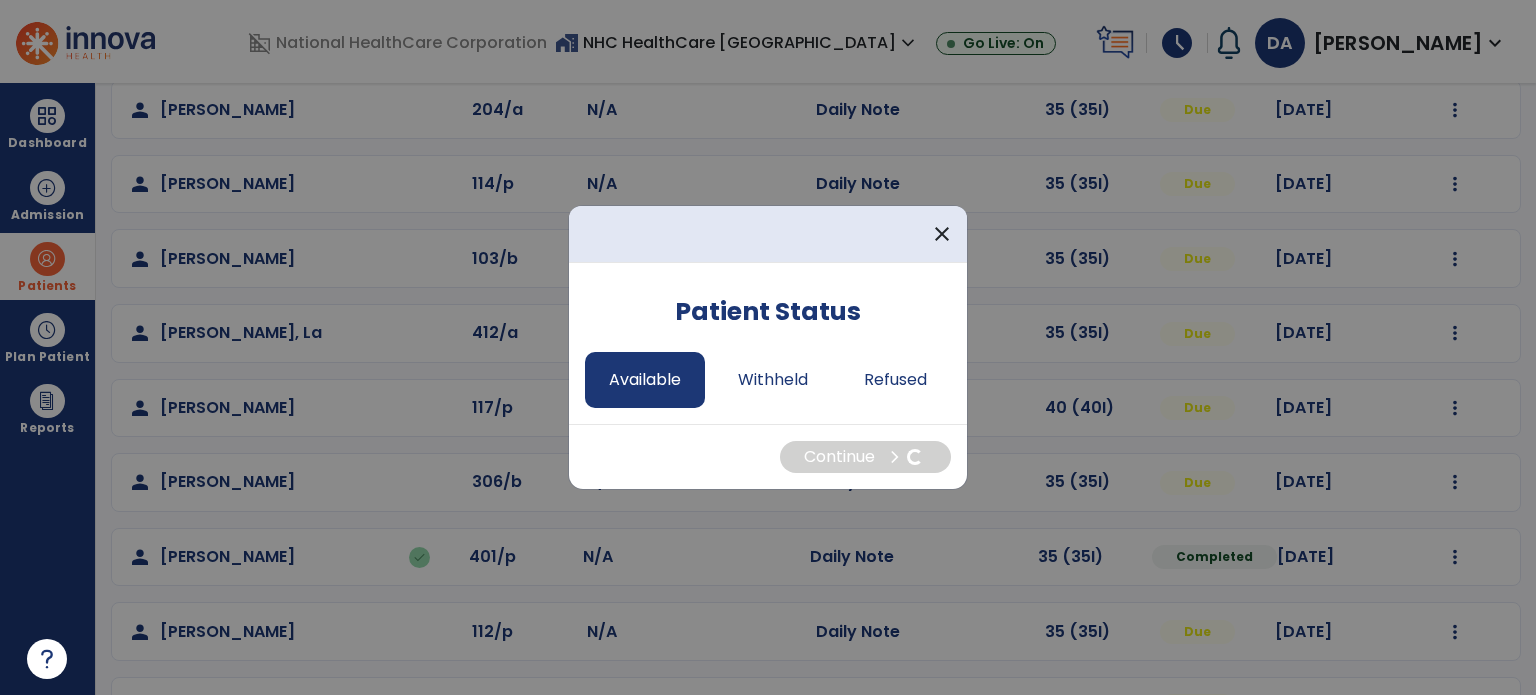 select on "*" 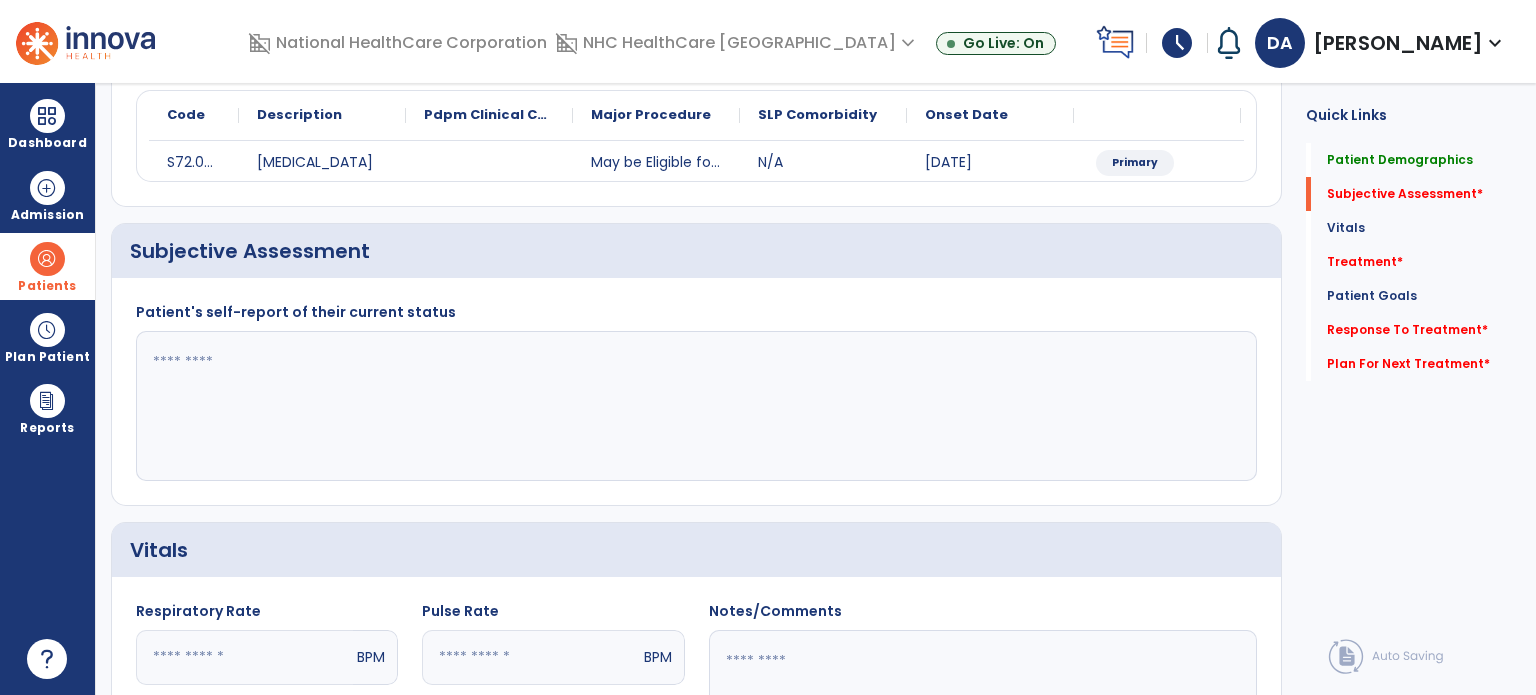 click 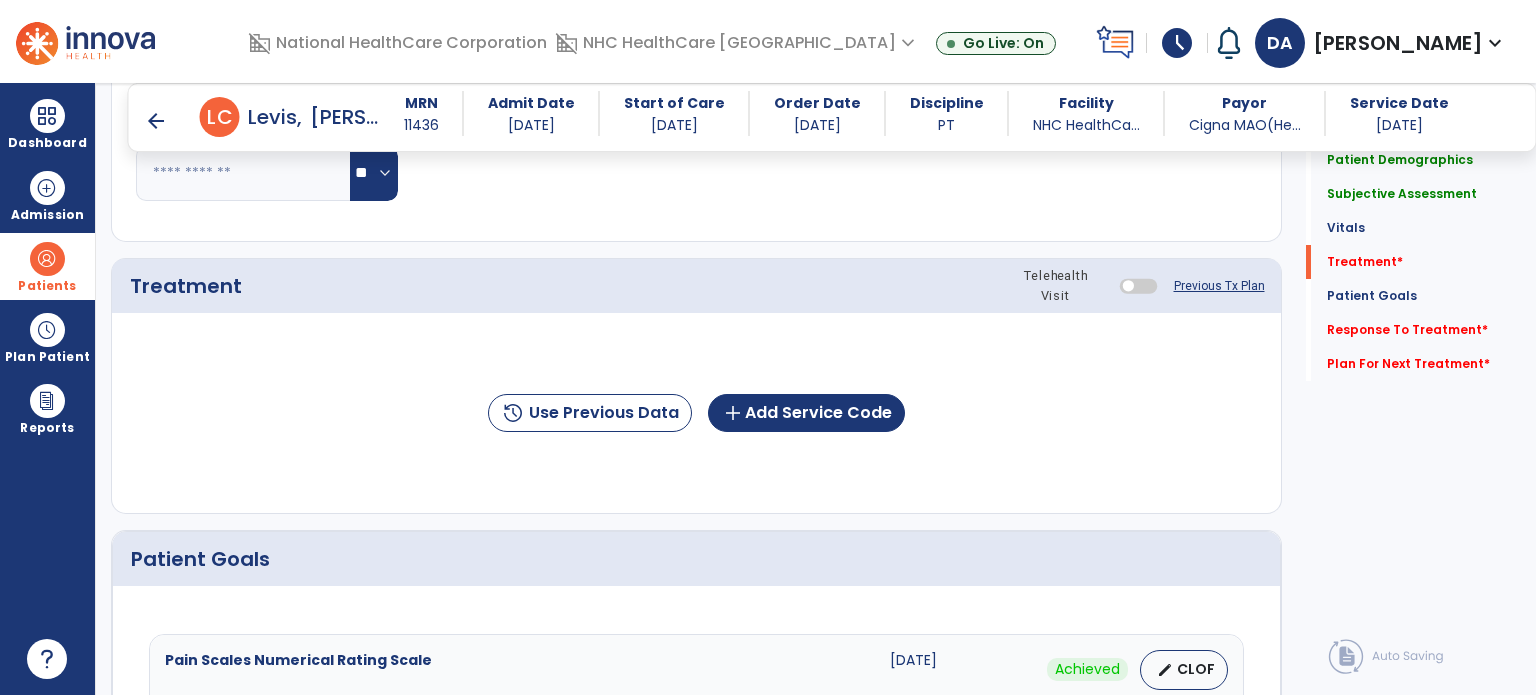 scroll, scrollTop: 992, scrollLeft: 0, axis: vertical 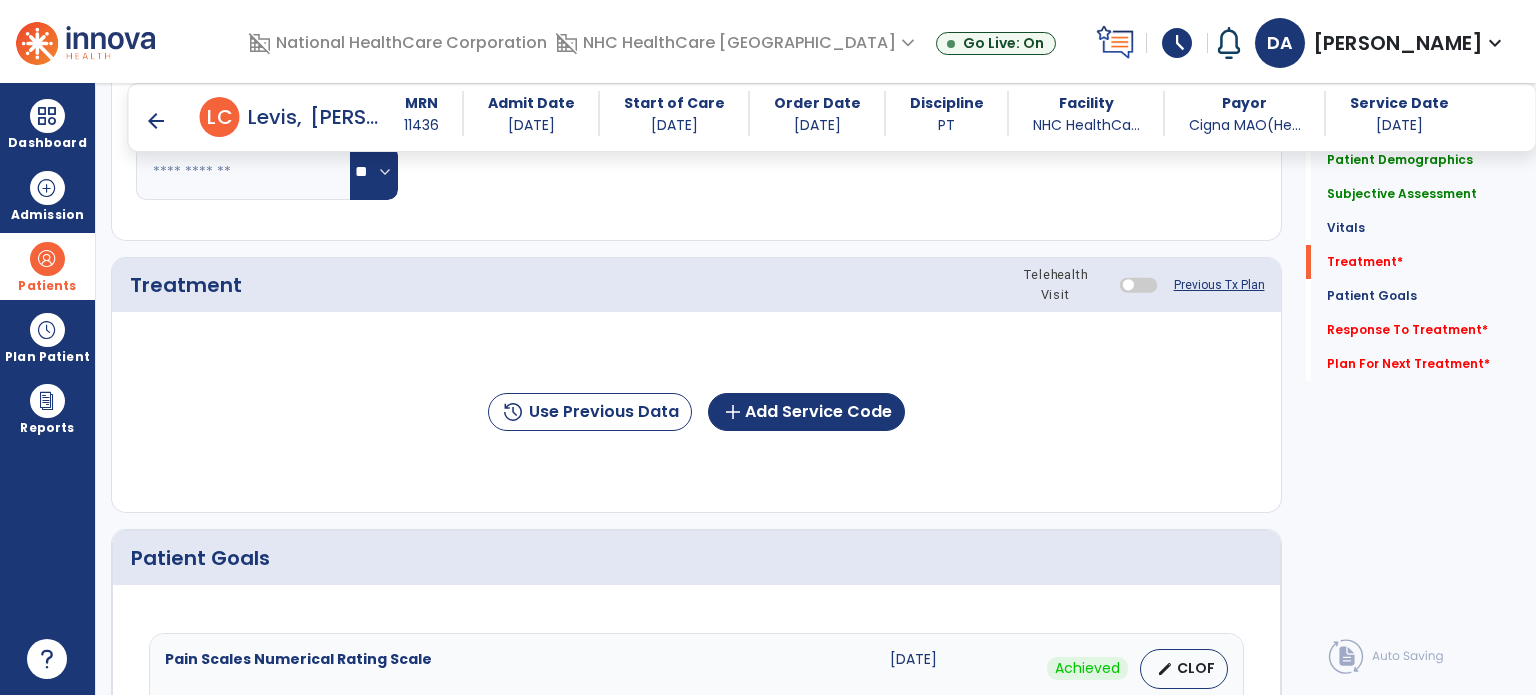 type on "**********" 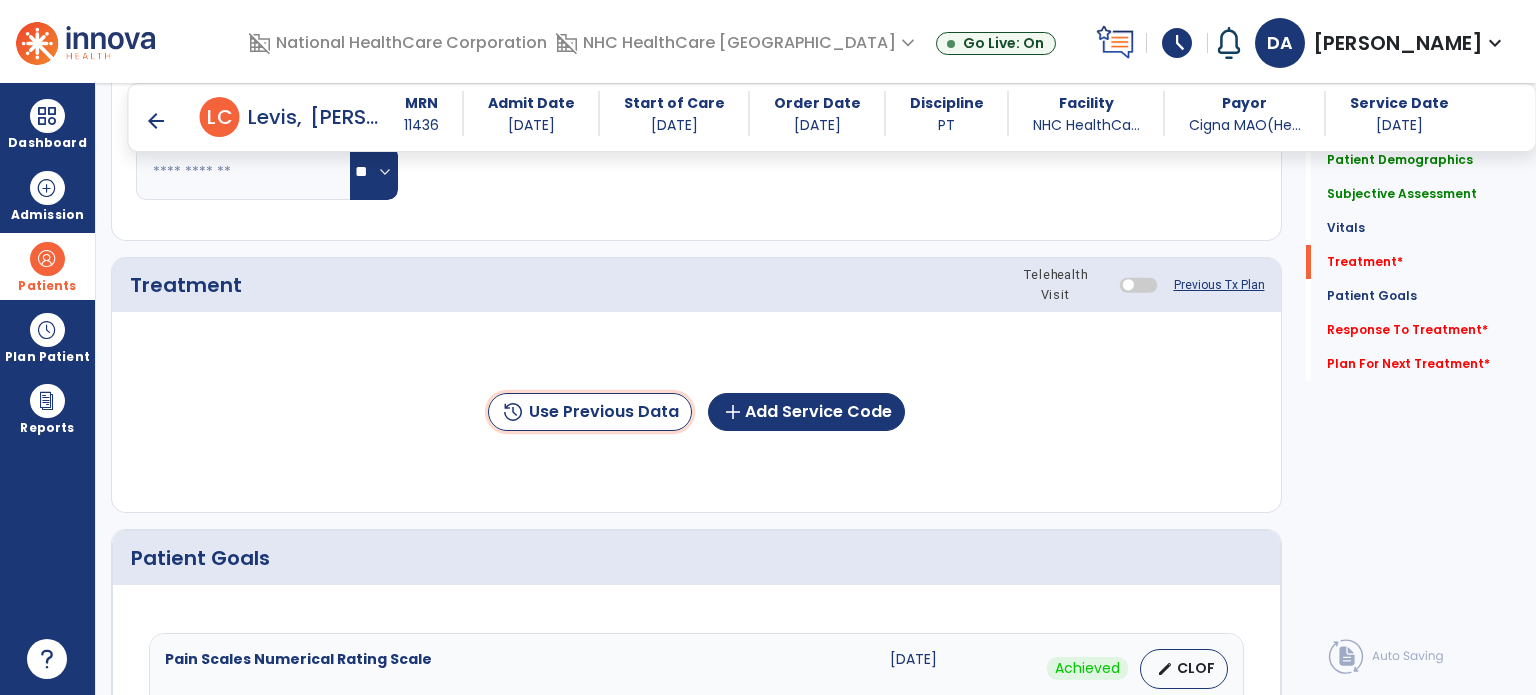 click on "history  Use Previous Data" 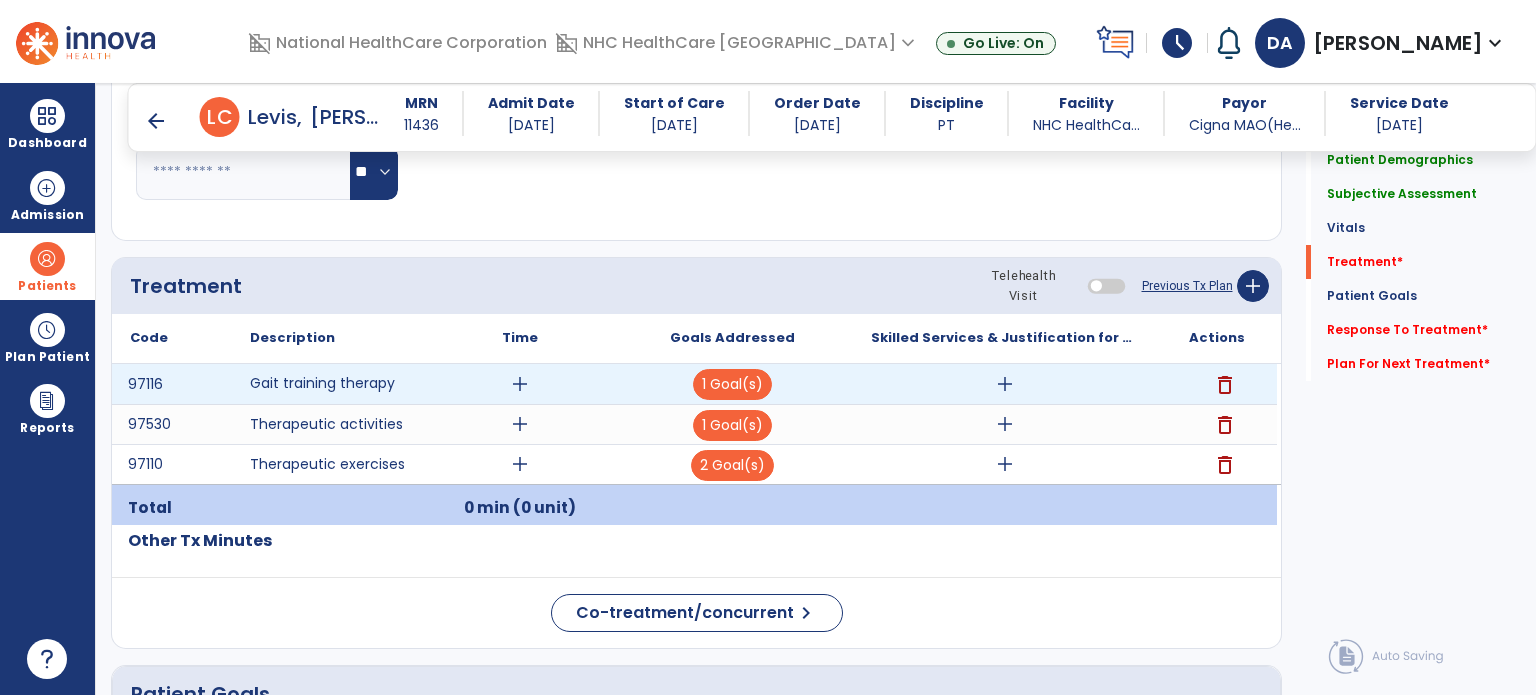 click on "add" at bounding box center (520, 384) 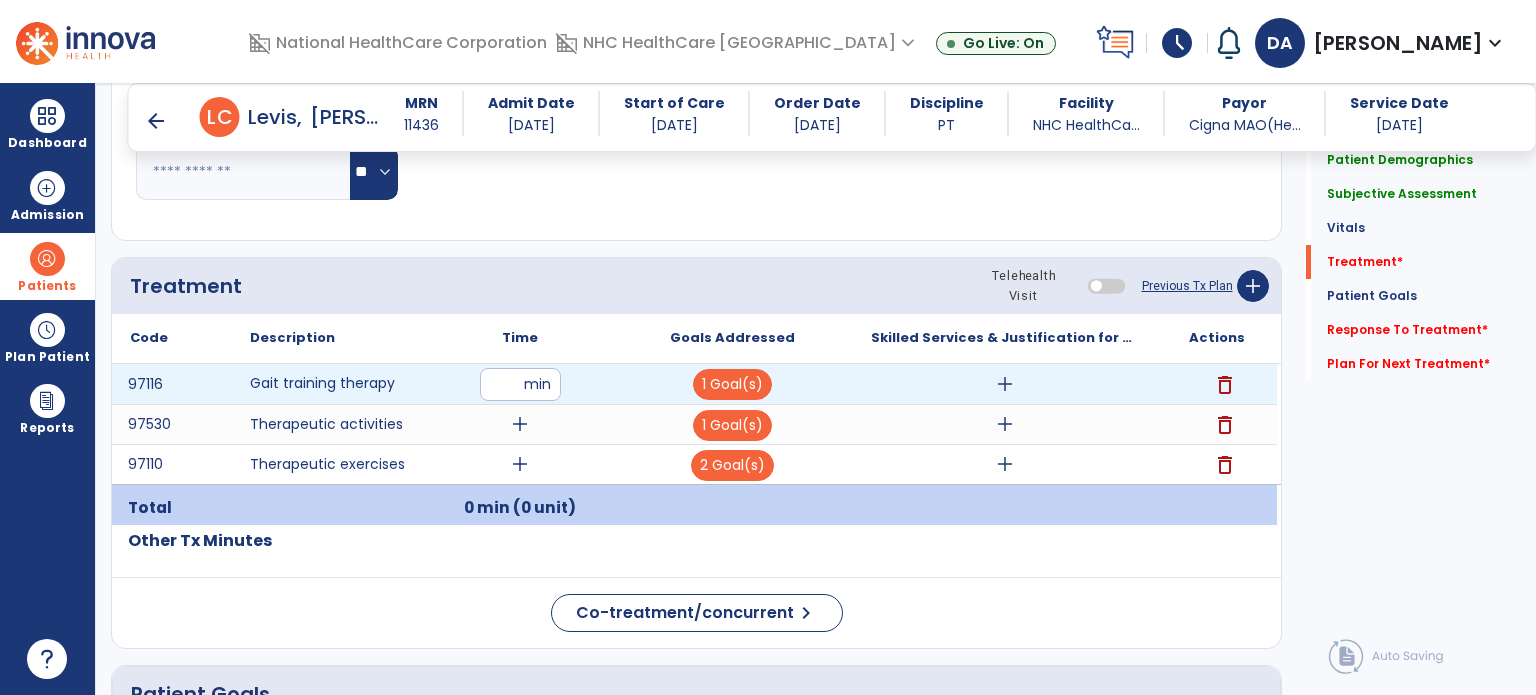type on "**" 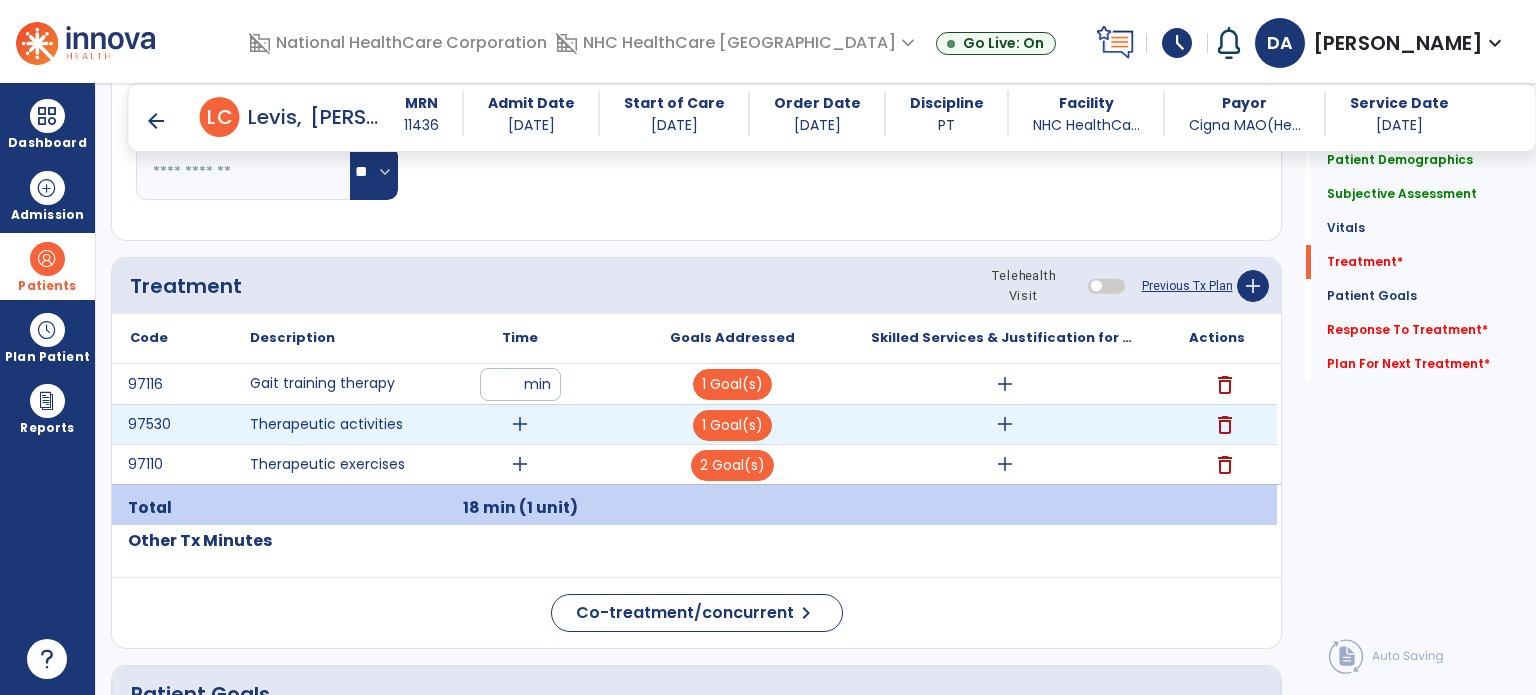 click on "add" at bounding box center [520, 424] 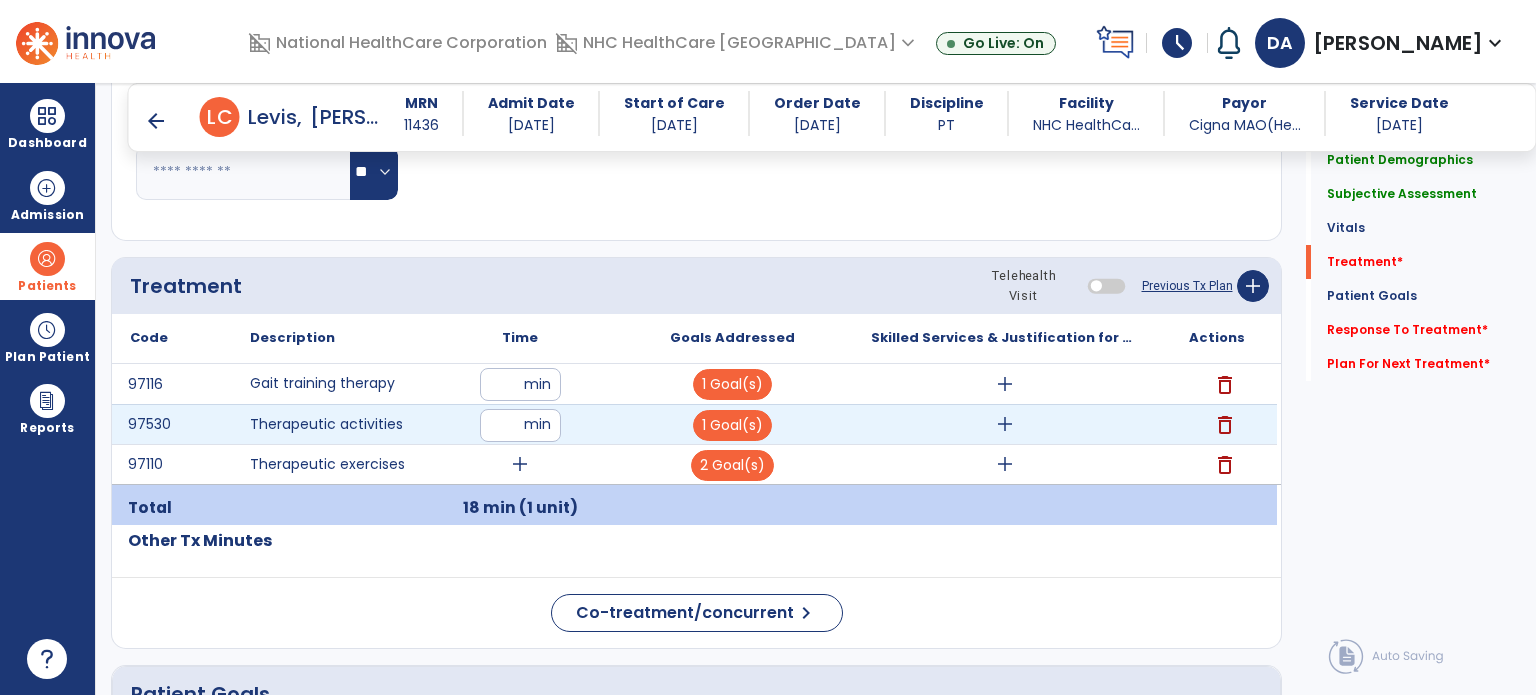 type on "**" 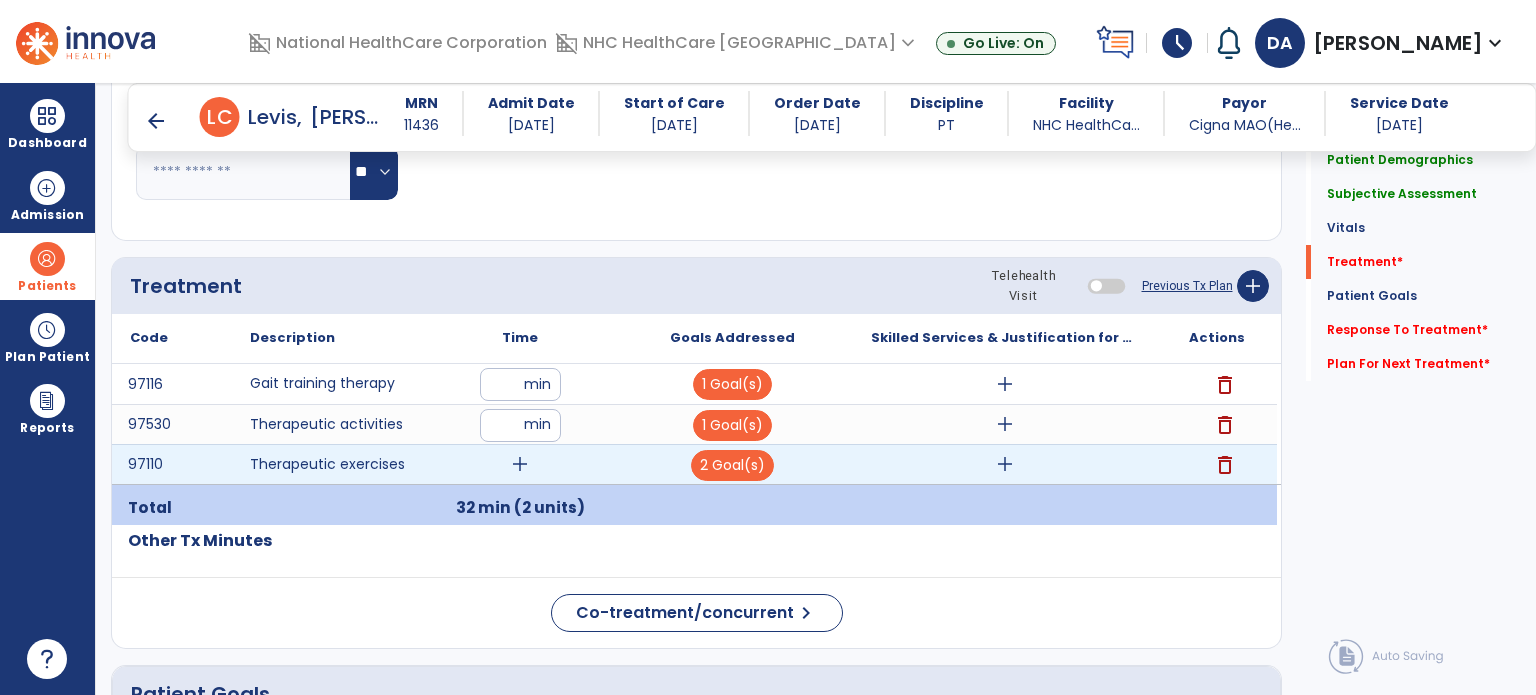 click on "add" at bounding box center (520, 464) 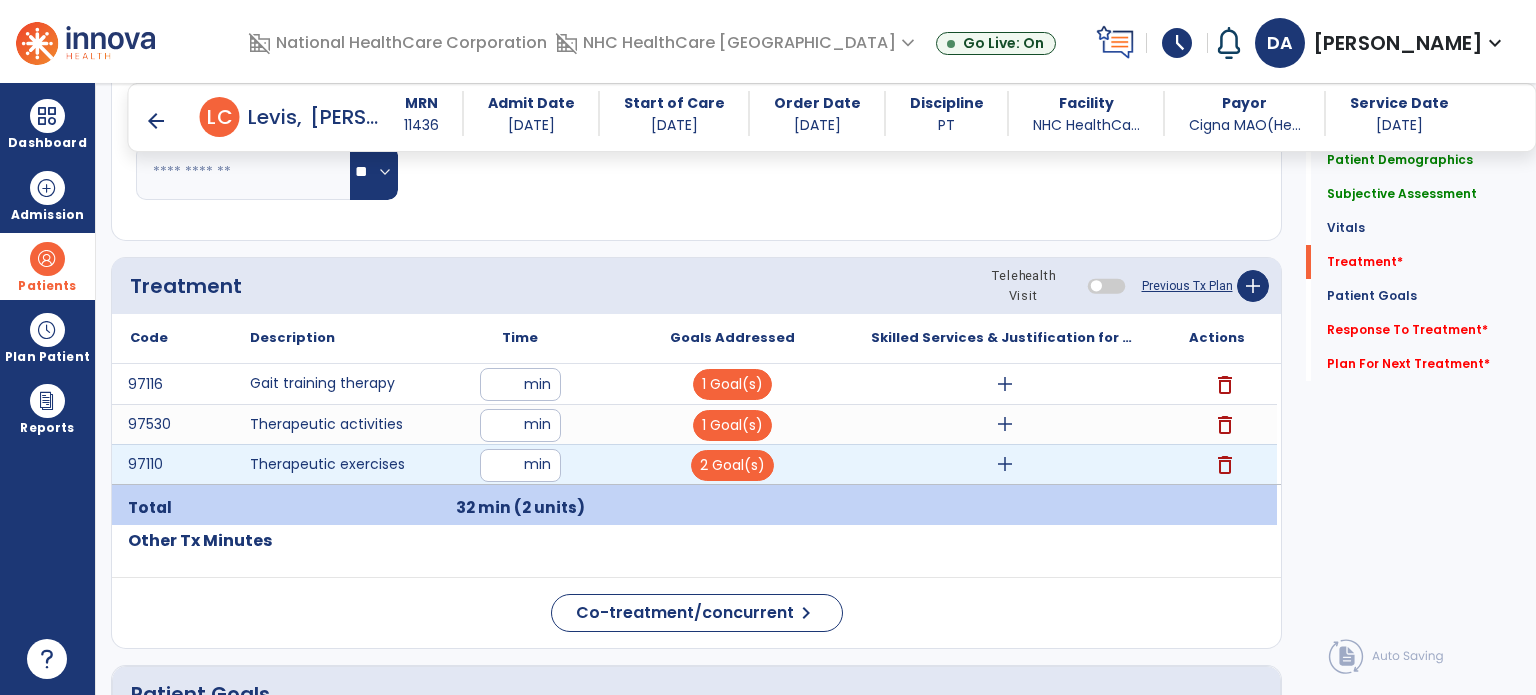 type on "**" 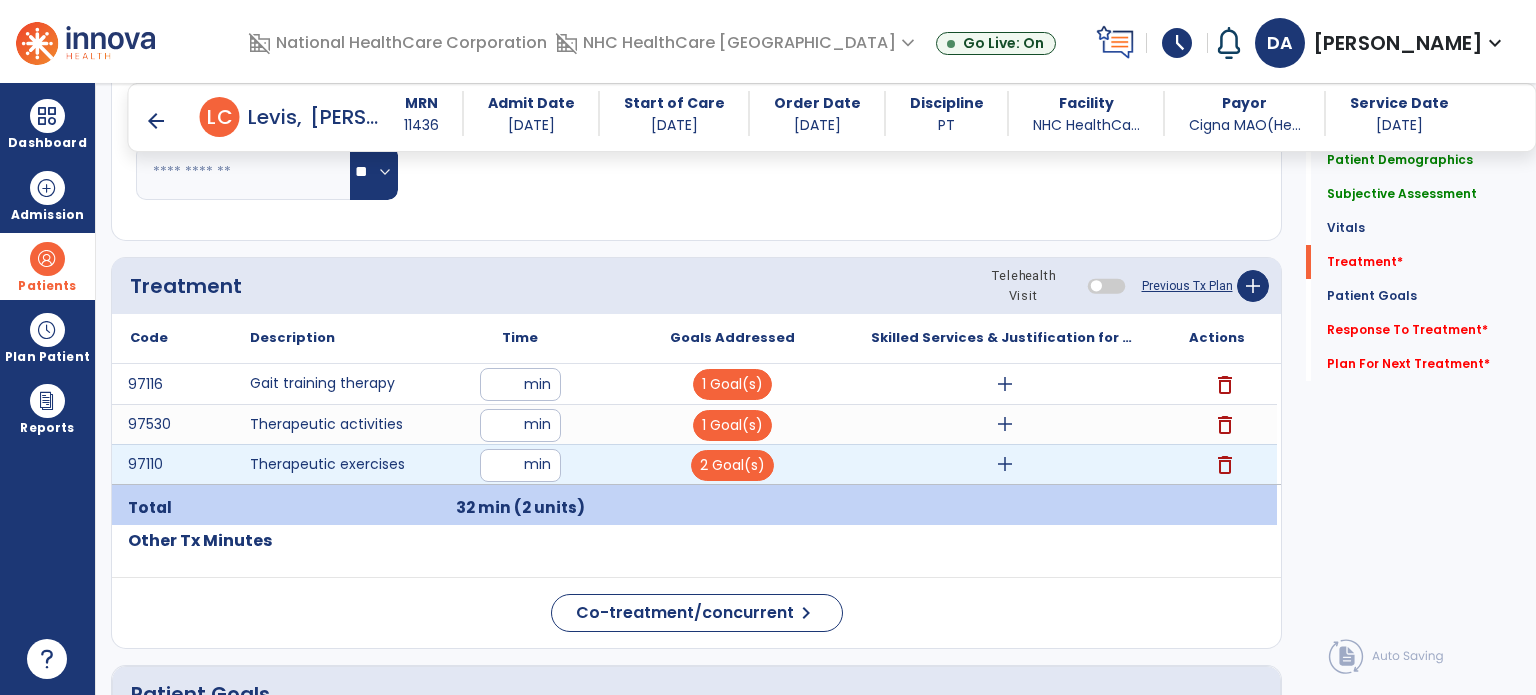 click on "Treatment Telehealth Visit  Previous Tx Plan   add
Code
Description
Time" 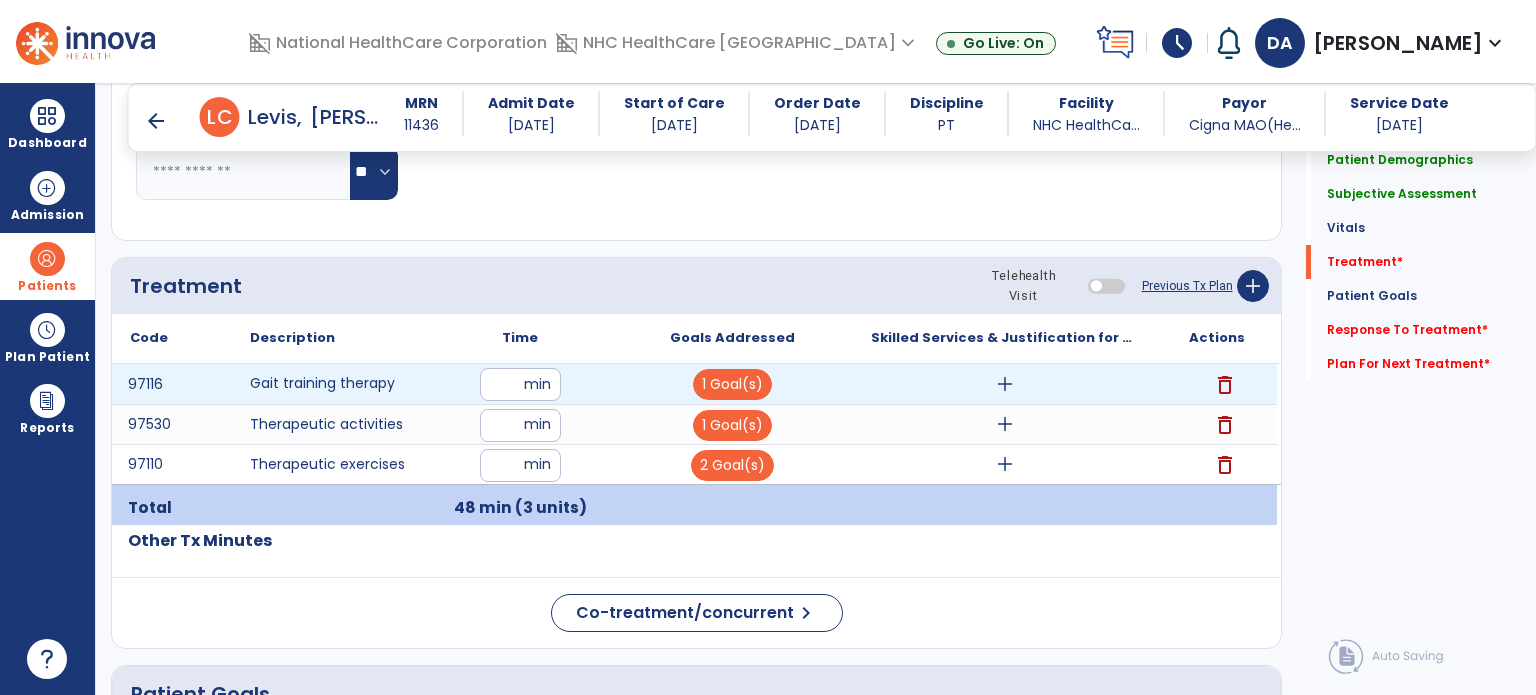 click on "add" at bounding box center (1005, 384) 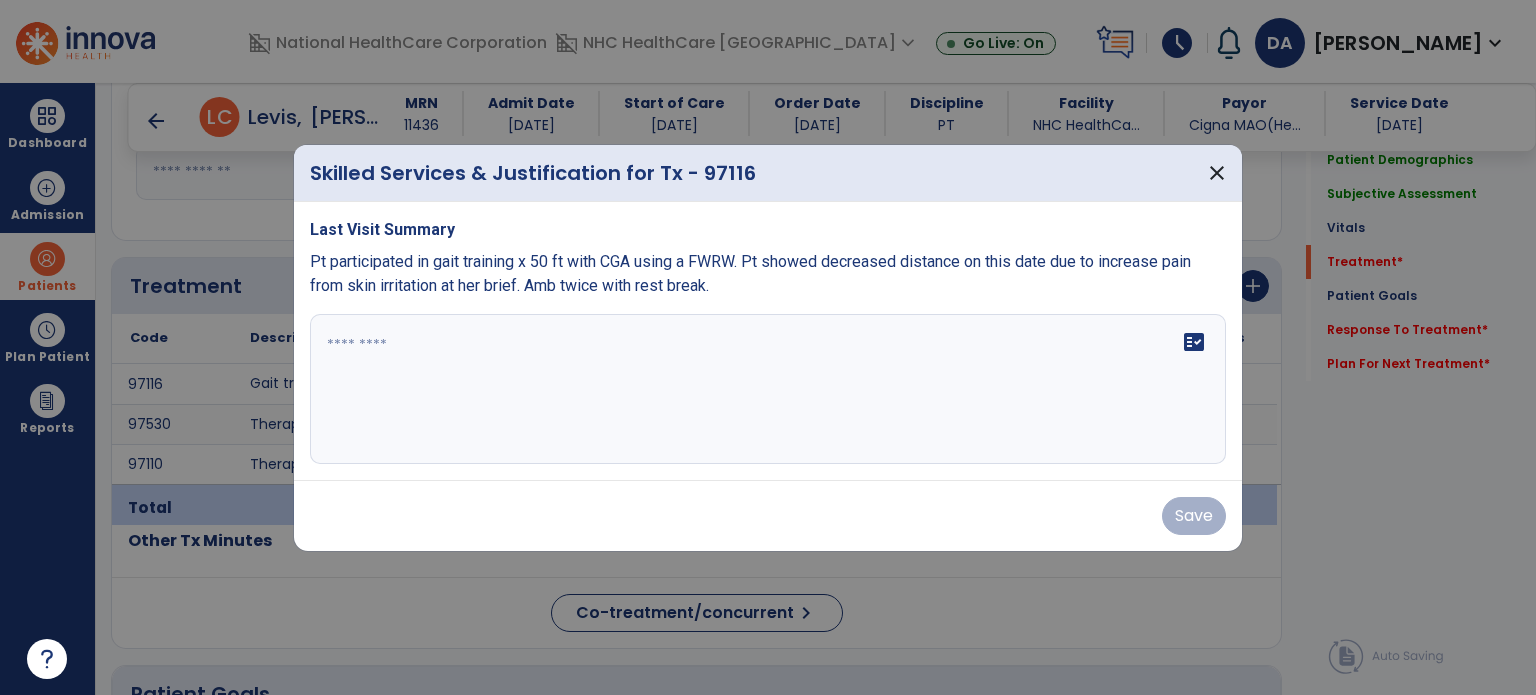 click on "fact_check" at bounding box center (768, 389) 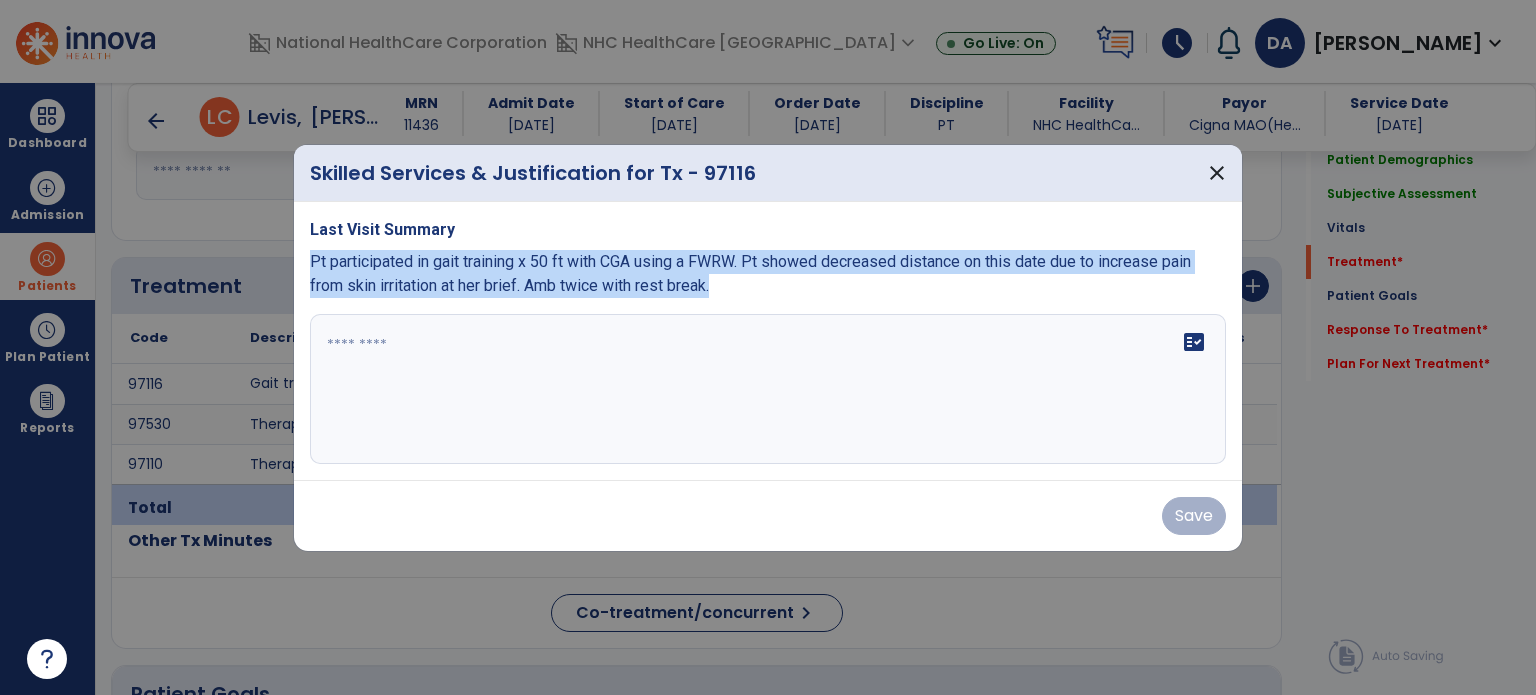 drag, startPoint x: 715, startPoint y: 291, endPoint x: 312, endPoint y: 269, distance: 403.60004 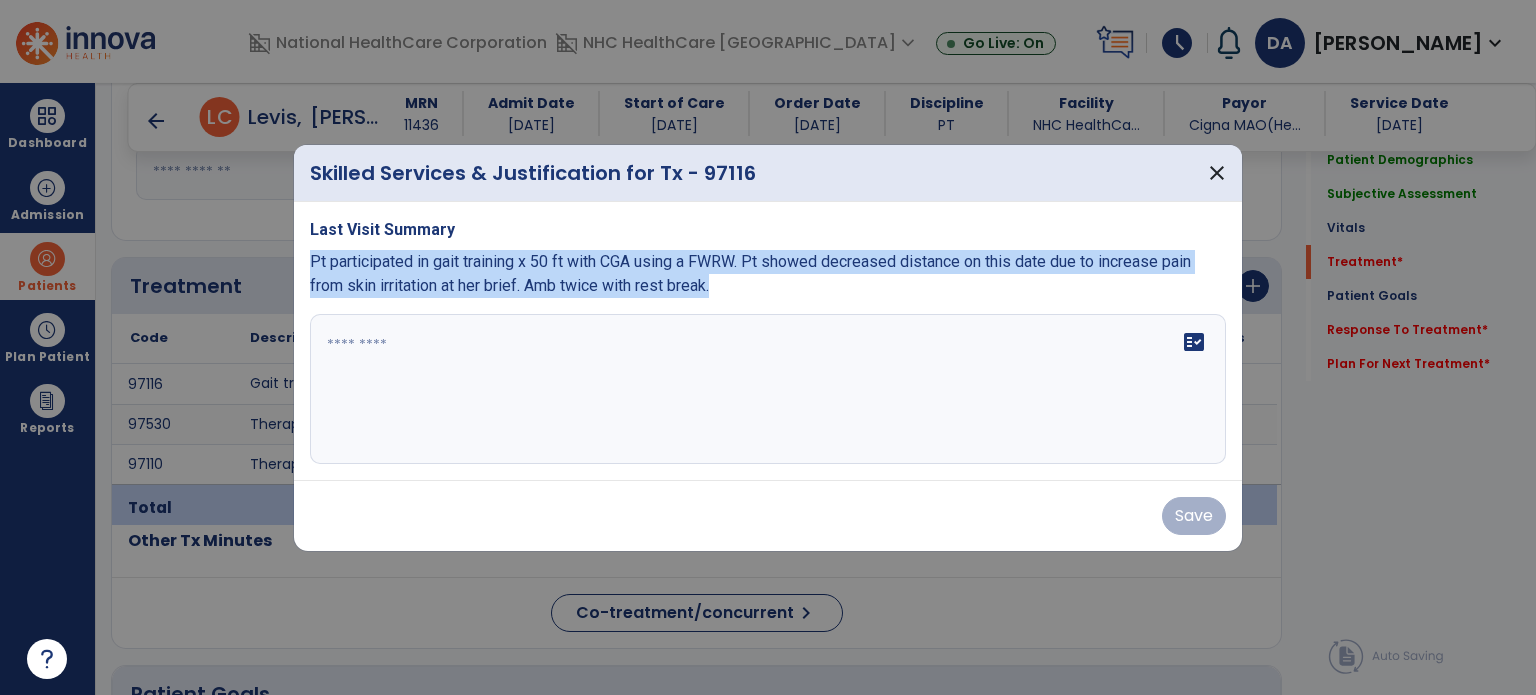 click on "Pt participated in gait training x 50 ft with CGA using a FWRW. Pt showed decreased distance on this date due to increase pain from skin irritation at her brief. Amb twice with rest break." at bounding box center [750, 273] 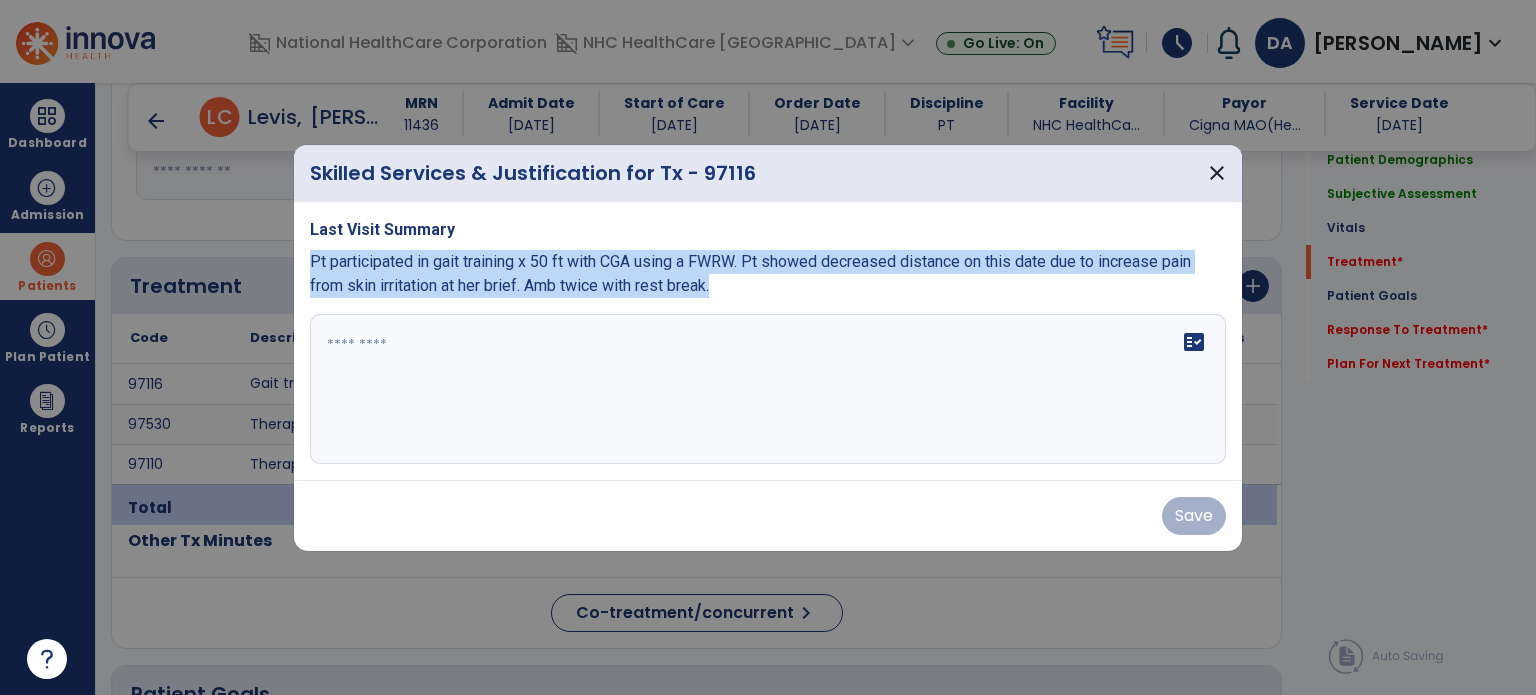 copy on "Pt participated in gait training x 50 ft with CGA using a FWRW. Pt showed decreased distance on this date due to increase pain from skin irritation at her brief. Amb twice with rest break." 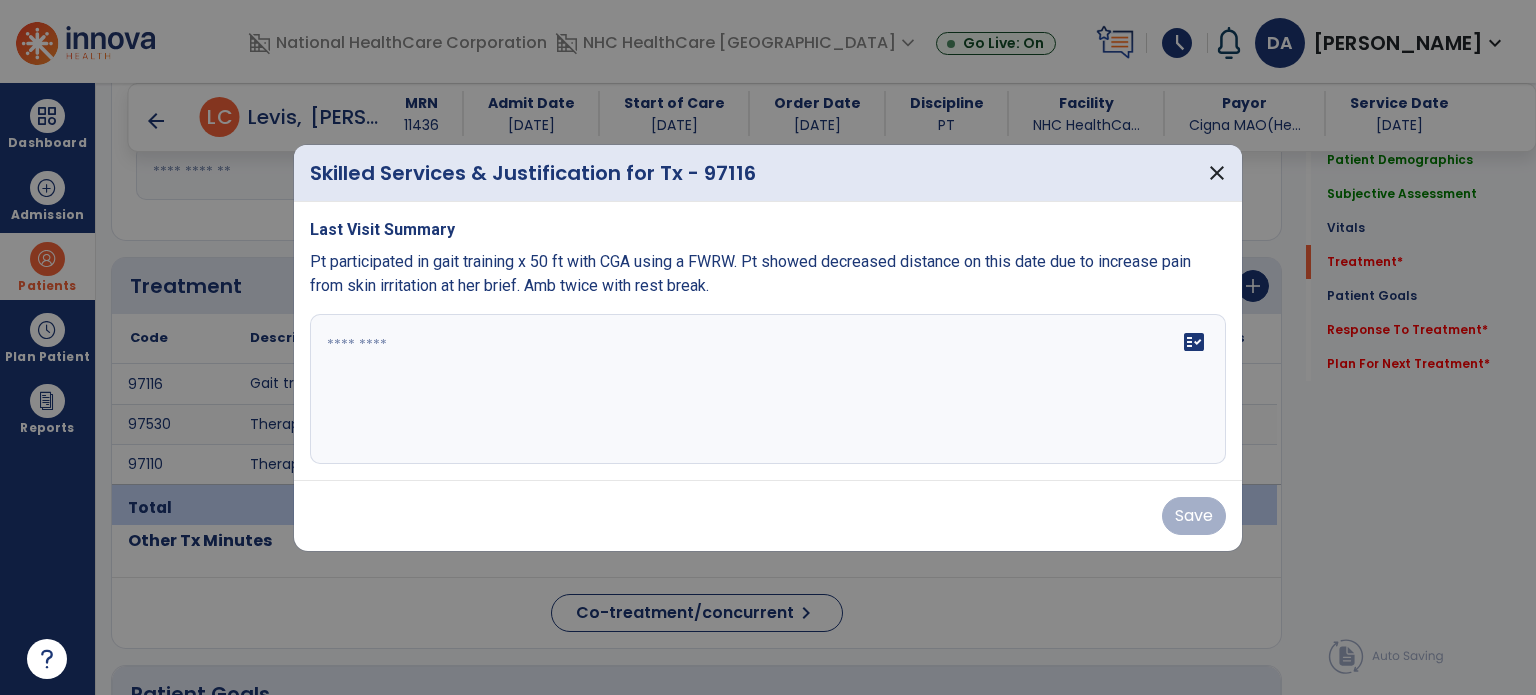click at bounding box center [768, 389] 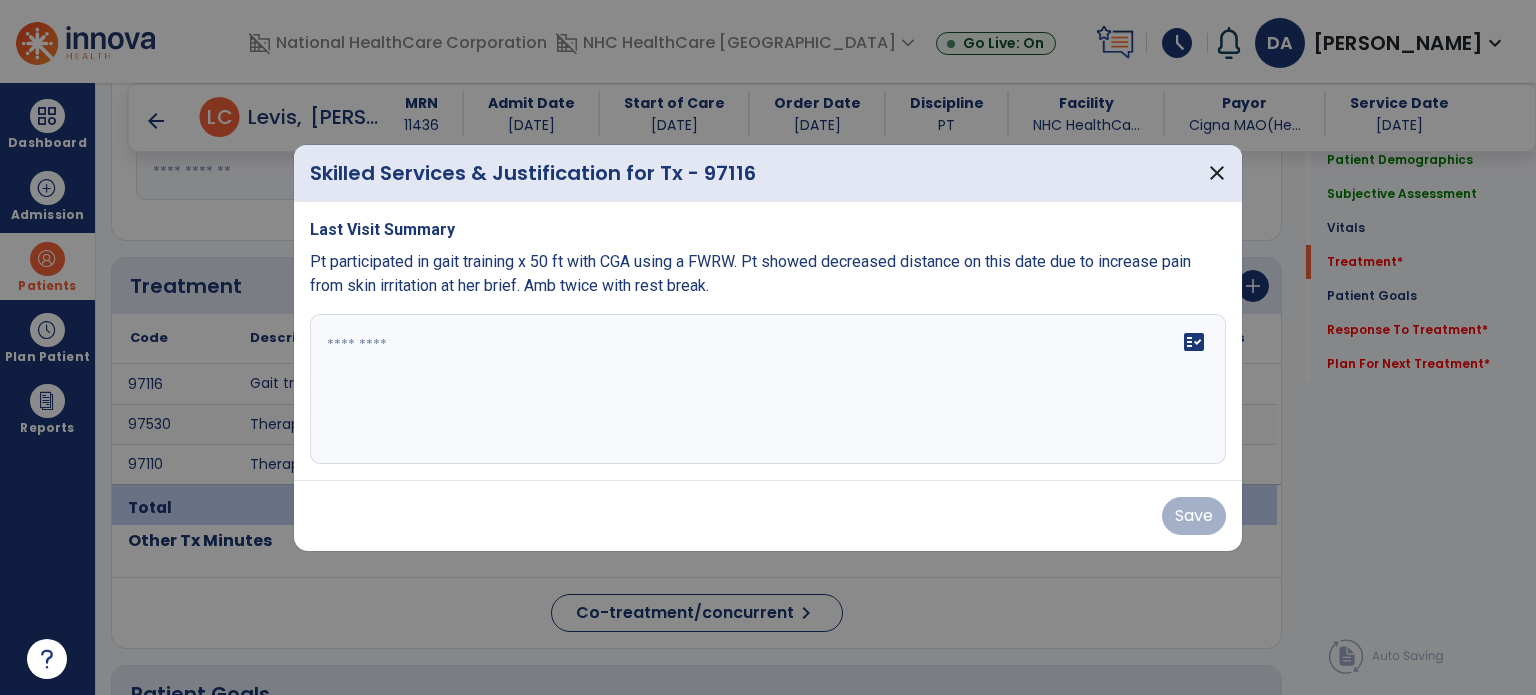 type on "**********" 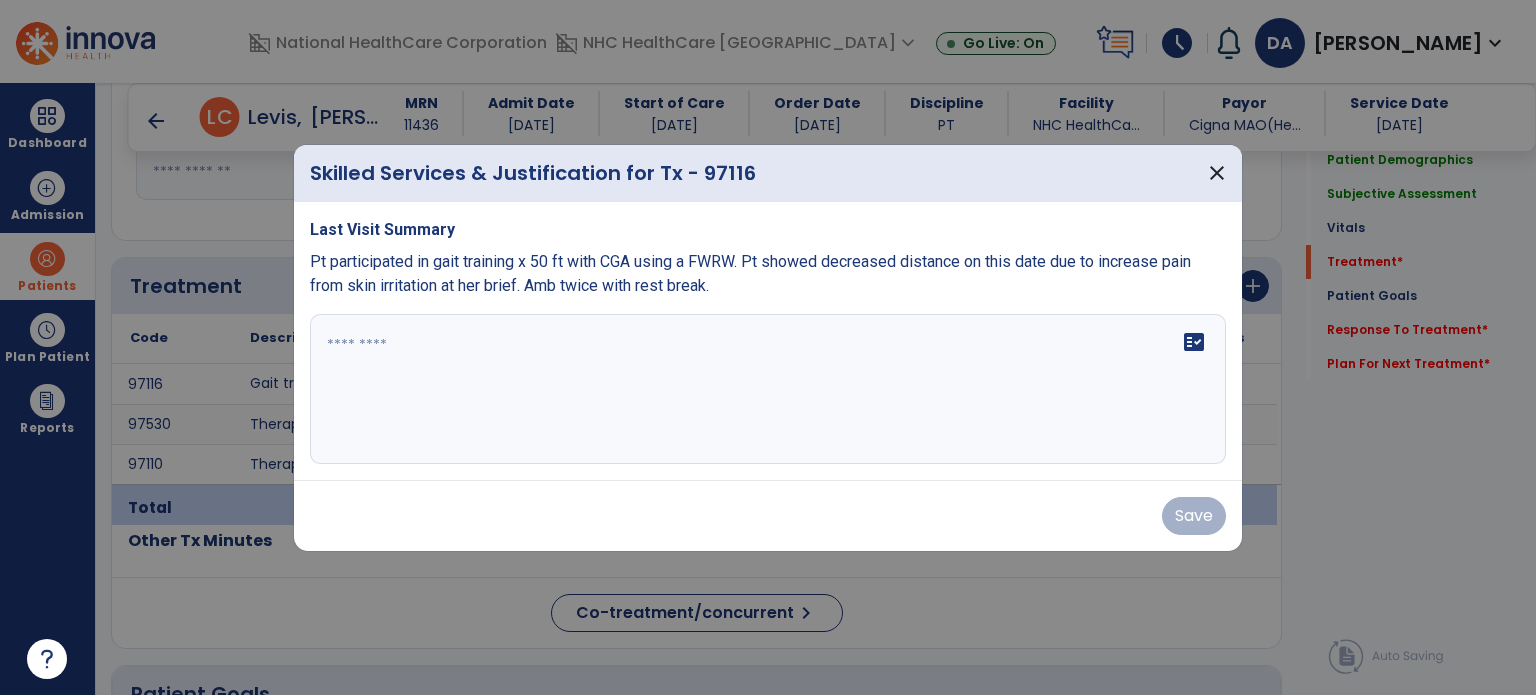 click at bounding box center (768, 389) 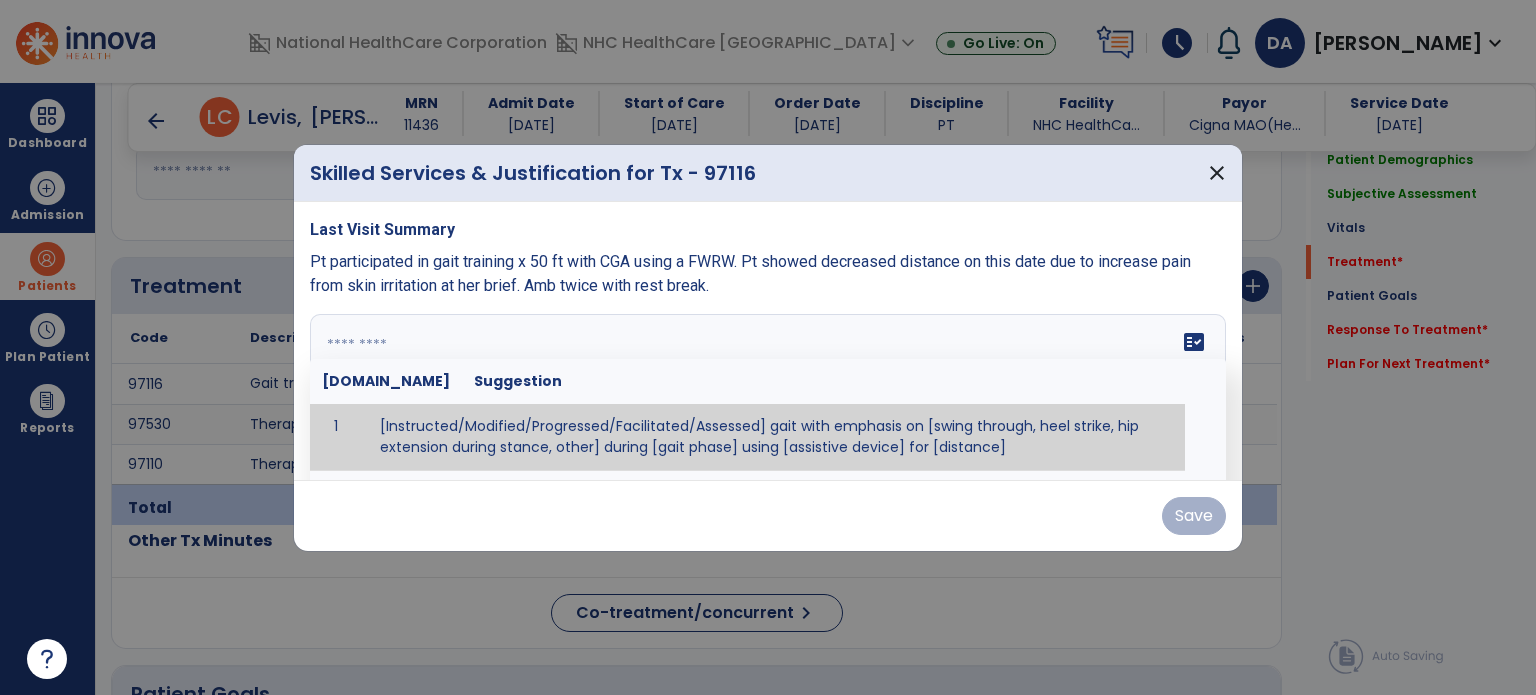 paste on "**********" 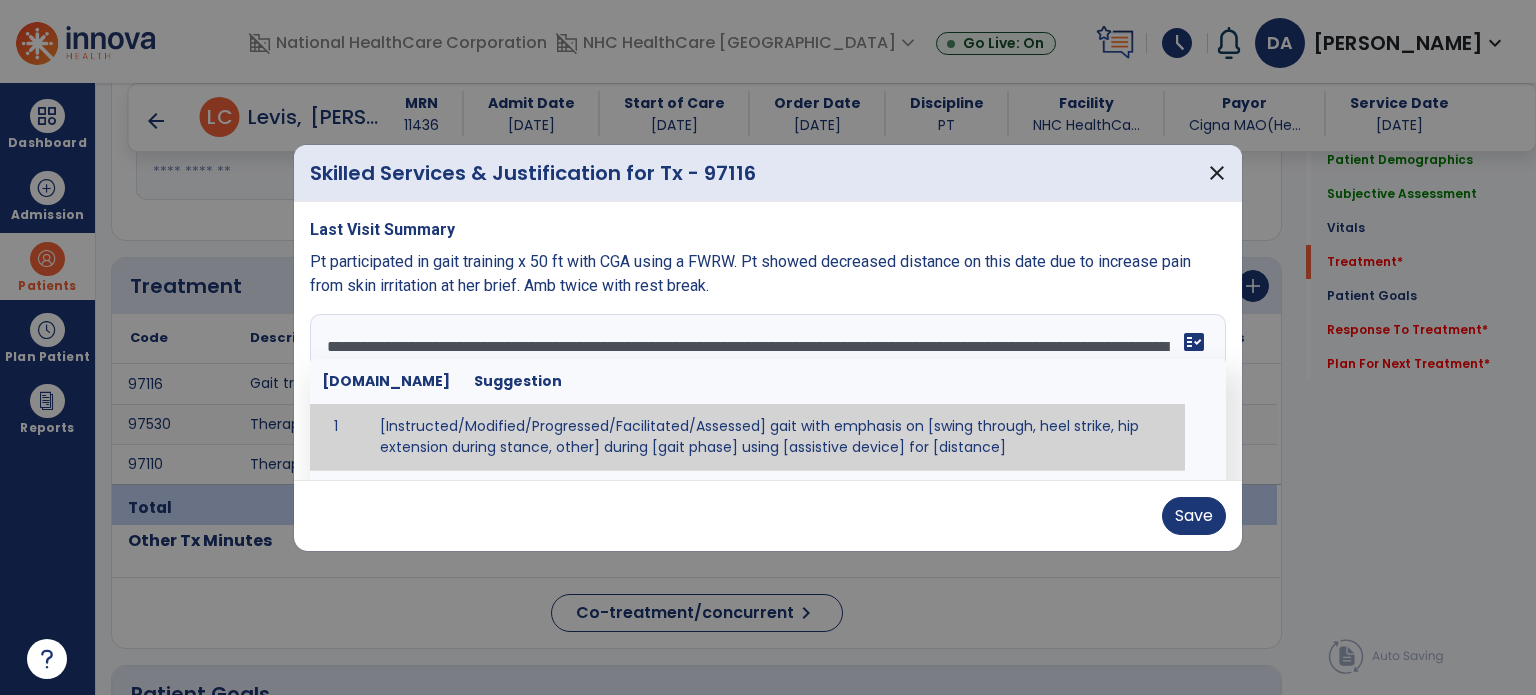 click on "**********" at bounding box center (766, 389) 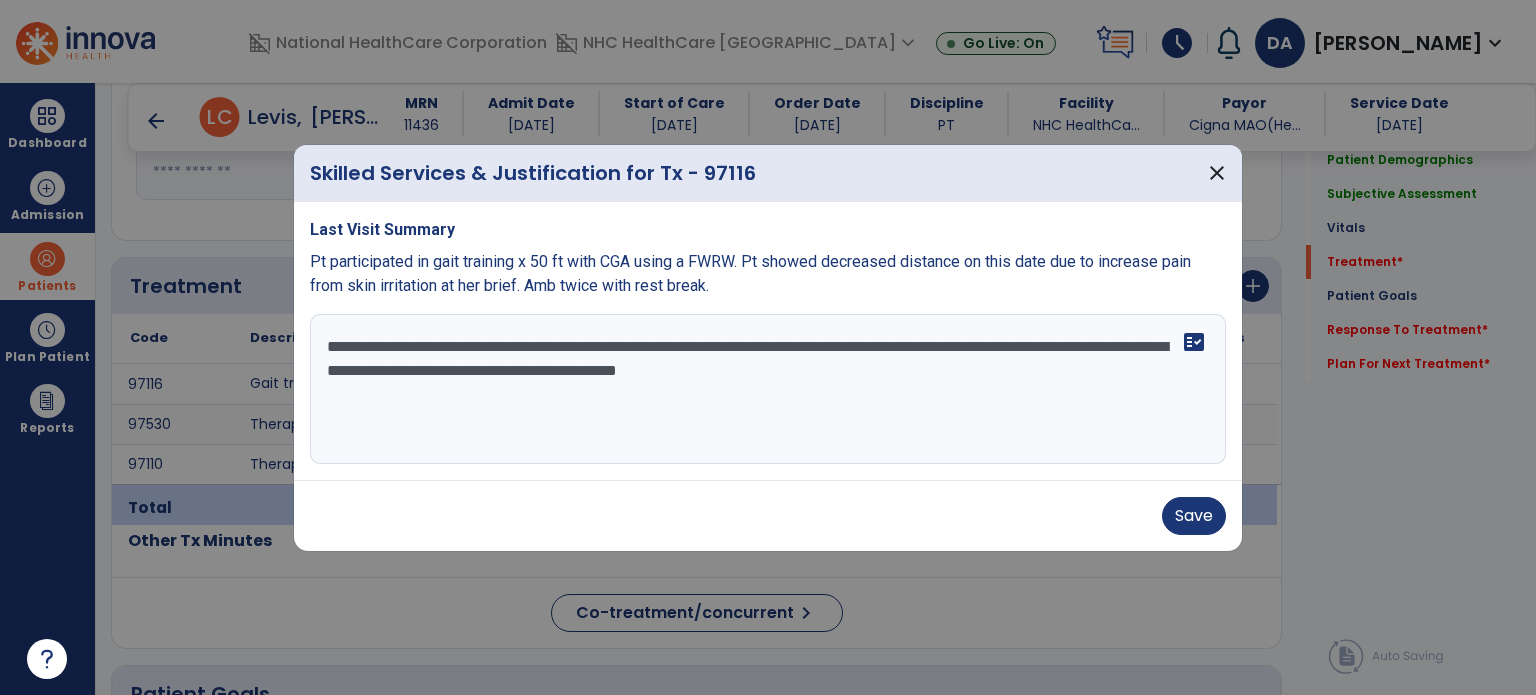 drag, startPoint x: 816, startPoint y: 349, endPoint x: 976, endPoint y: 462, distance: 195.88007 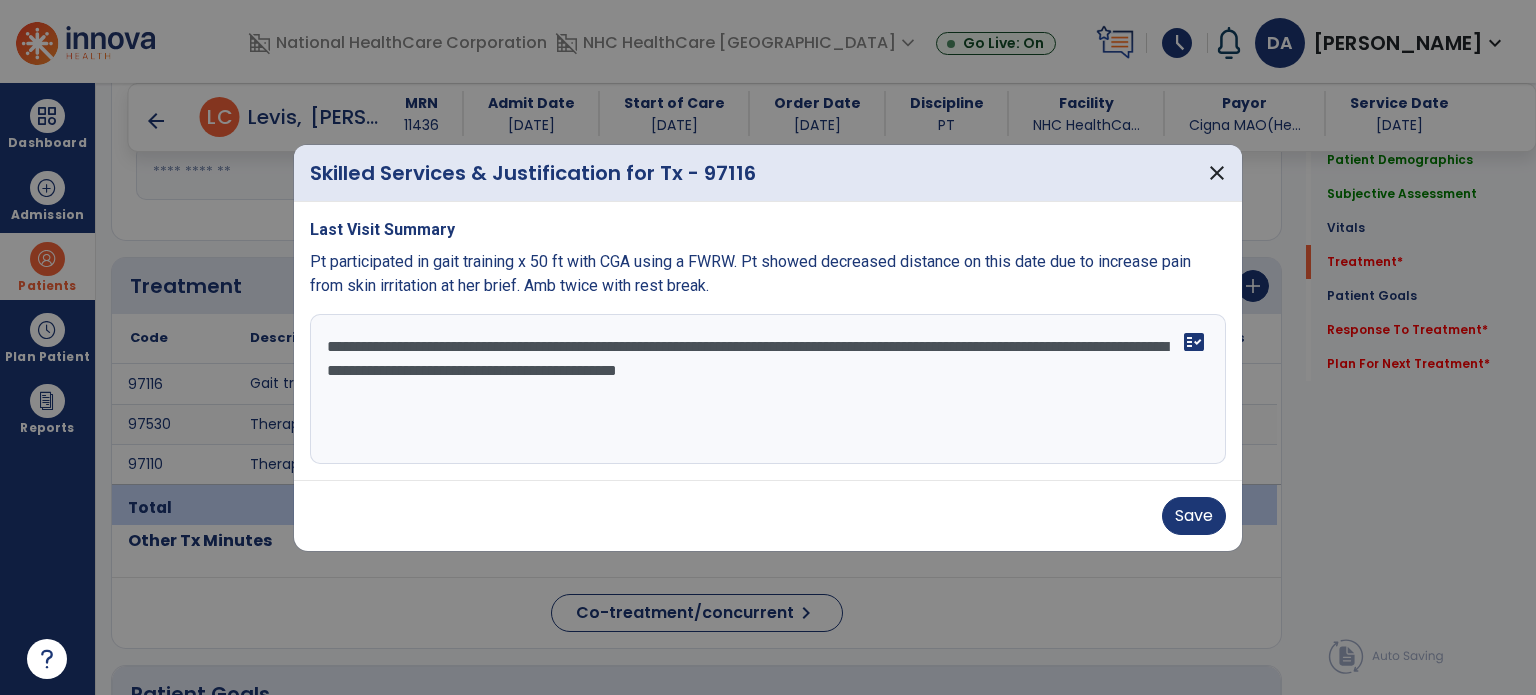click on "**********" at bounding box center [768, 389] 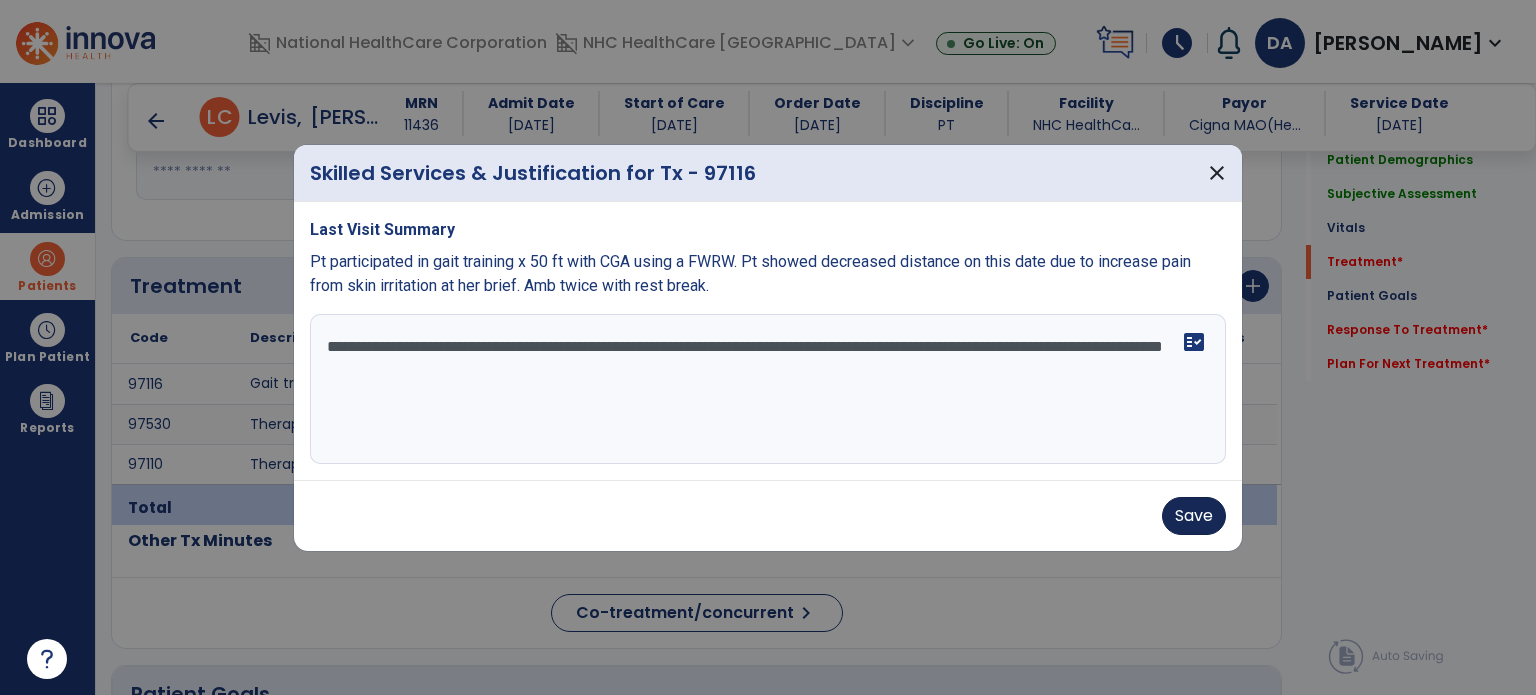 type on "**********" 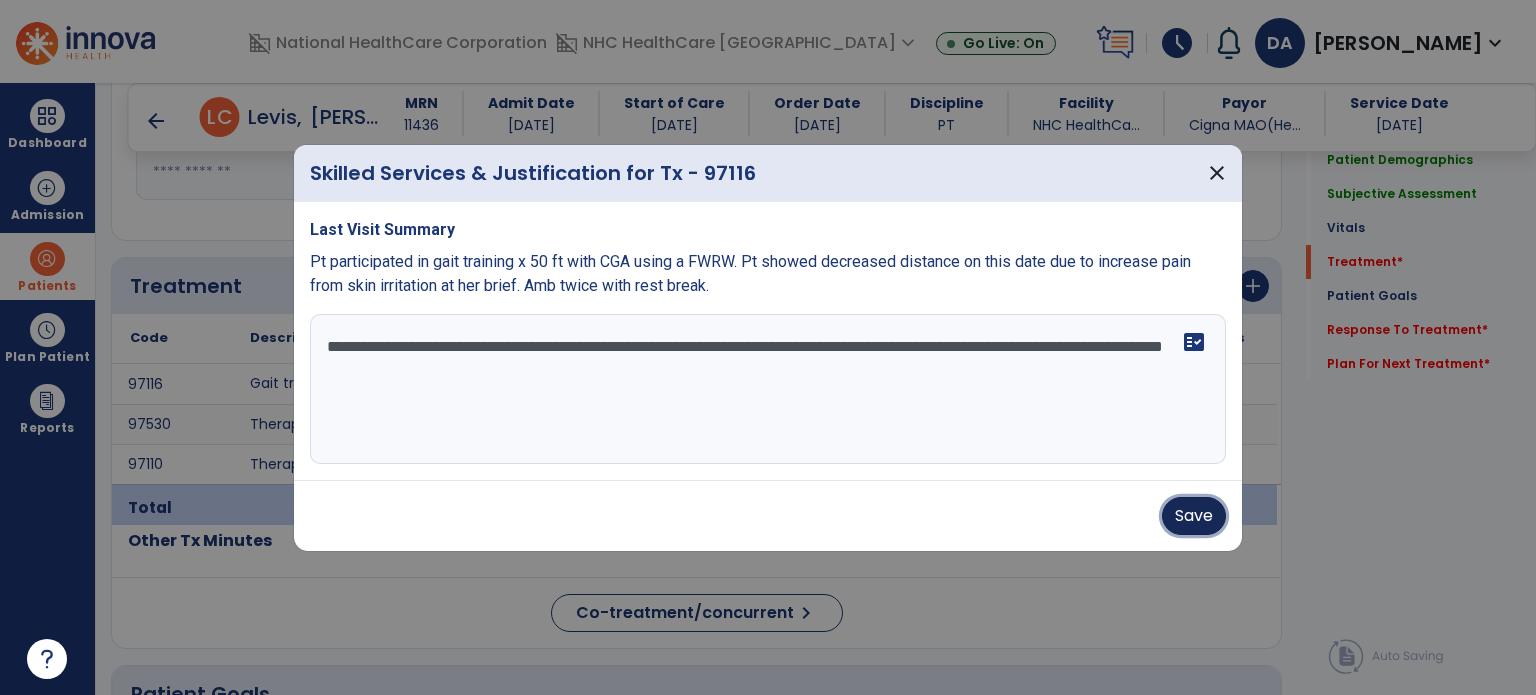 click on "Save" at bounding box center (1194, 516) 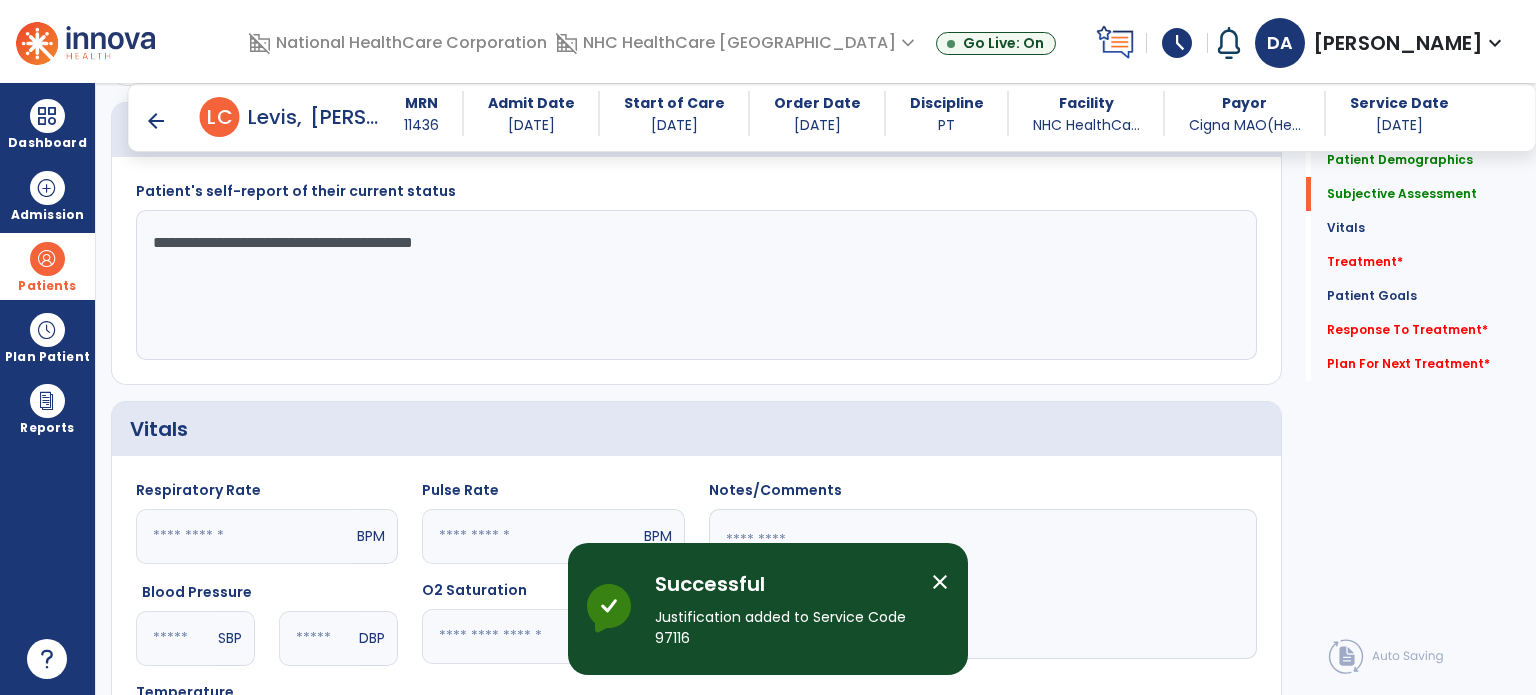 scroll, scrollTop: 394, scrollLeft: 0, axis: vertical 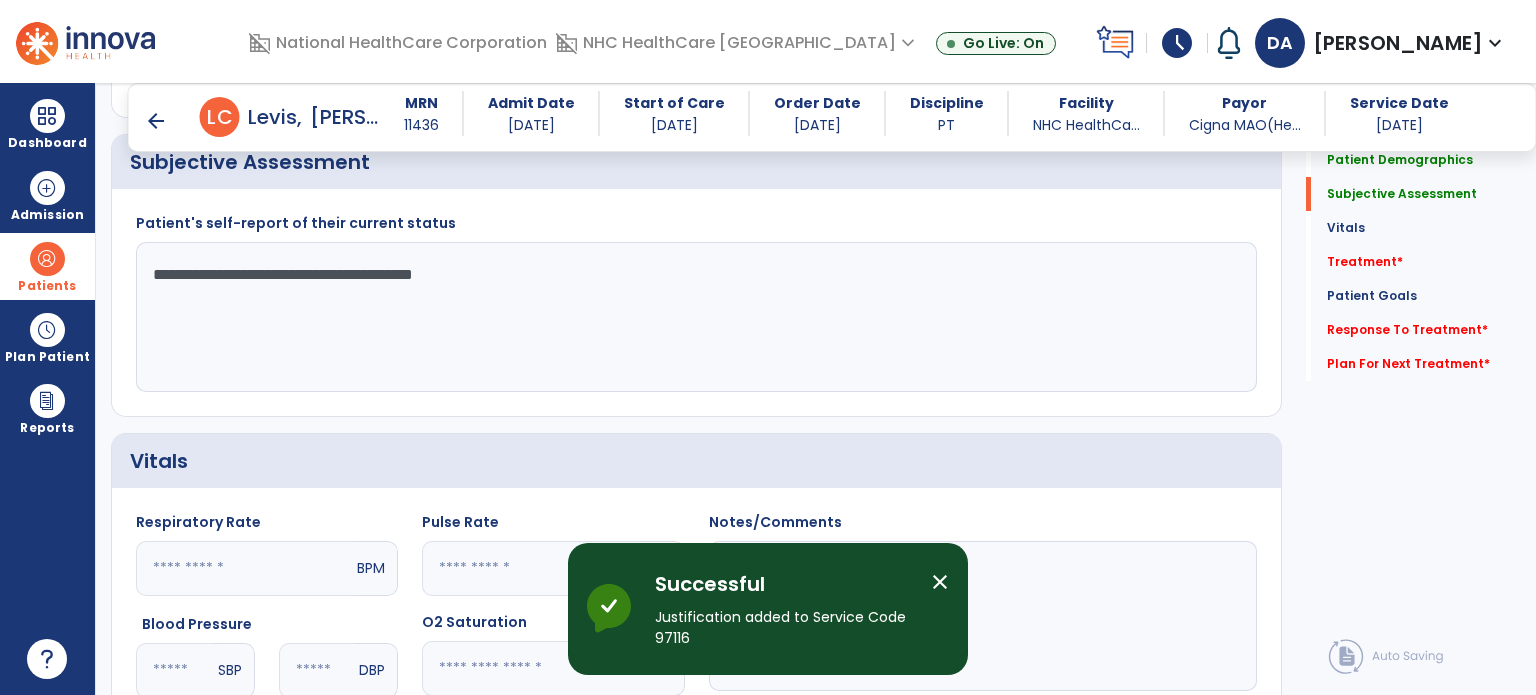 drag, startPoint x: 595, startPoint y: 281, endPoint x: 96, endPoint y: 225, distance: 502.13245 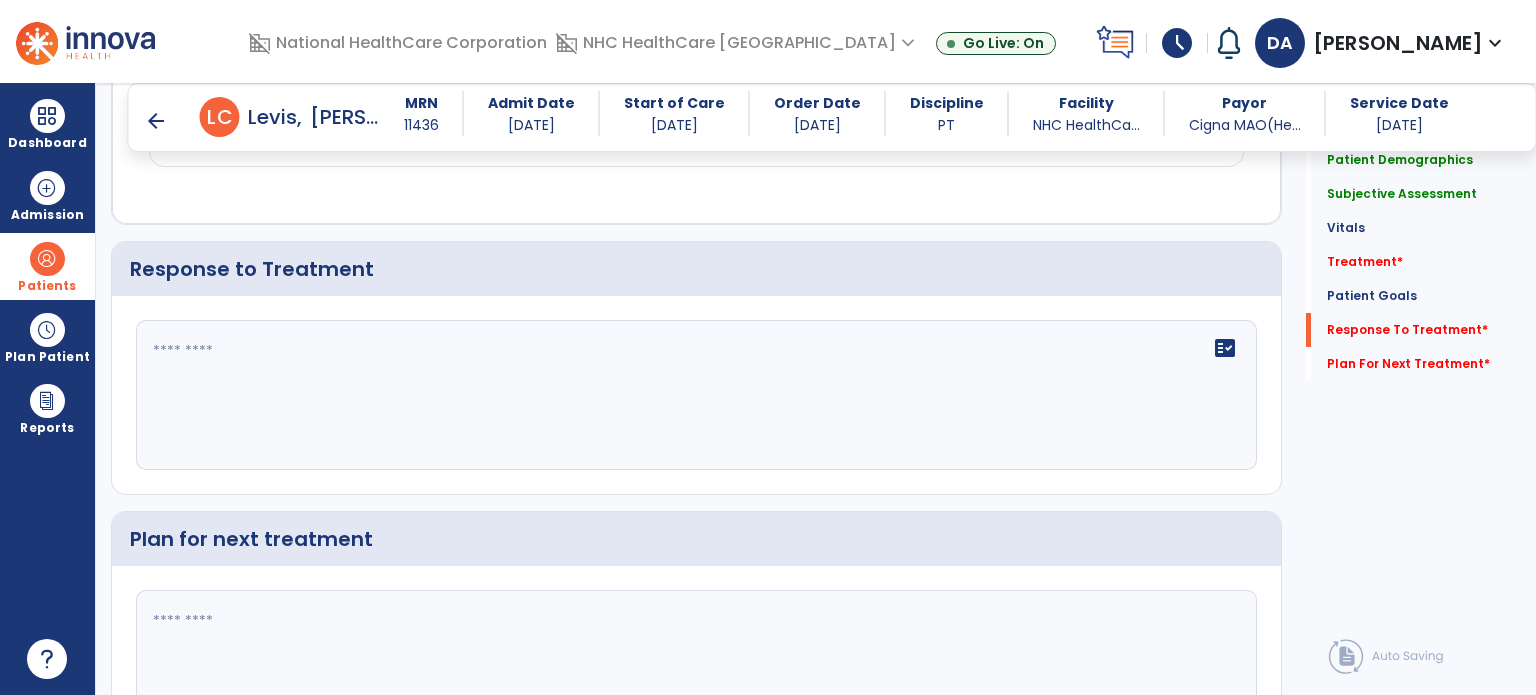 scroll, scrollTop: 2556, scrollLeft: 0, axis: vertical 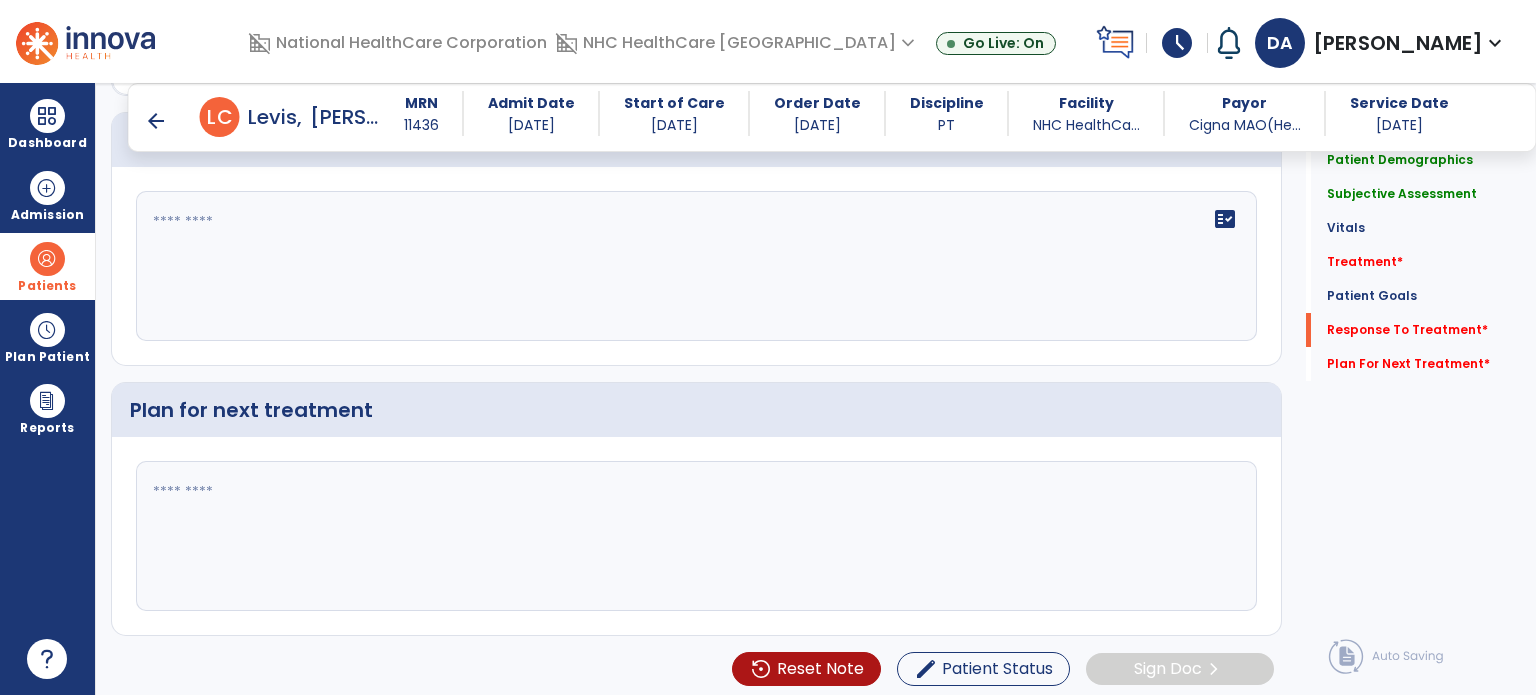 type on "**********" 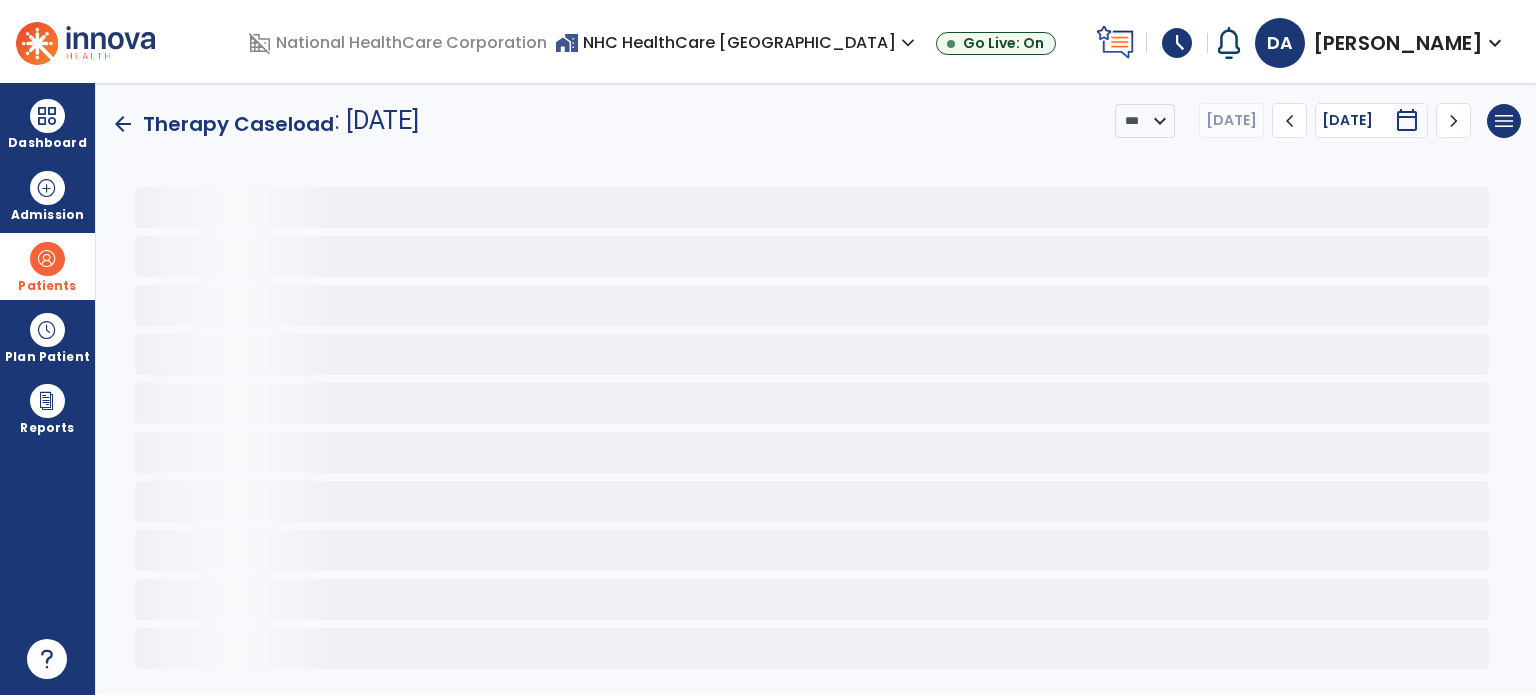 scroll, scrollTop: 0, scrollLeft: 0, axis: both 